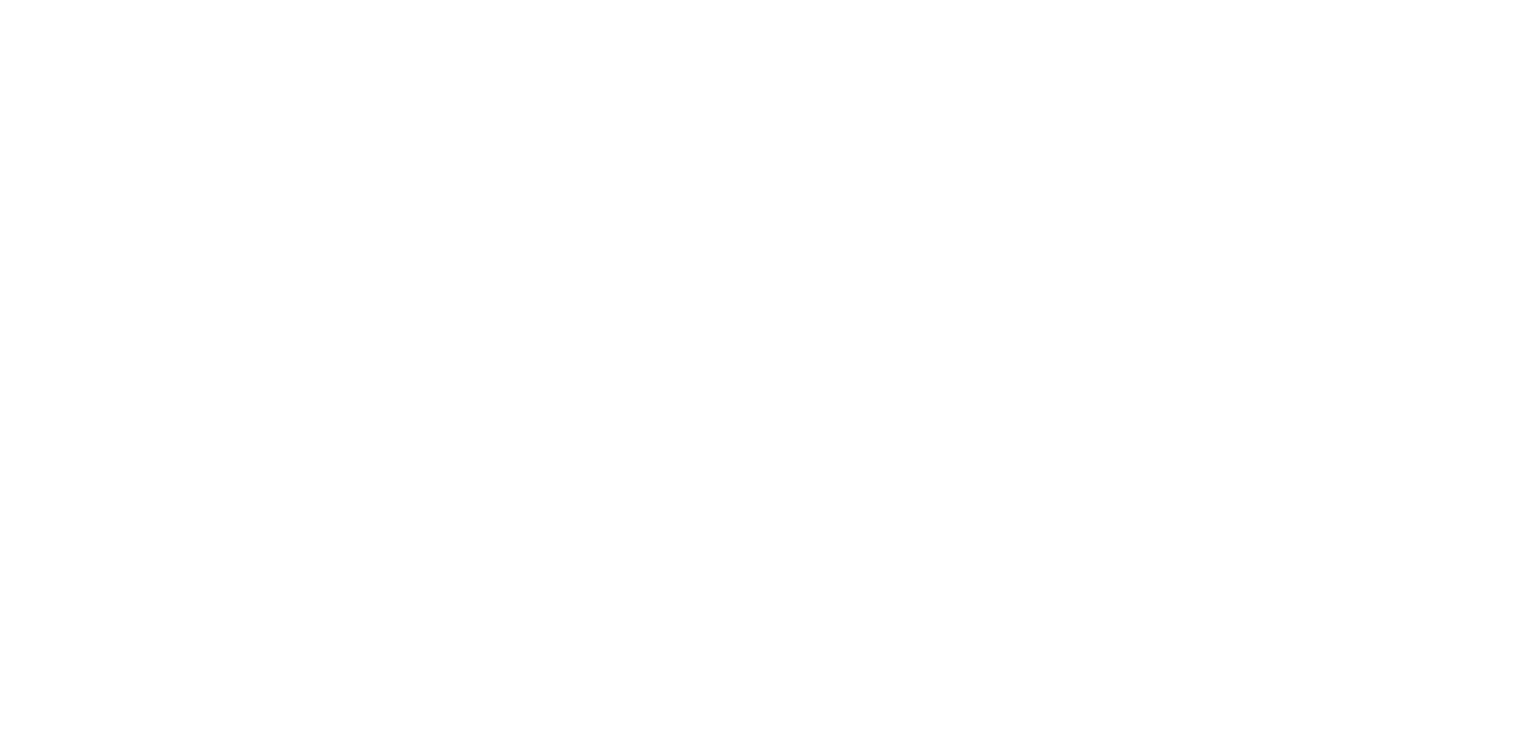 scroll, scrollTop: 0, scrollLeft: 0, axis: both 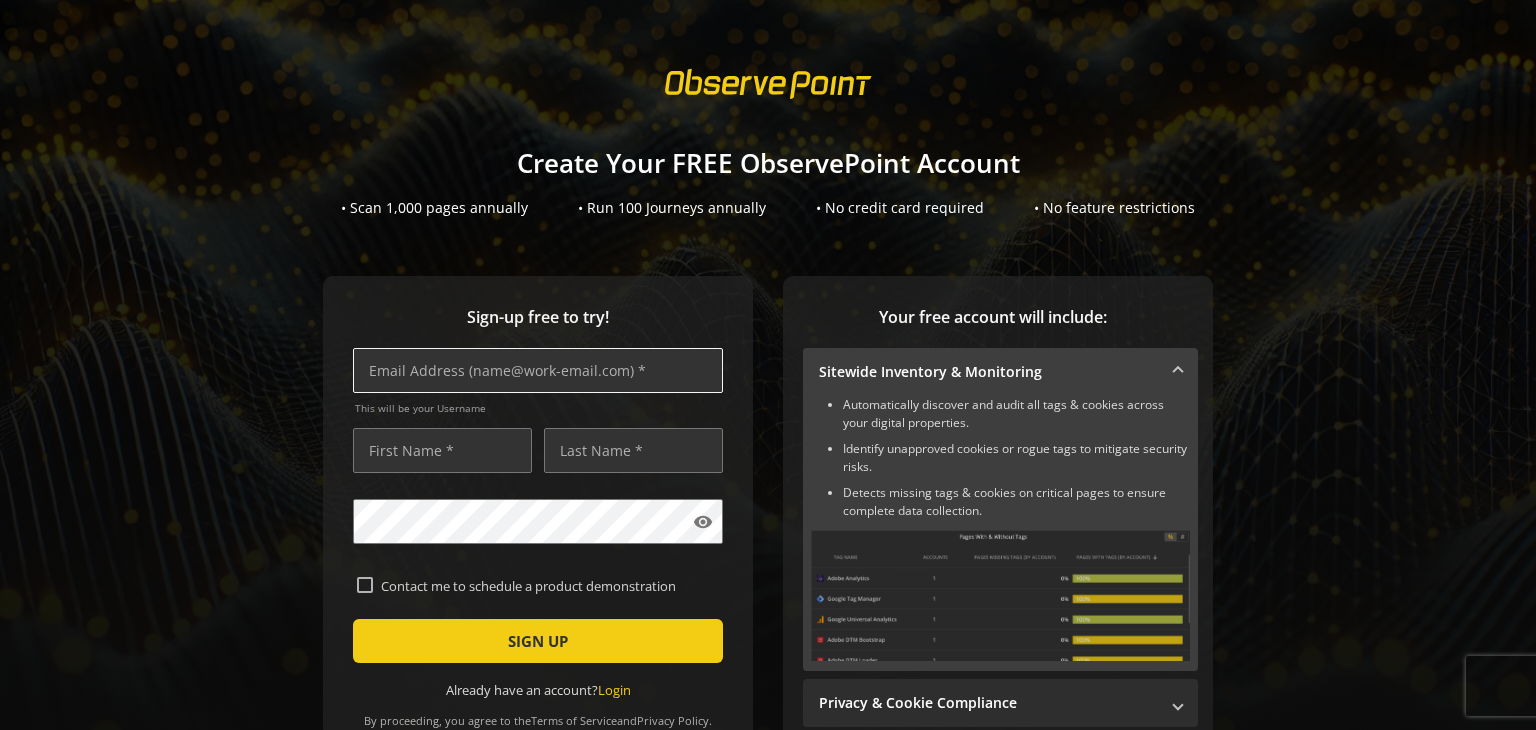 click at bounding box center (538, 370) 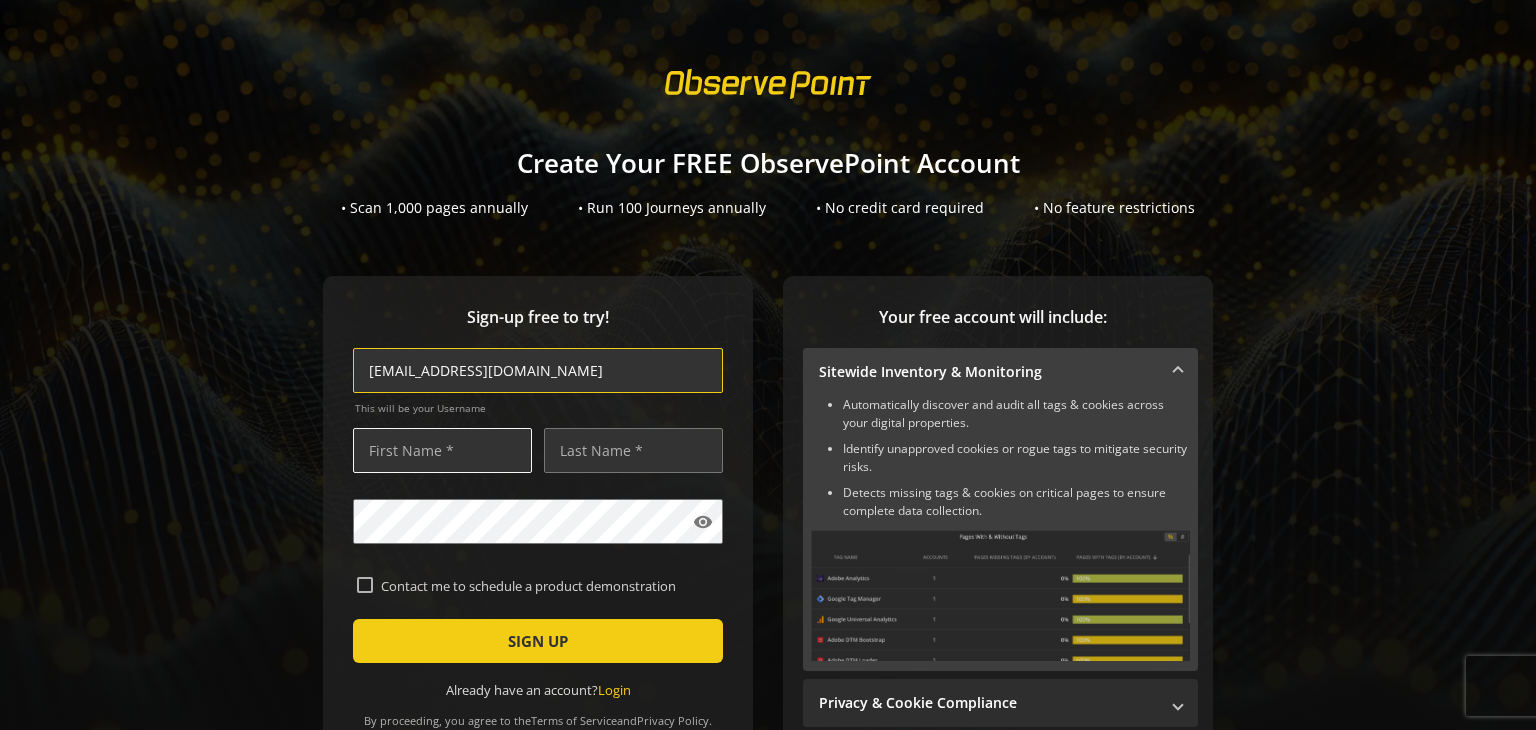 type on "rohit.shukla@deptagency.com" 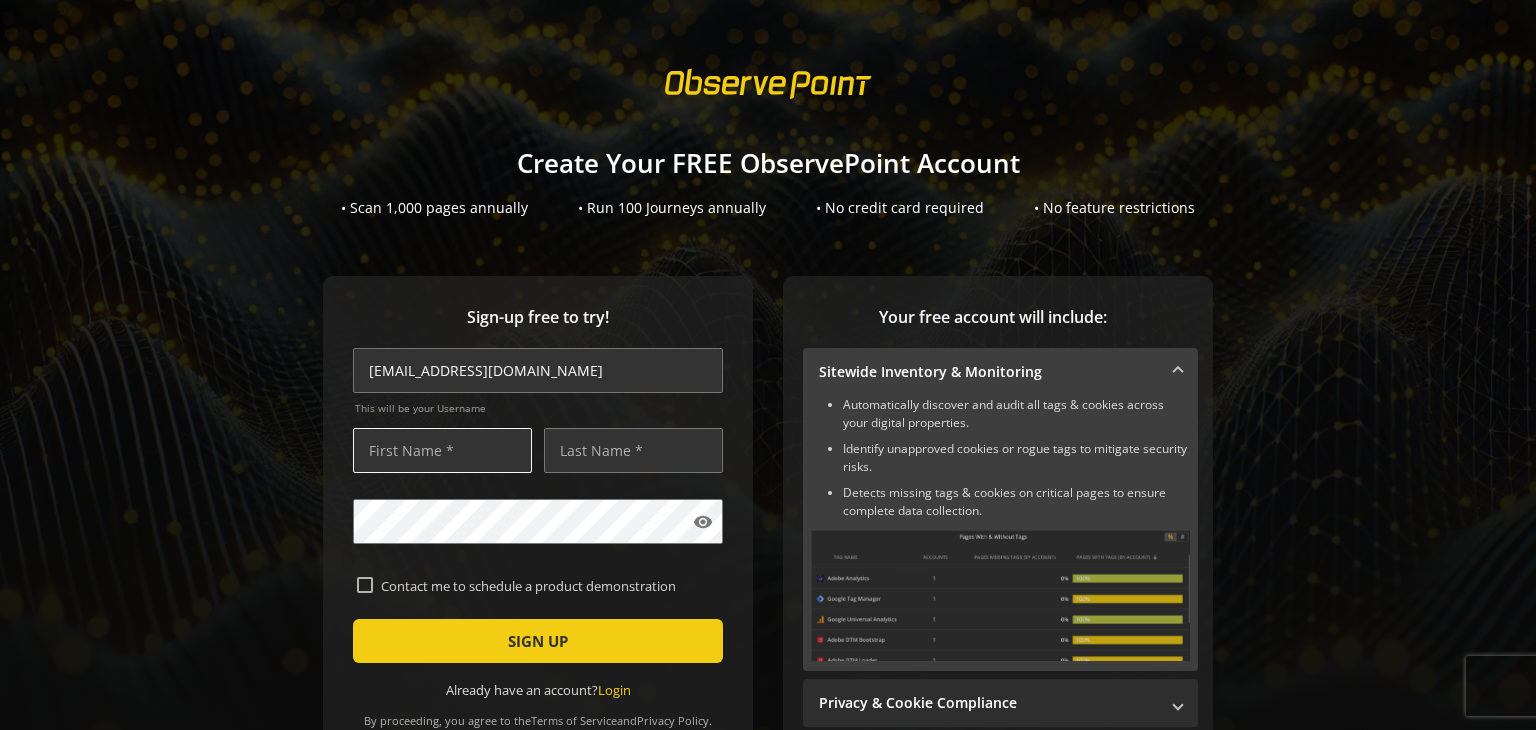 click at bounding box center [442, 450] 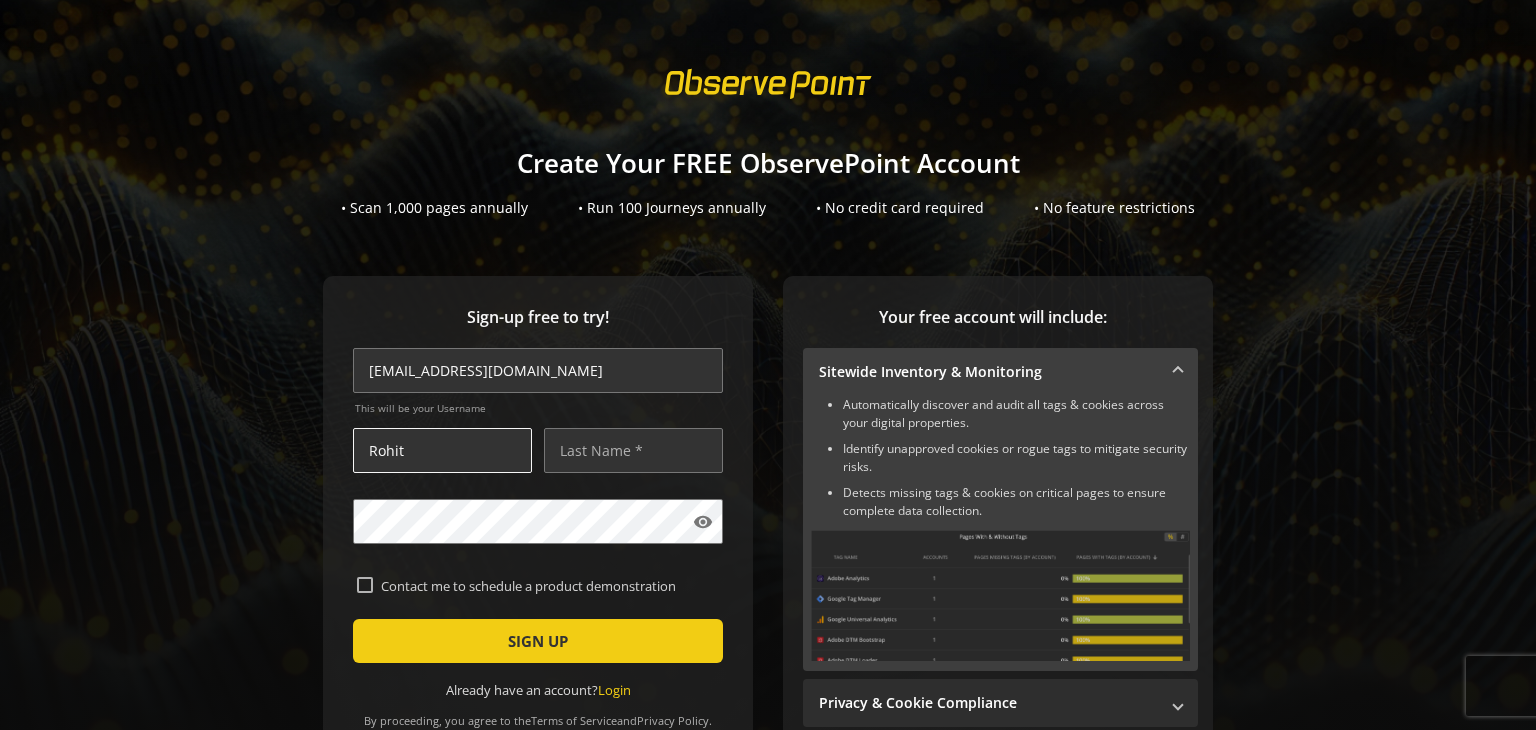 type on "Rohit" 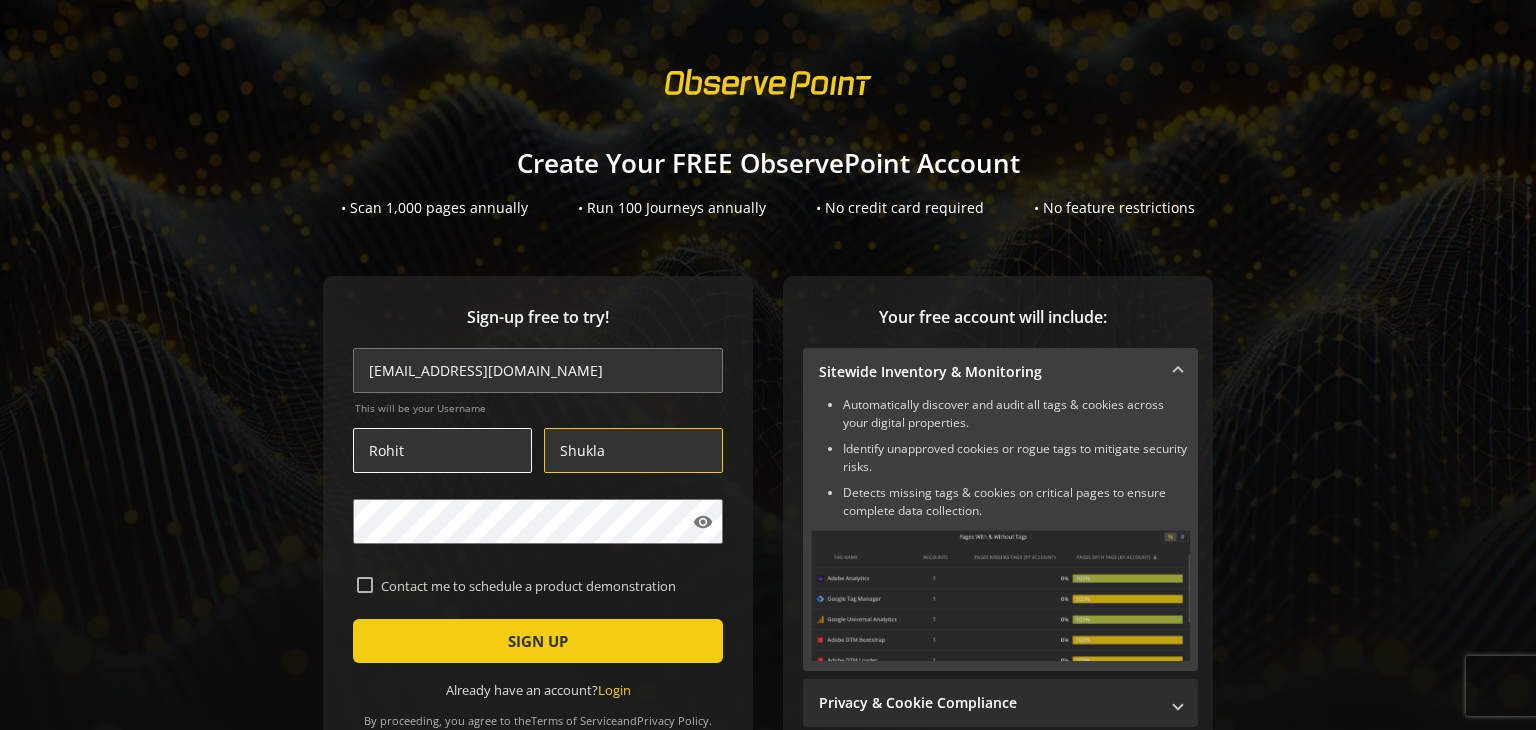 type on "Shukla" 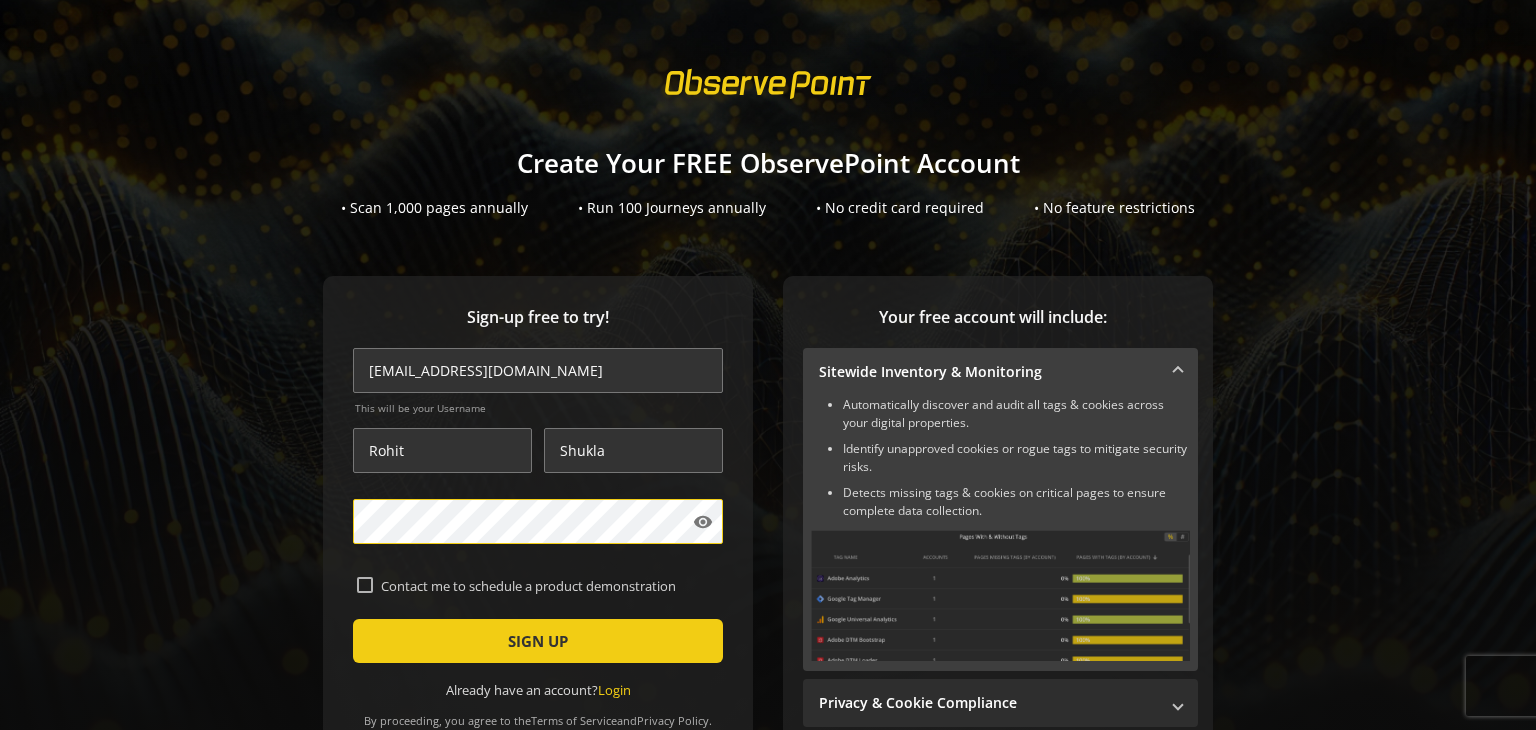 scroll, scrollTop: 100, scrollLeft: 0, axis: vertical 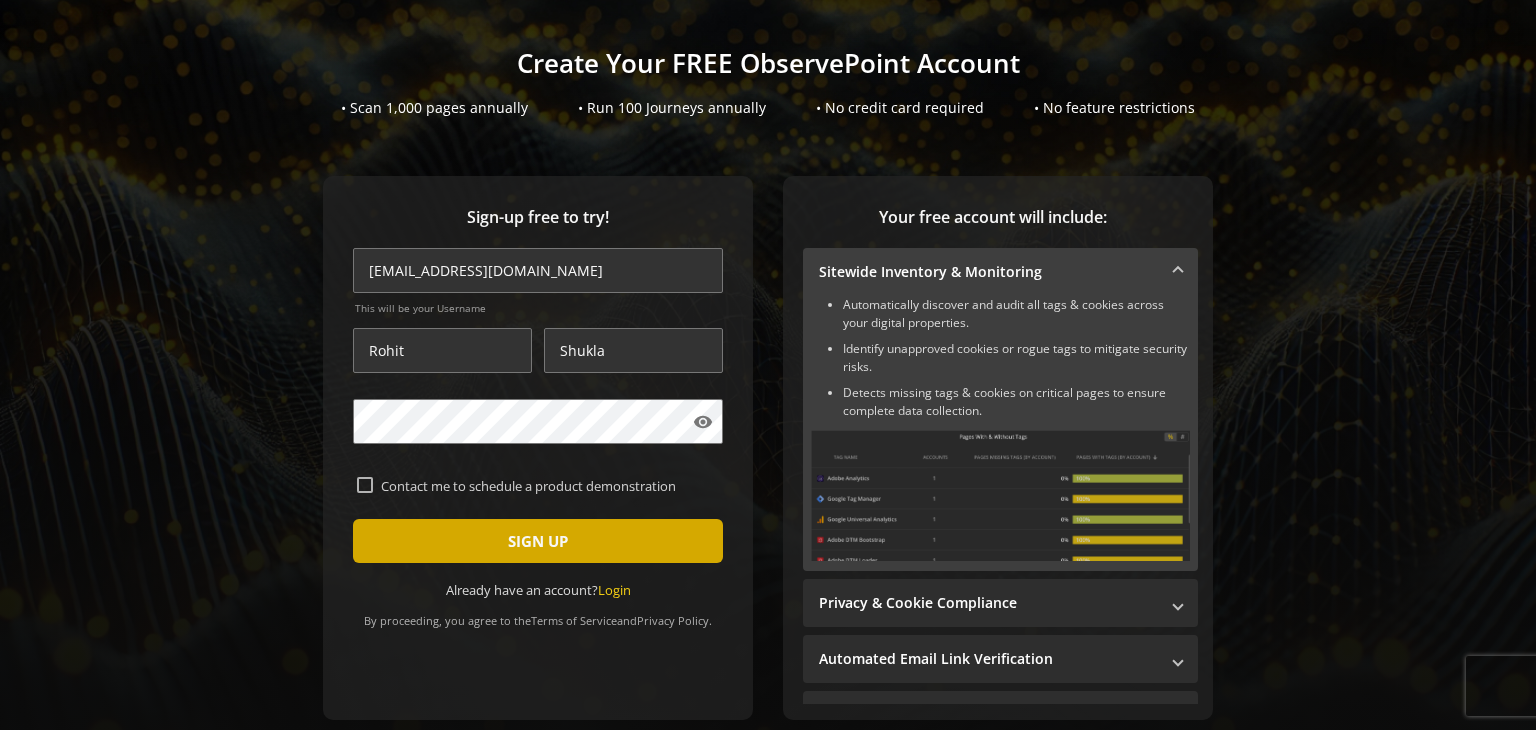 click on "SIGN UP" at bounding box center (538, 541) 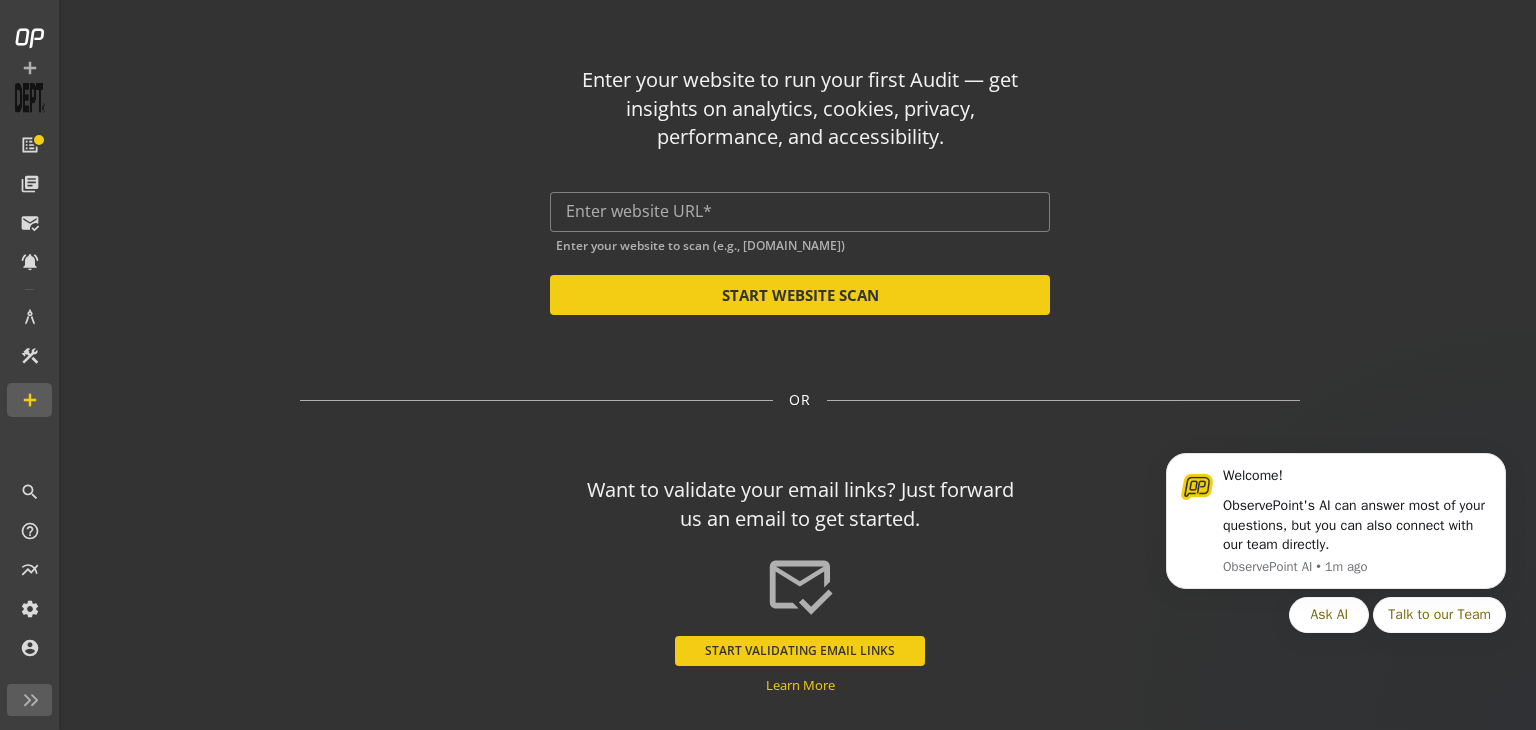 scroll, scrollTop: 0, scrollLeft: 0, axis: both 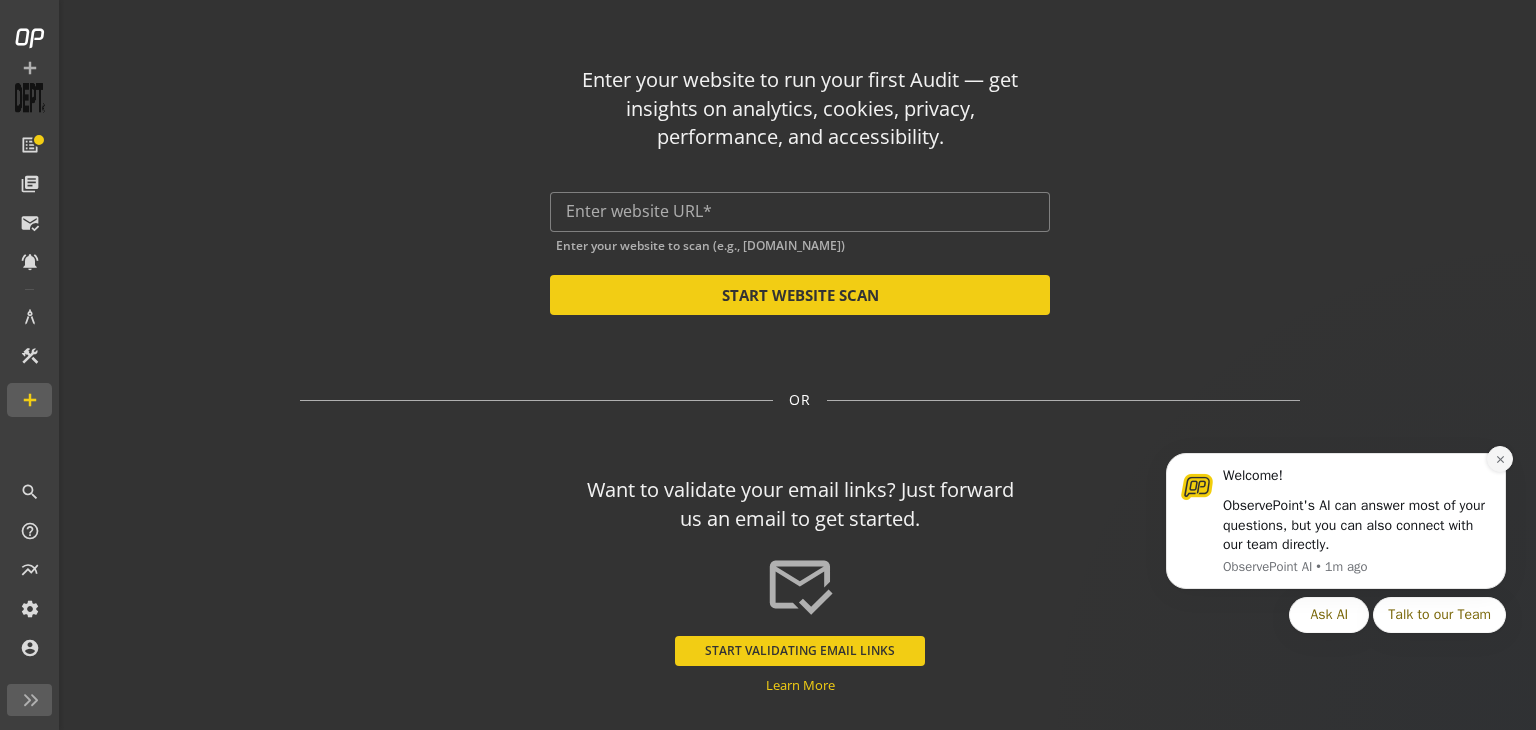click 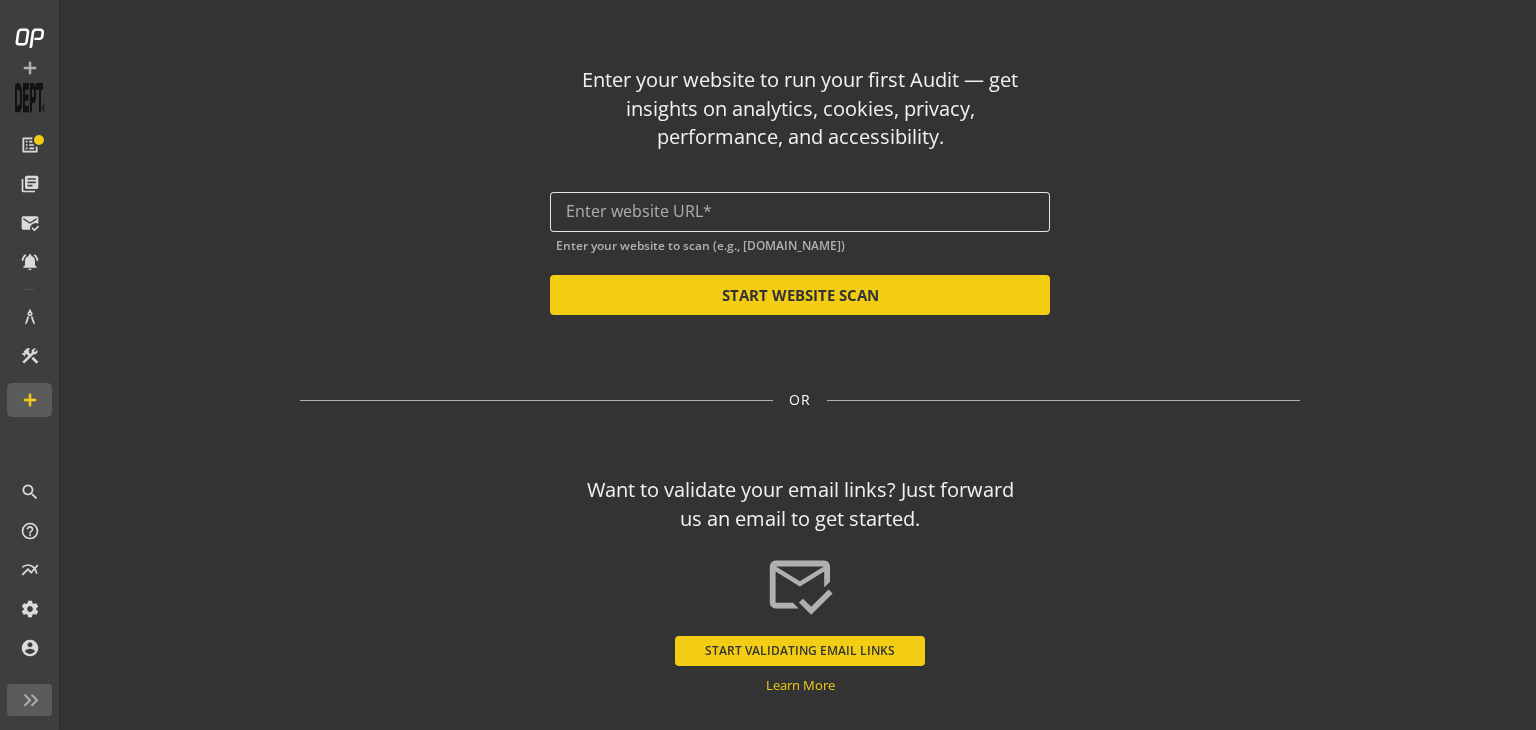 click 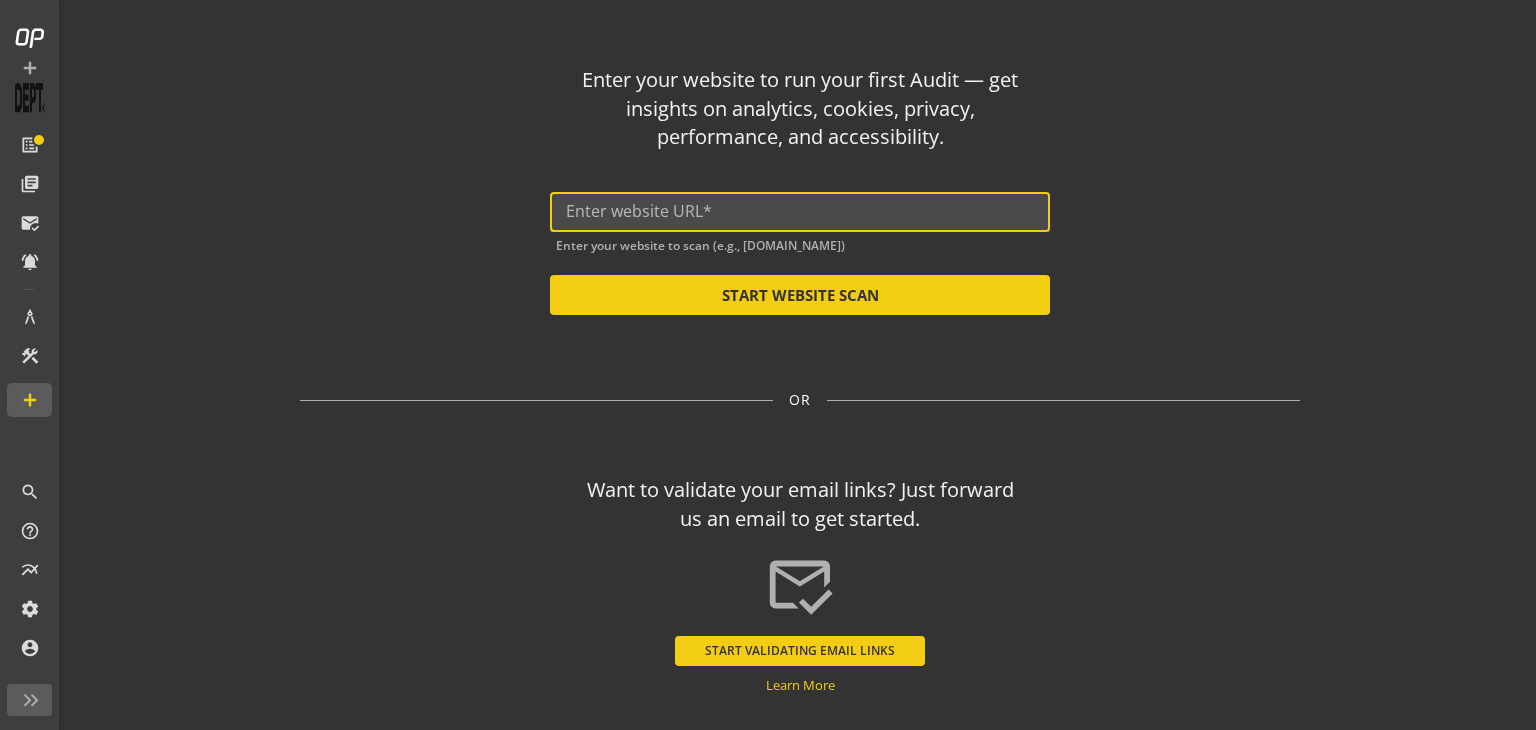 click at bounding box center (800, 211) 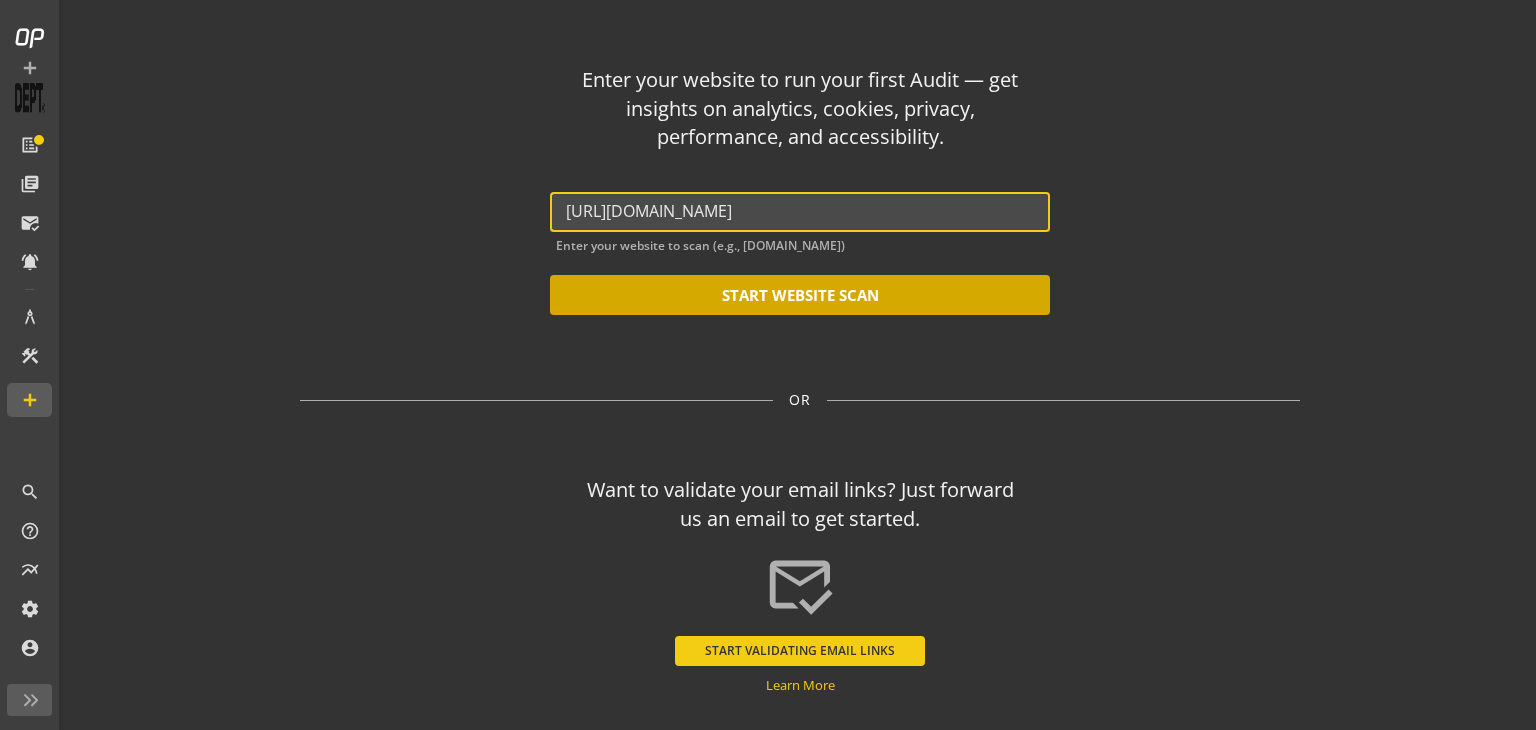 type on "[URL][DOMAIN_NAME]" 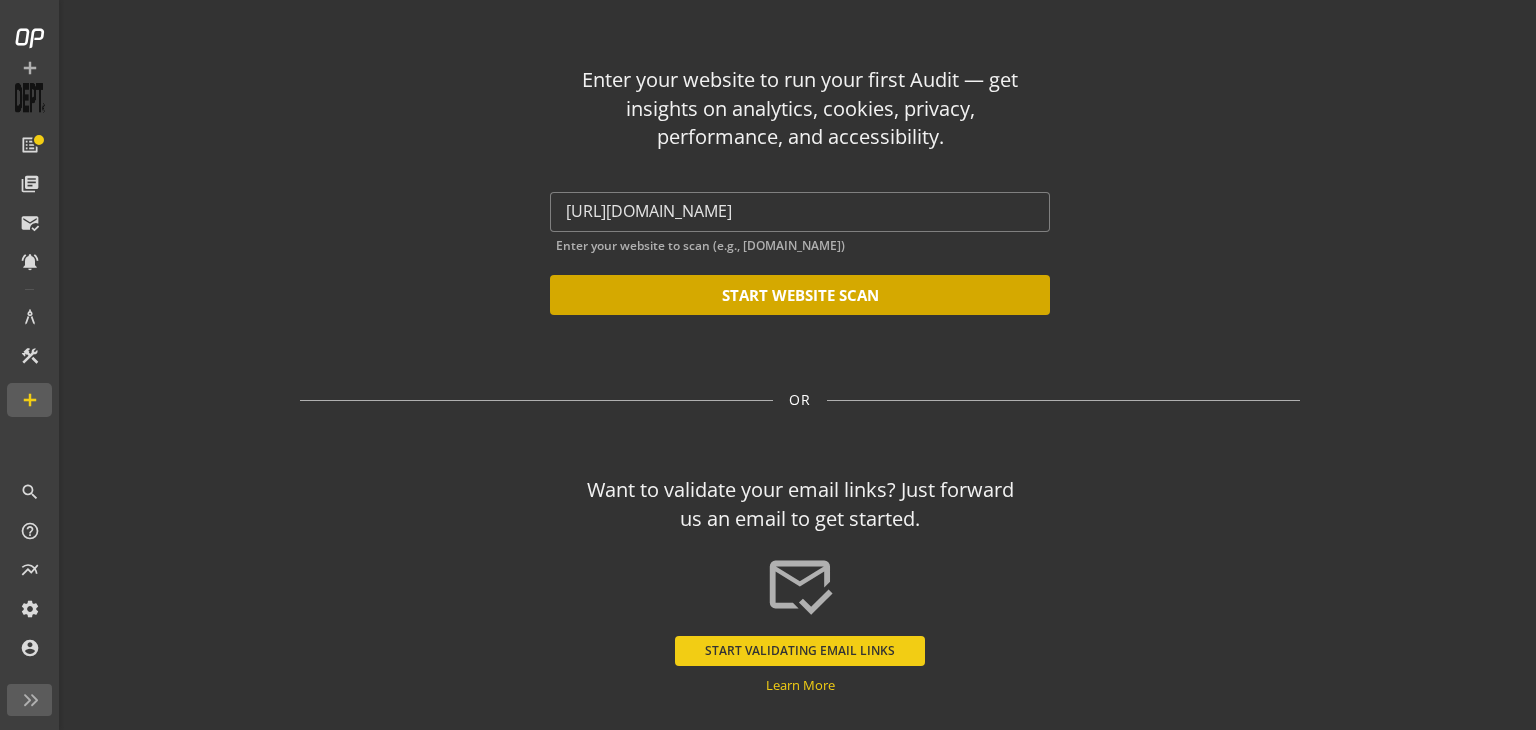 click on "START WEBSITE SCAN" 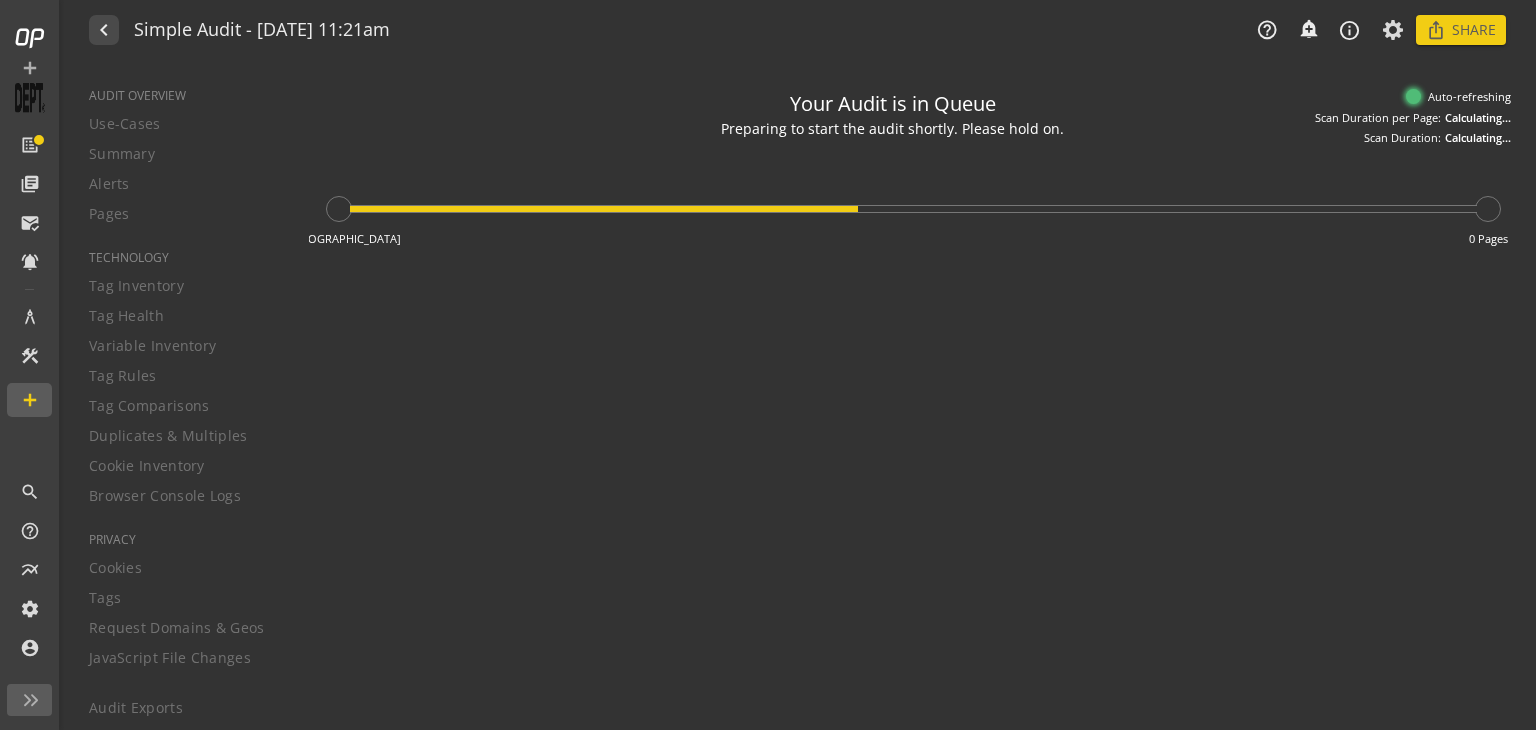 type on "Notes can include:
-a description of what this audit is validating
-changes in audit settings
-discoveries in the report of outstanding rule failures or items needing remediation" 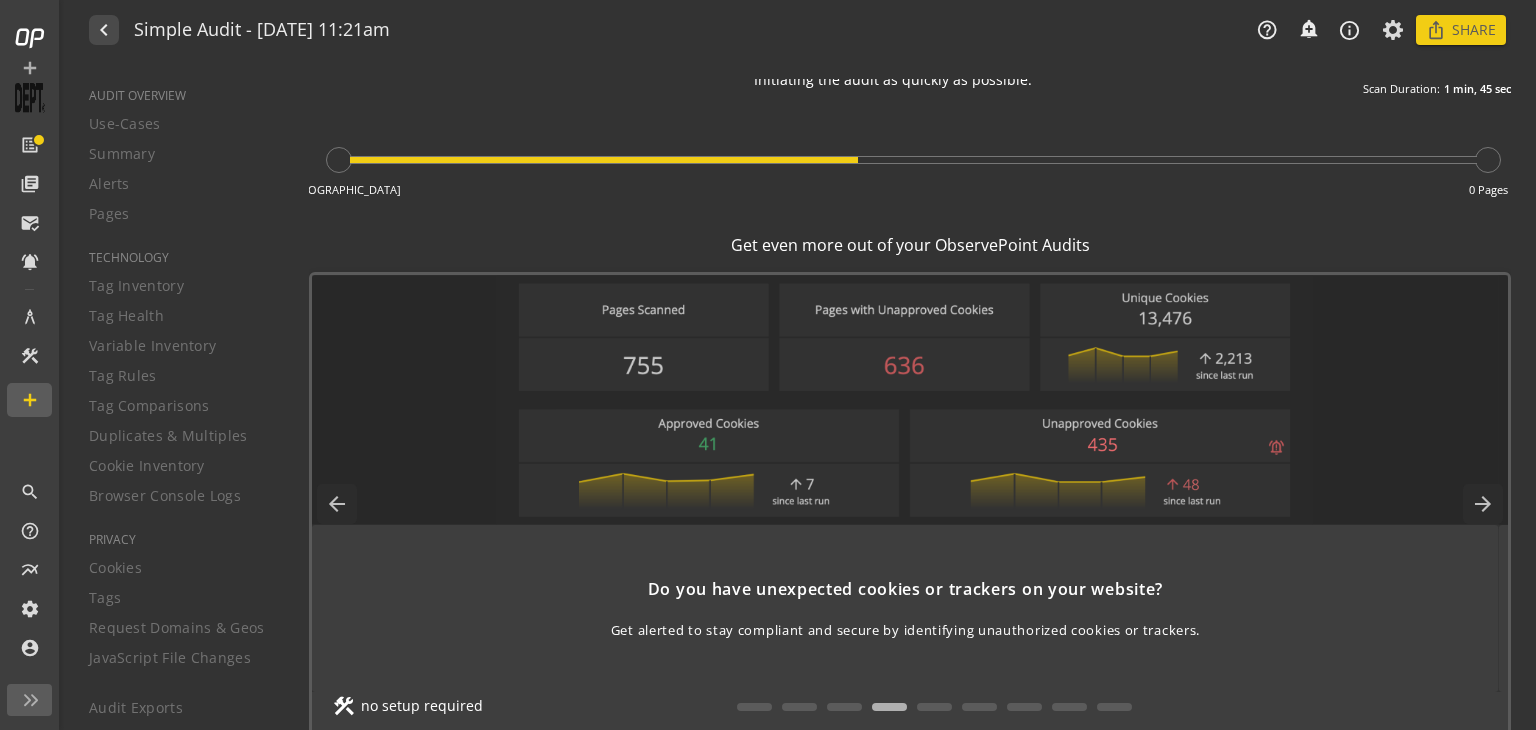 scroll, scrollTop: 0, scrollLeft: 0, axis: both 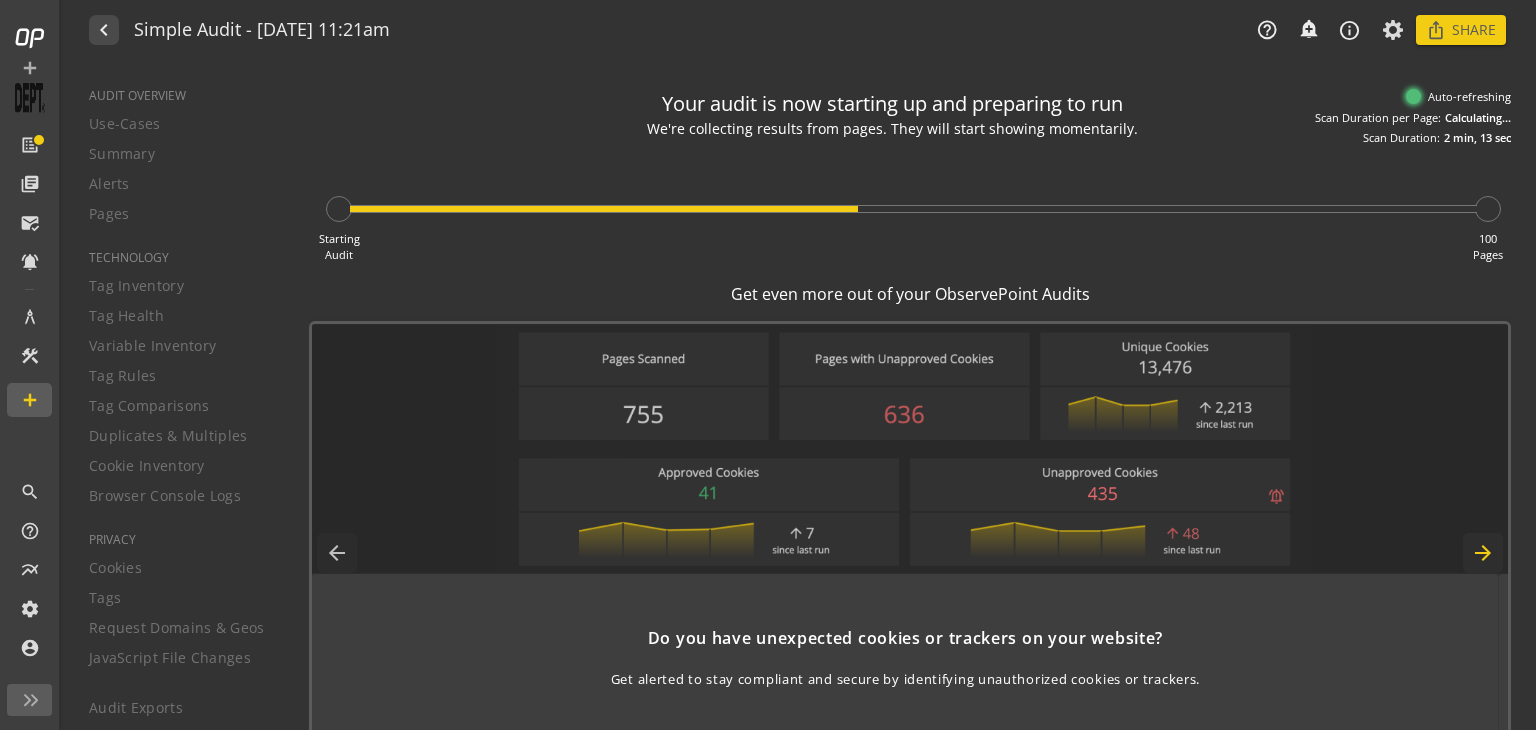 click on "arrow_forward" 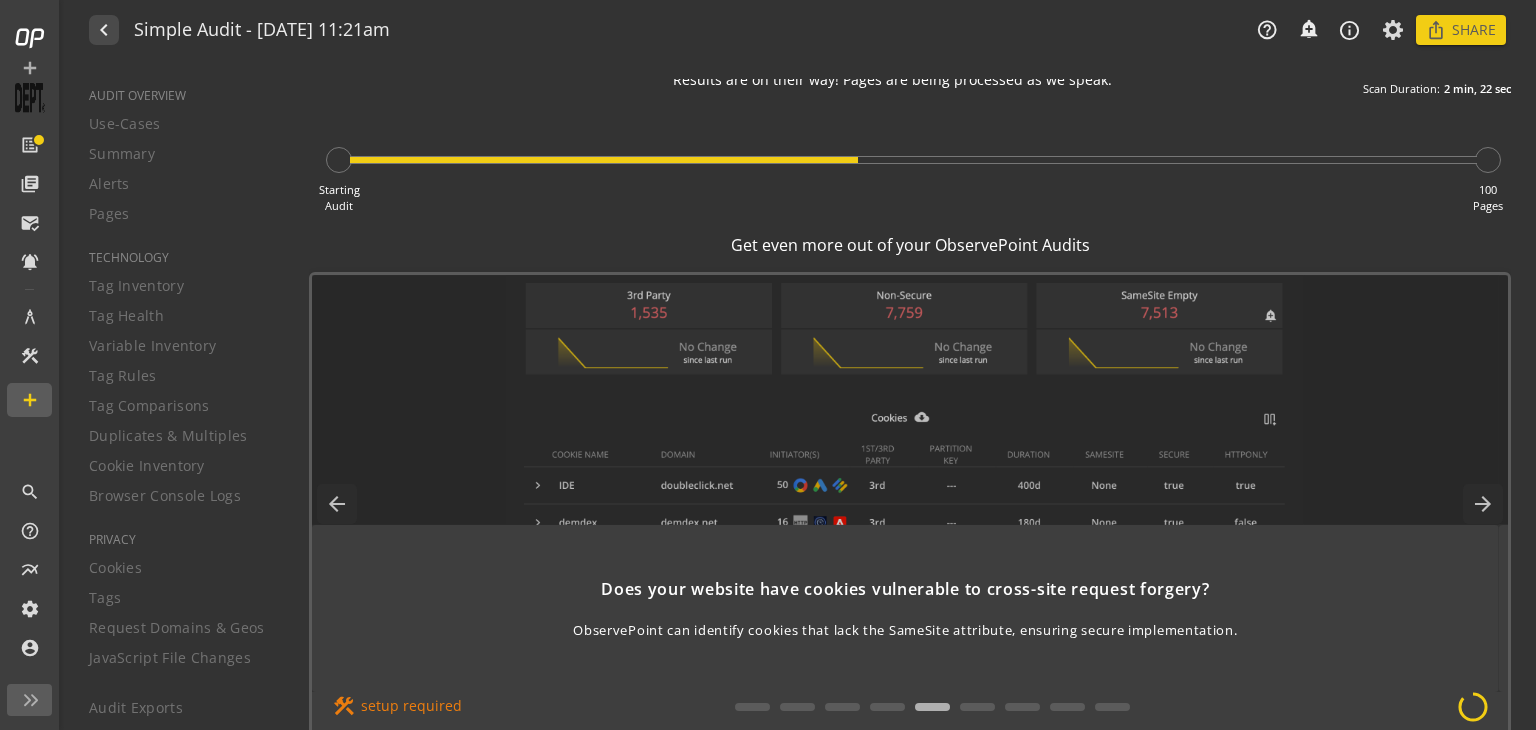 scroll, scrollTop: 28, scrollLeft: 0, axis: vertical 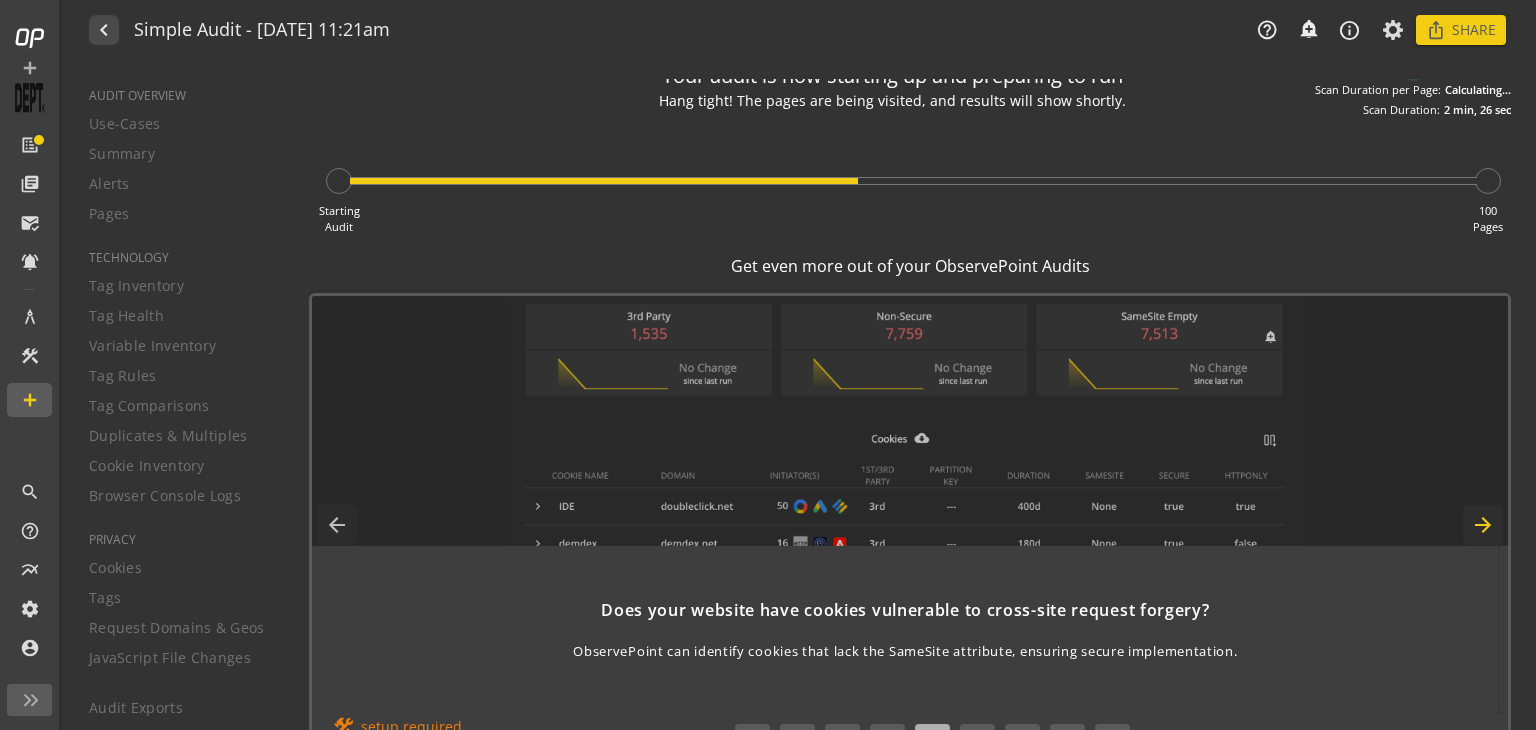 click on "arrow_forward" 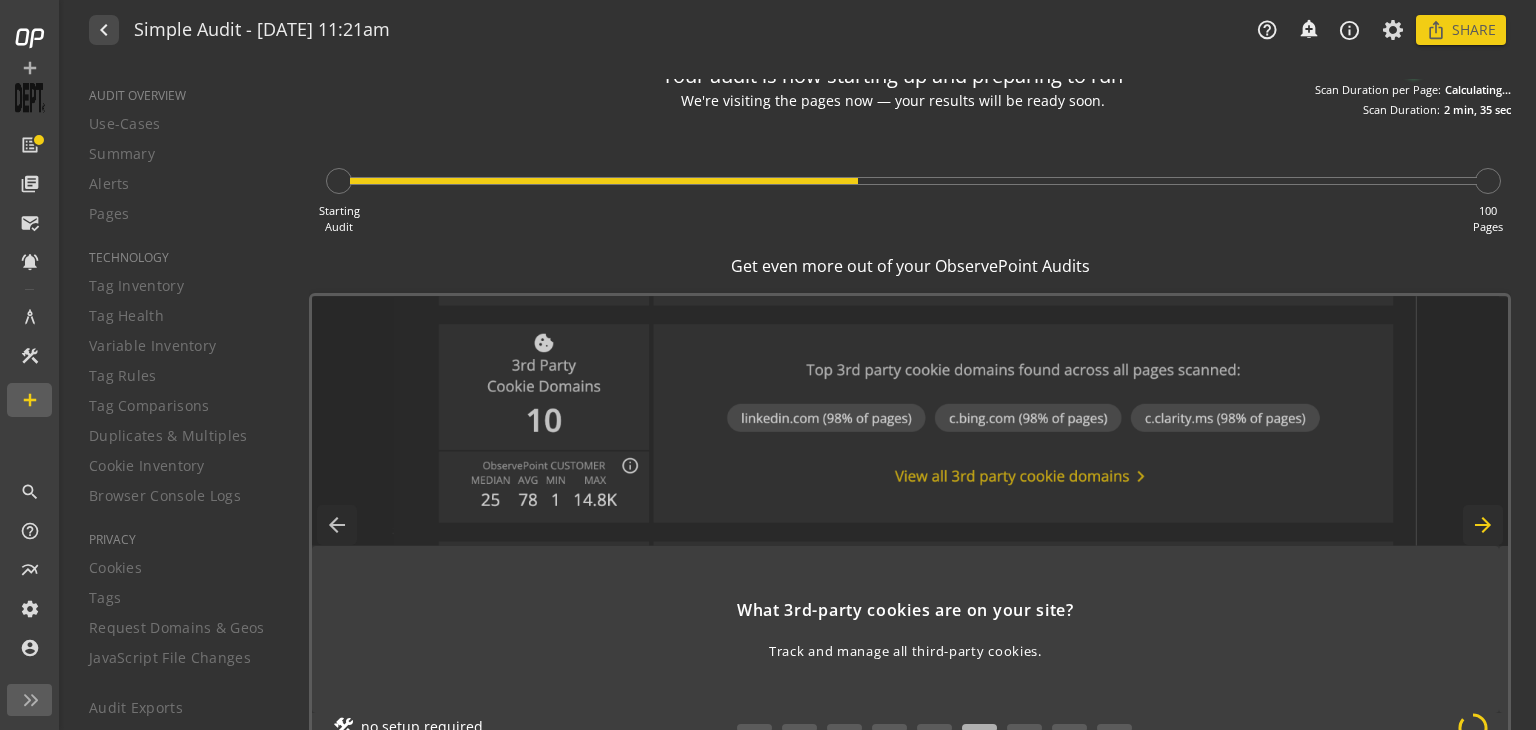 click on "arrow_forward" 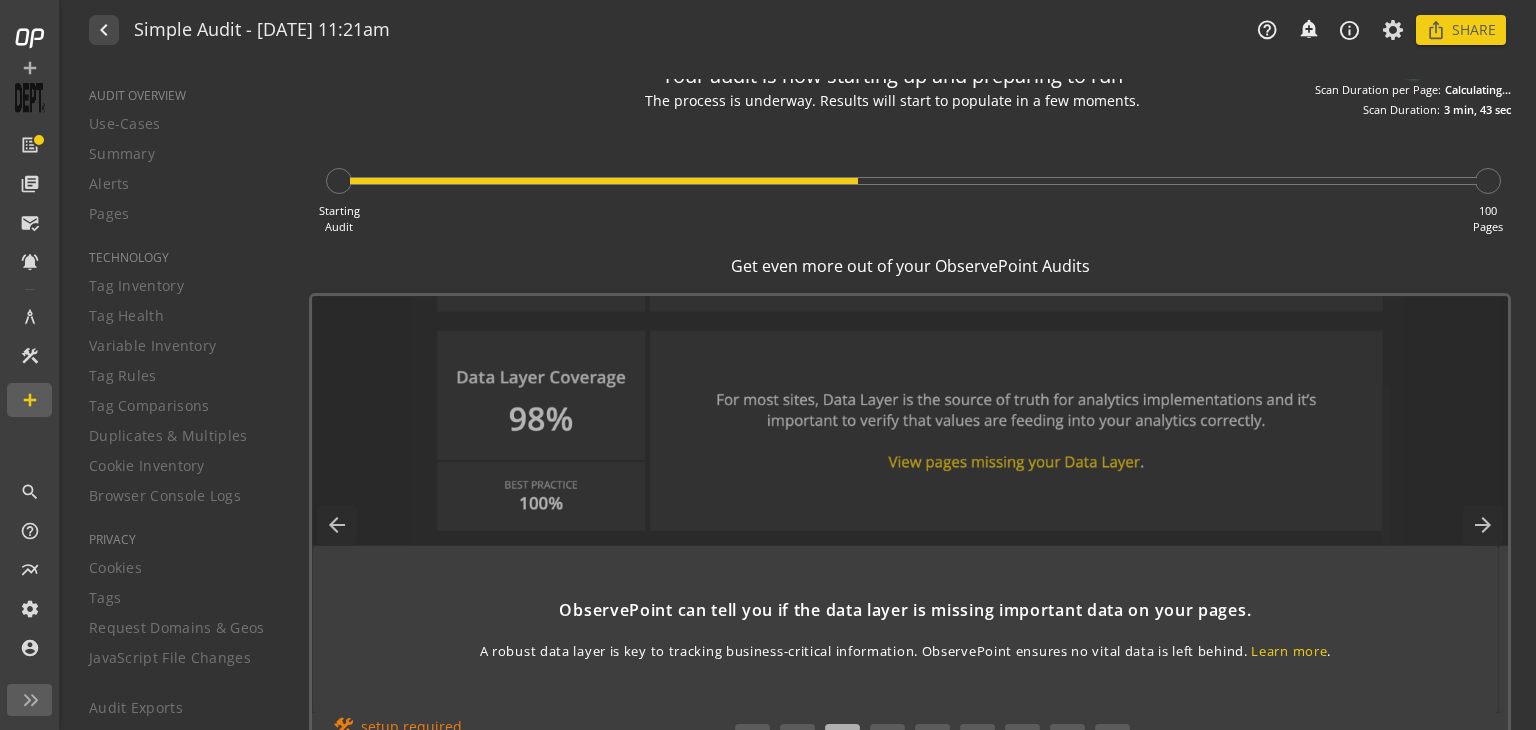 scroll, scrollTop: 49, scrollLeft: 0, axis: vertical 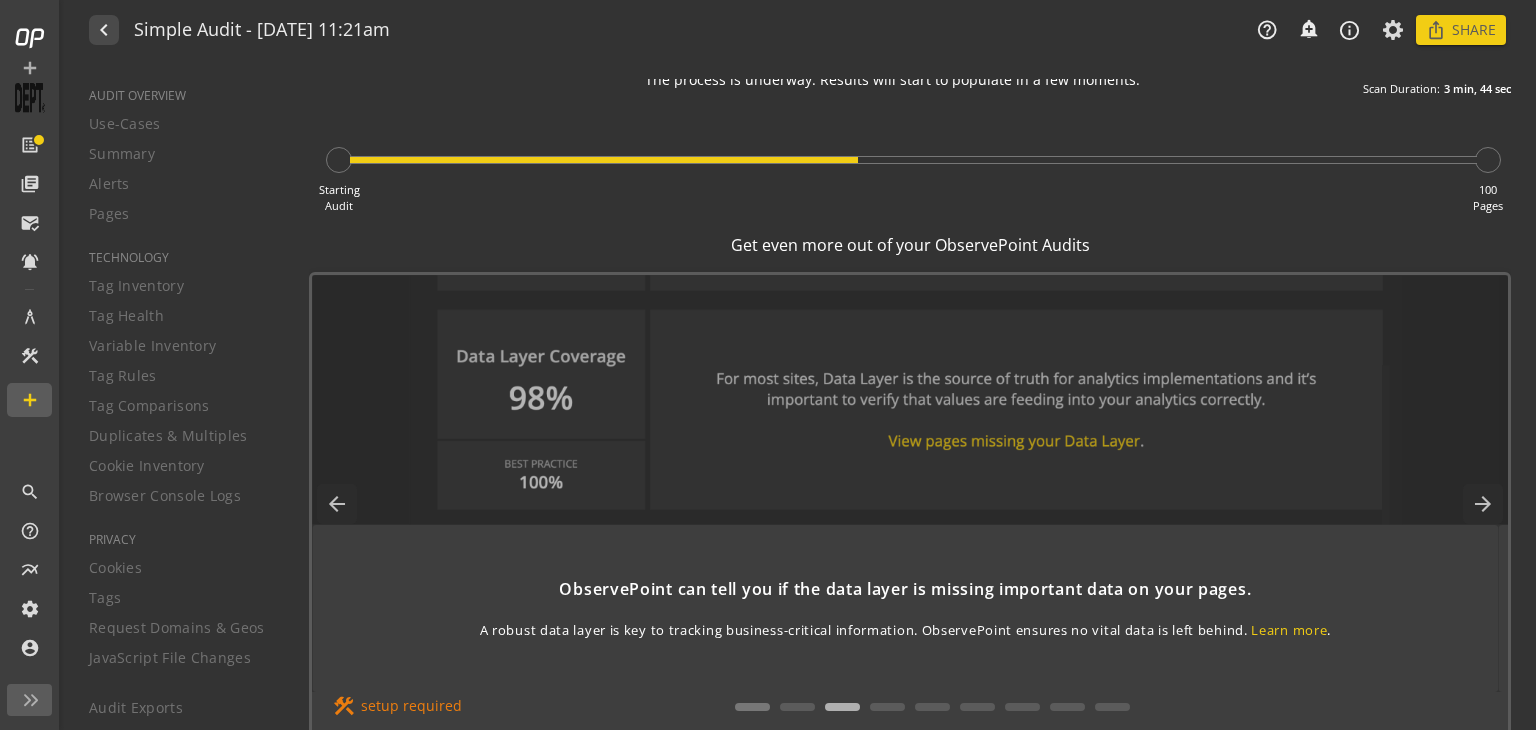 click 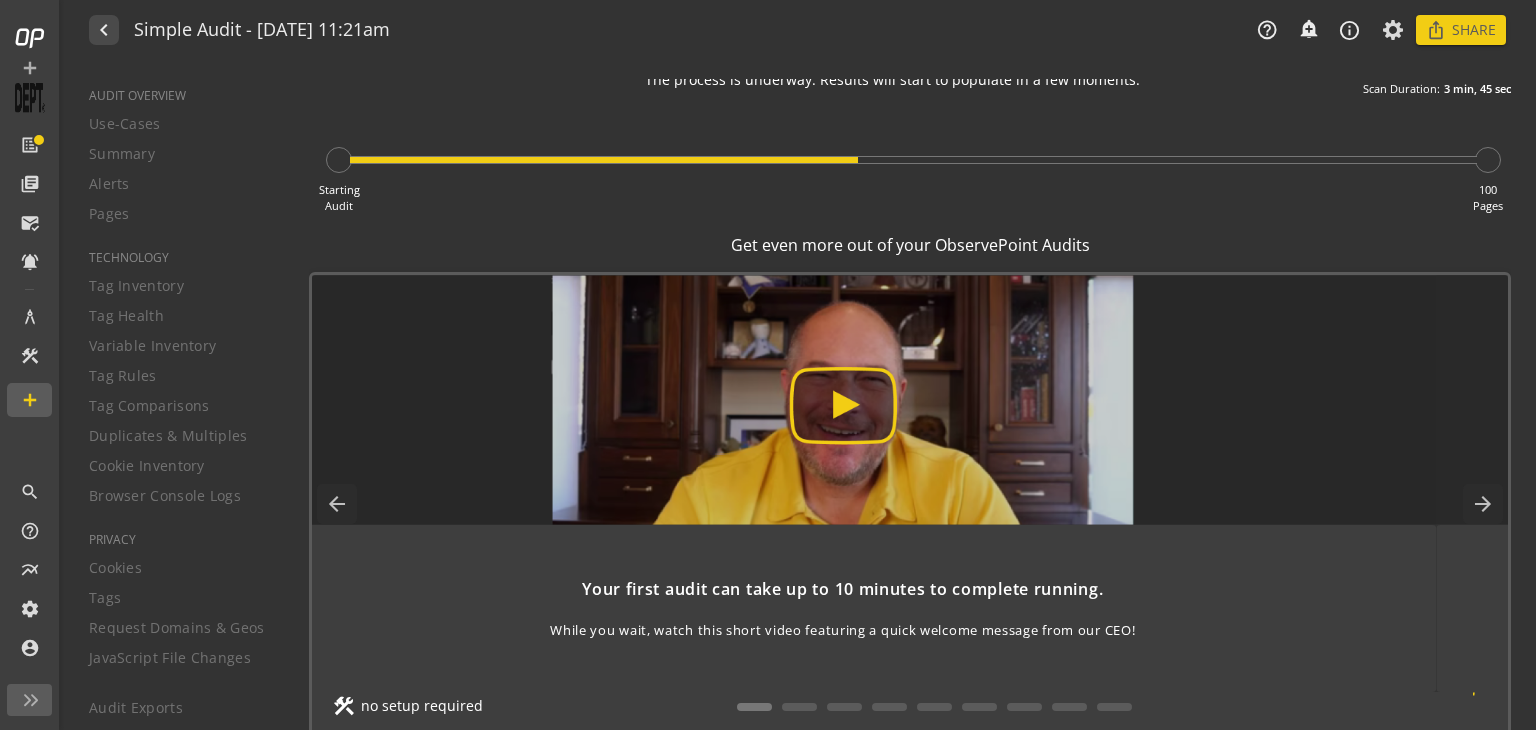 scroll, scrollTop: 0, scrollLeft: 0, axis: both 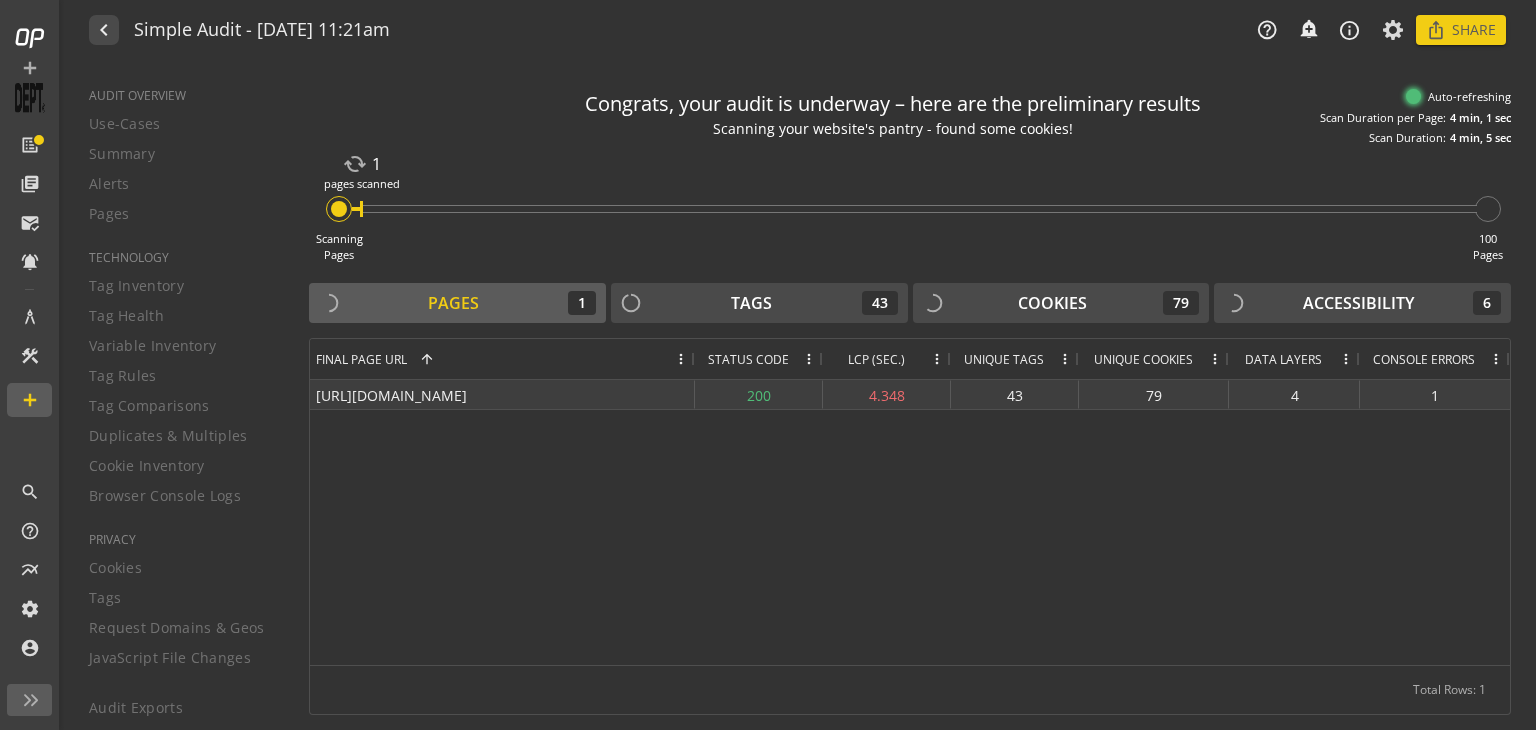 click on "4" 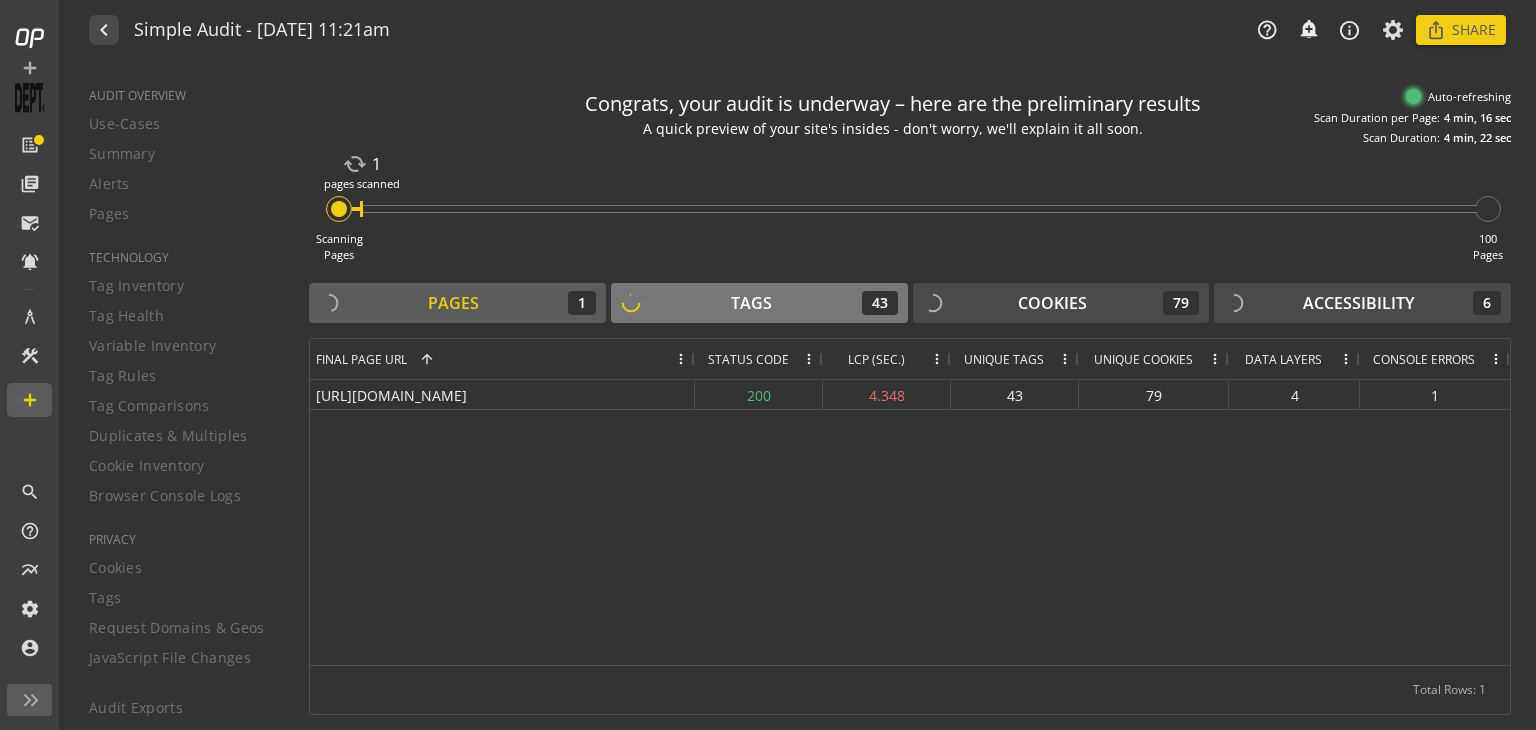 click on "Tags  43" 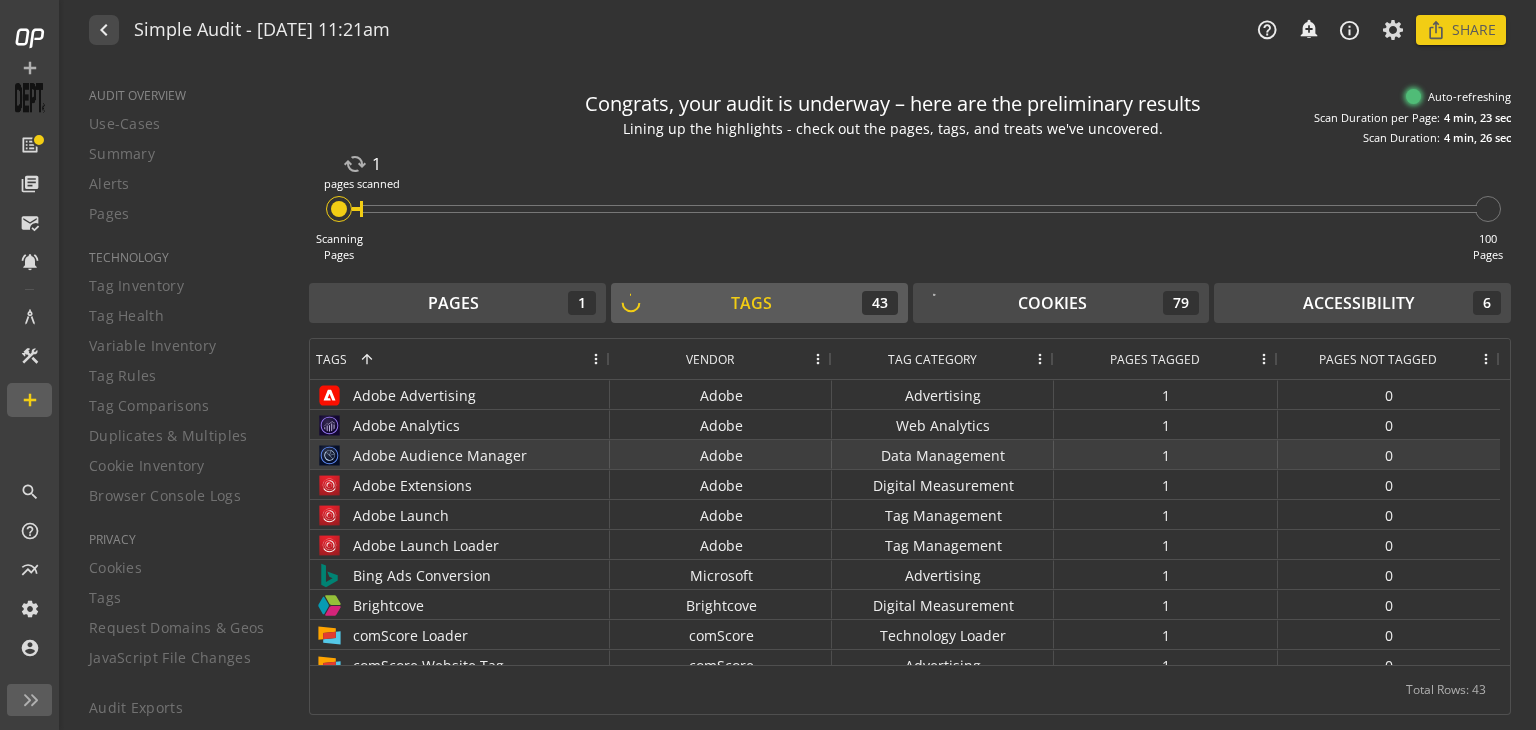 scroll, scrollTop: 100, scrollLeft: 0, axis: vertical 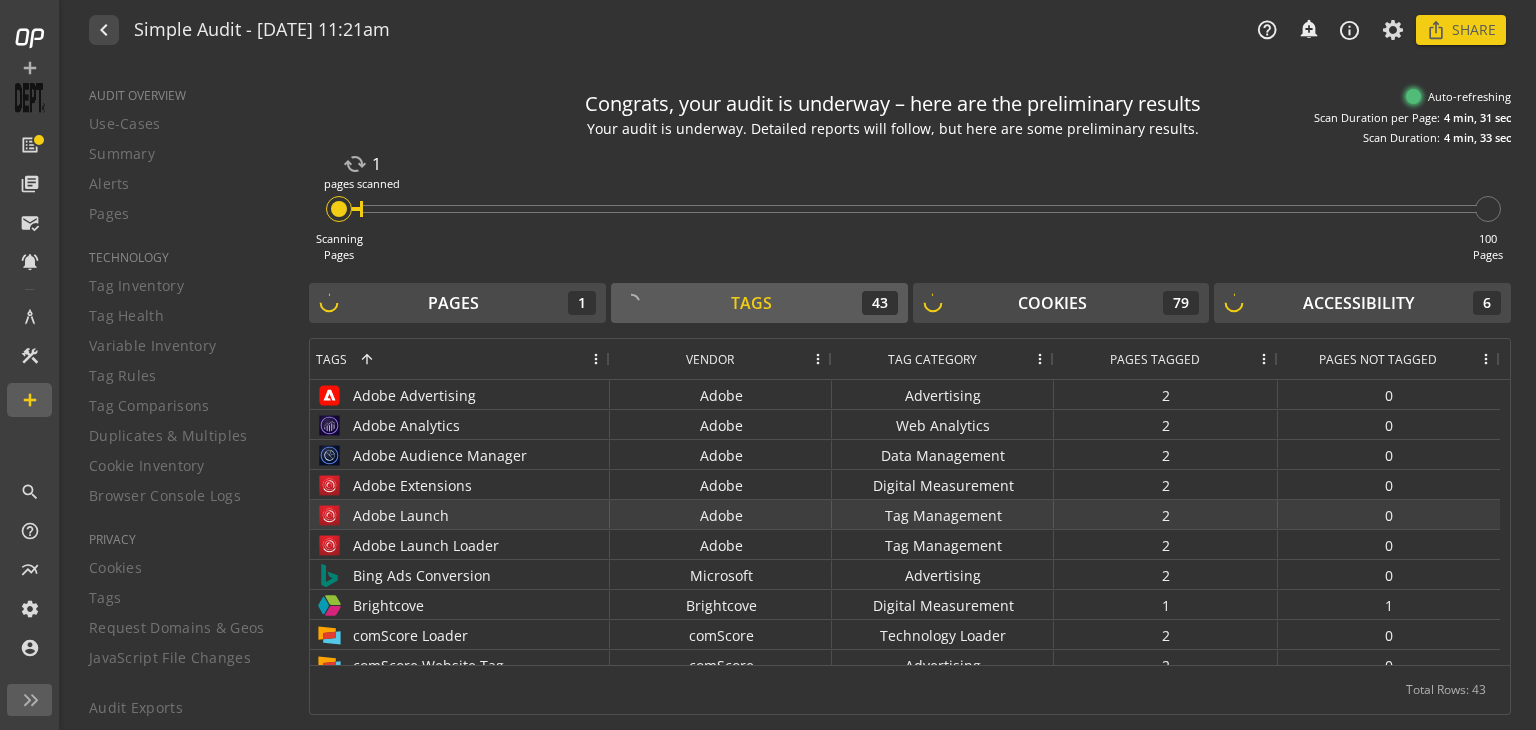 click on "Adobe Launch" 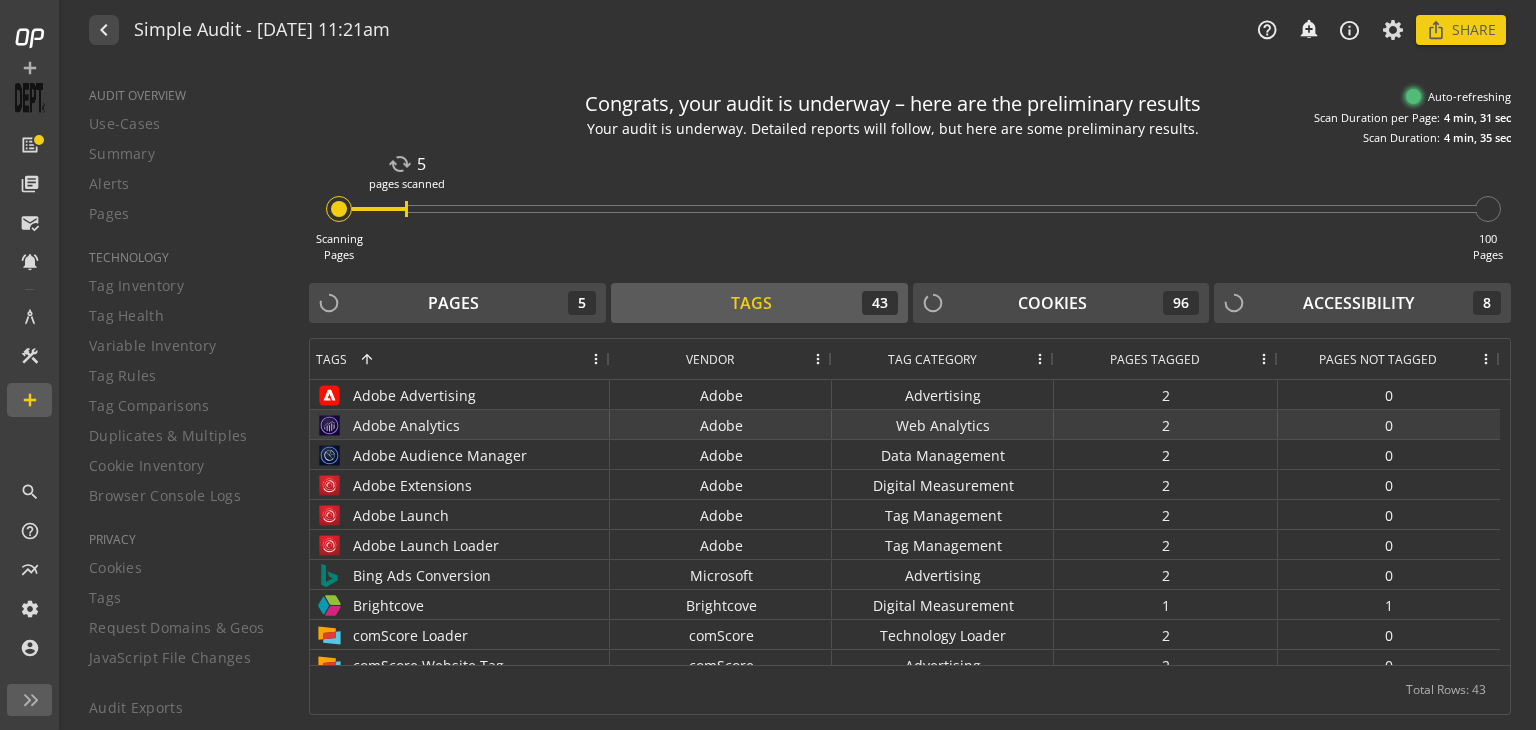 click on "Adobe Analytics" 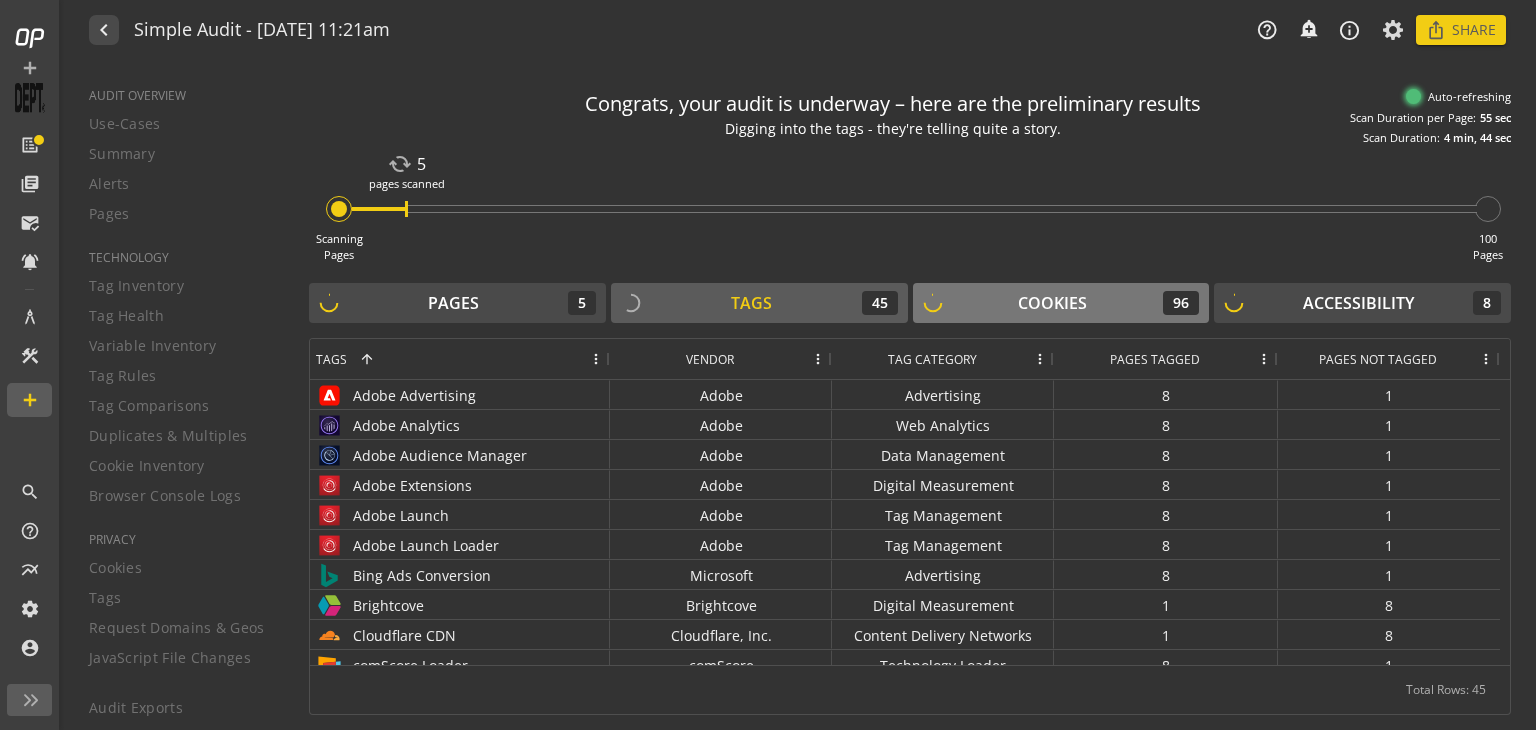 click on "Cookies" 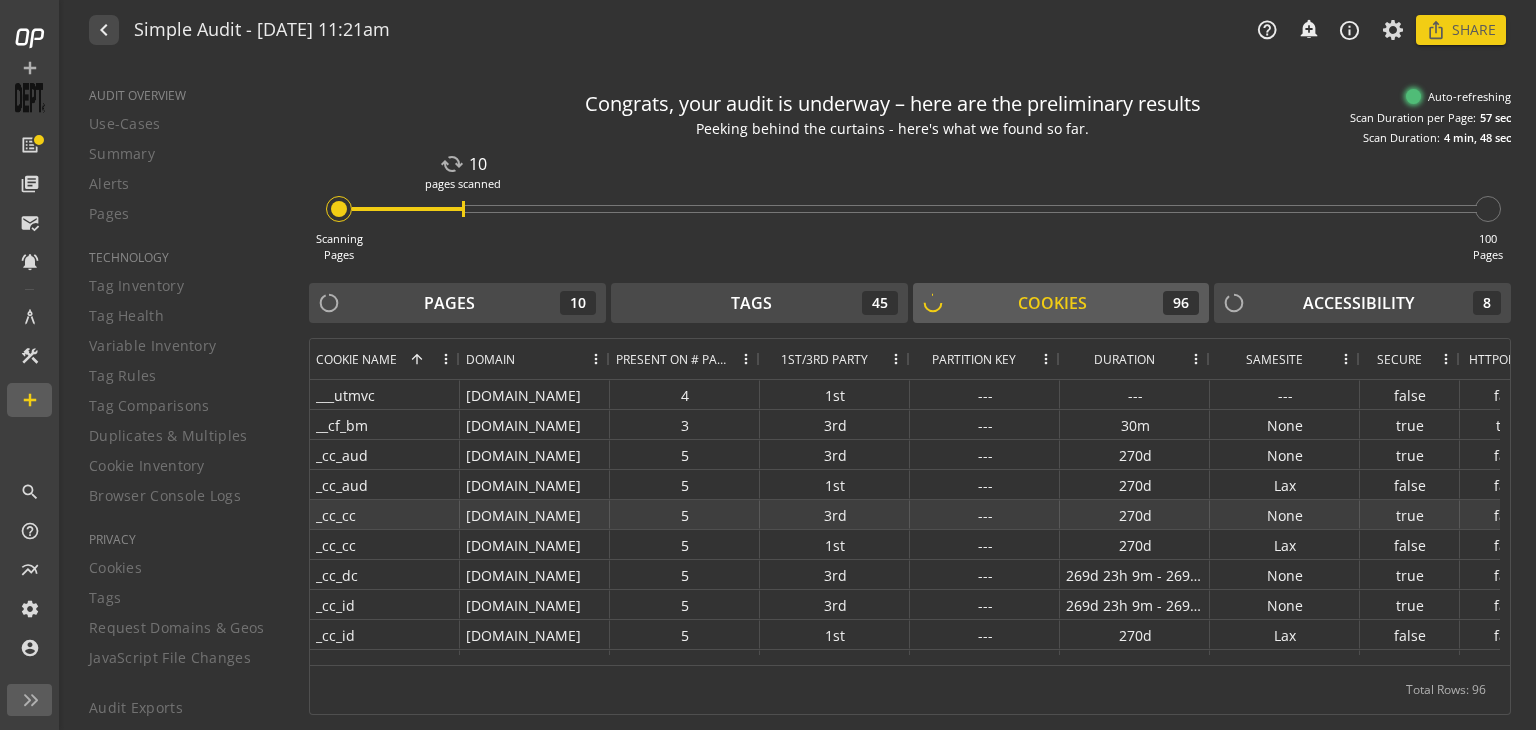 scroll, scrollTop: 100, scrollLeft: 0, axis: vertical 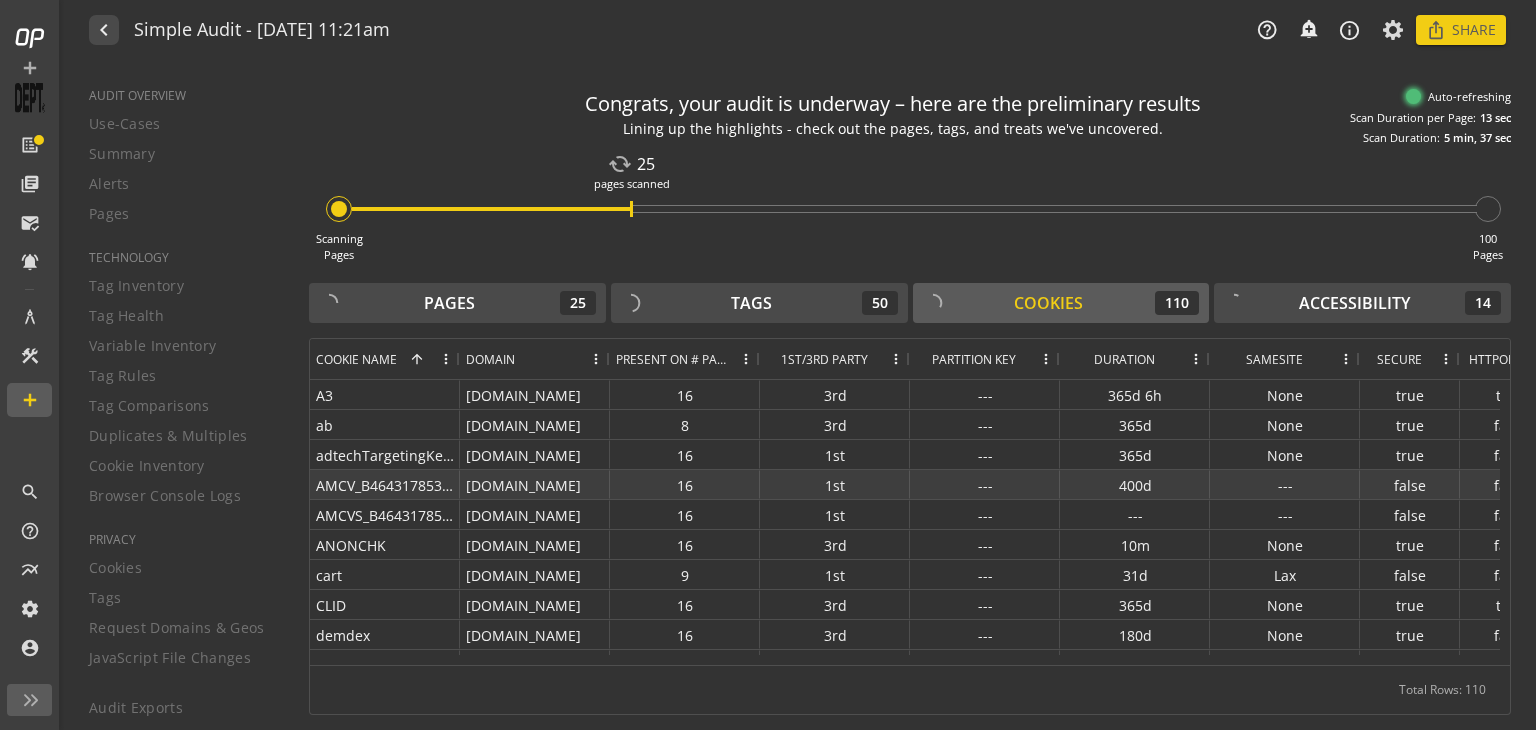 click on "AMCV_B464317853A9C8390A490D4E%40AdobeOrg" 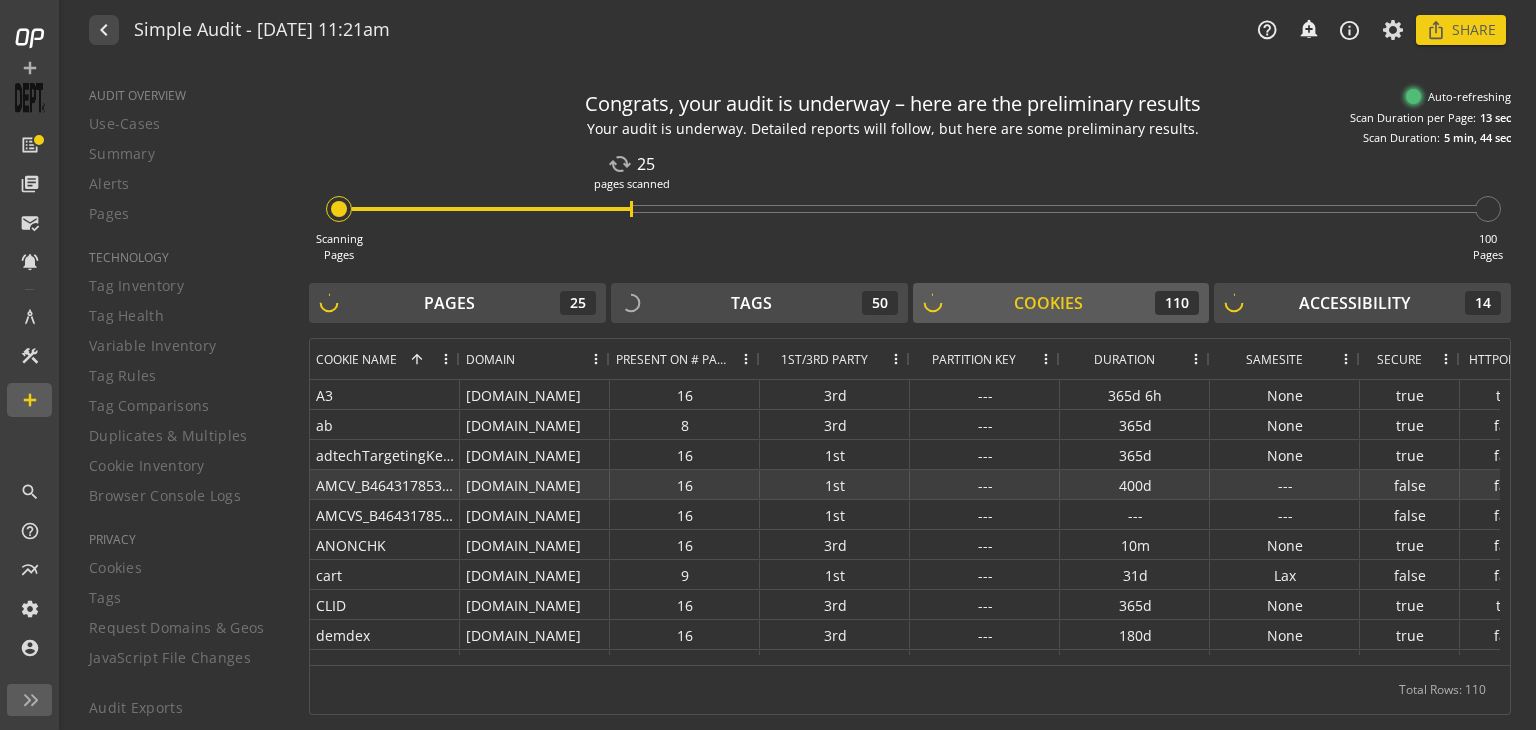 click on "AMCV_B464317853A9C8390A490D4E%40AdobeOrg" 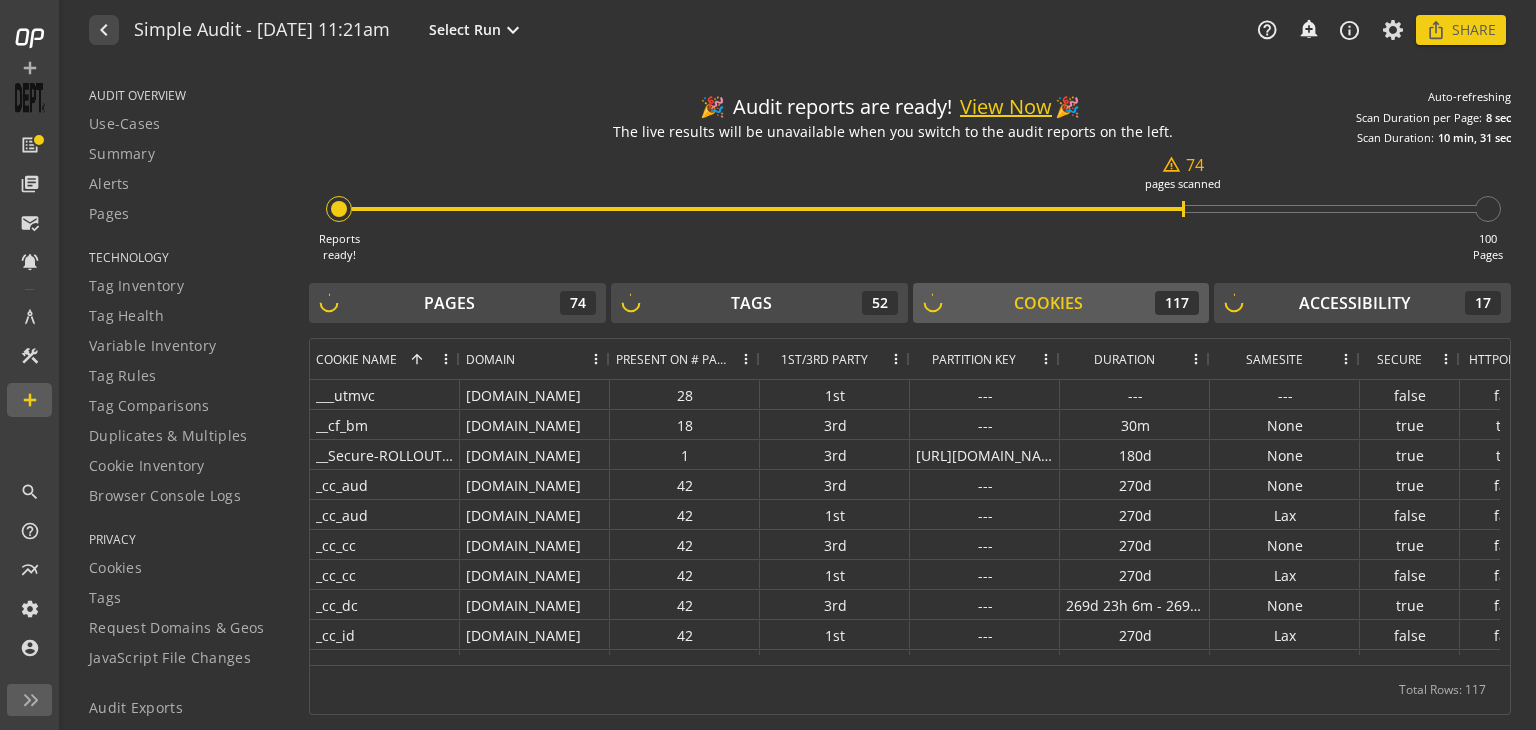 click on "View Now" 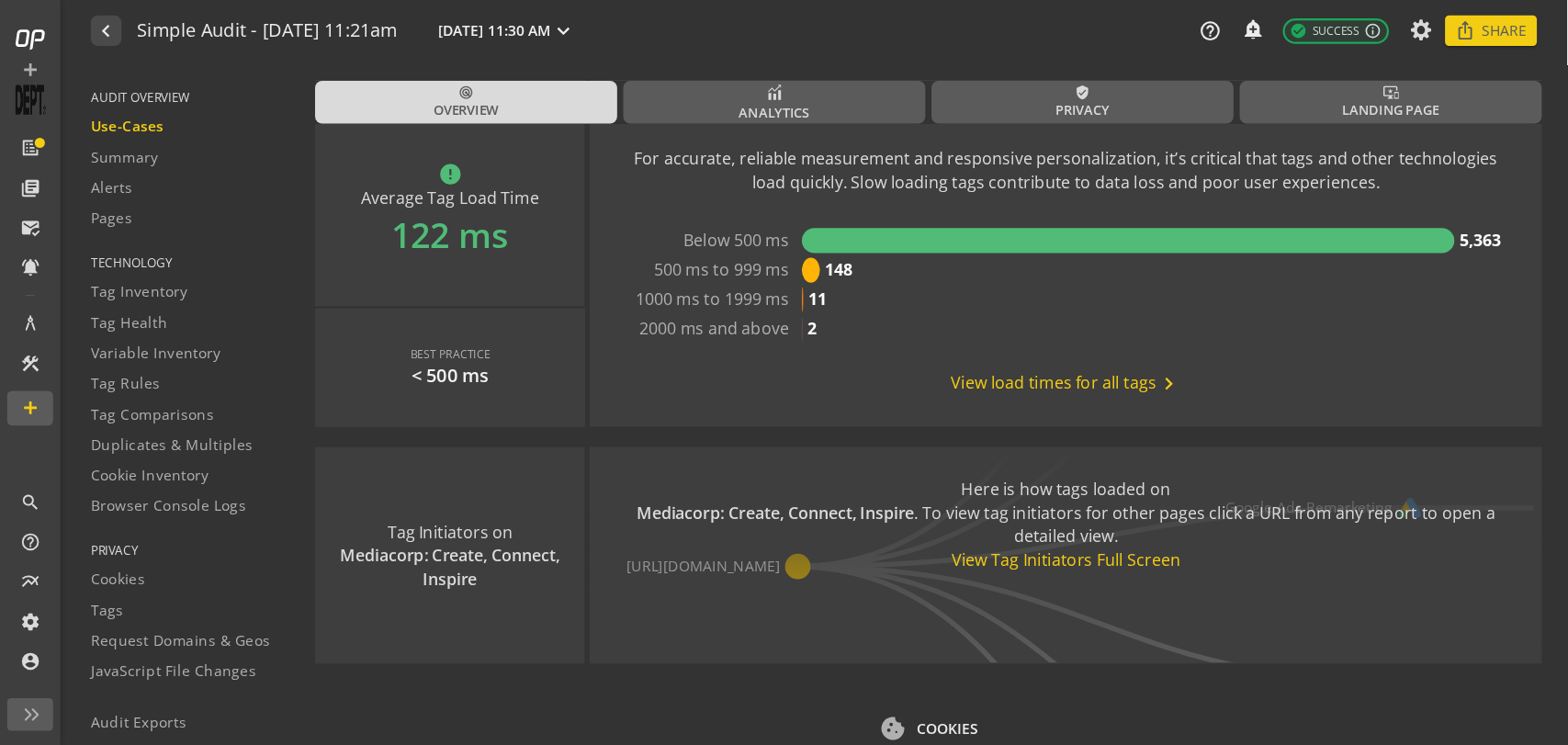 scroll, scrollTop: 1929, scrollLeft: 0, axis: vertical 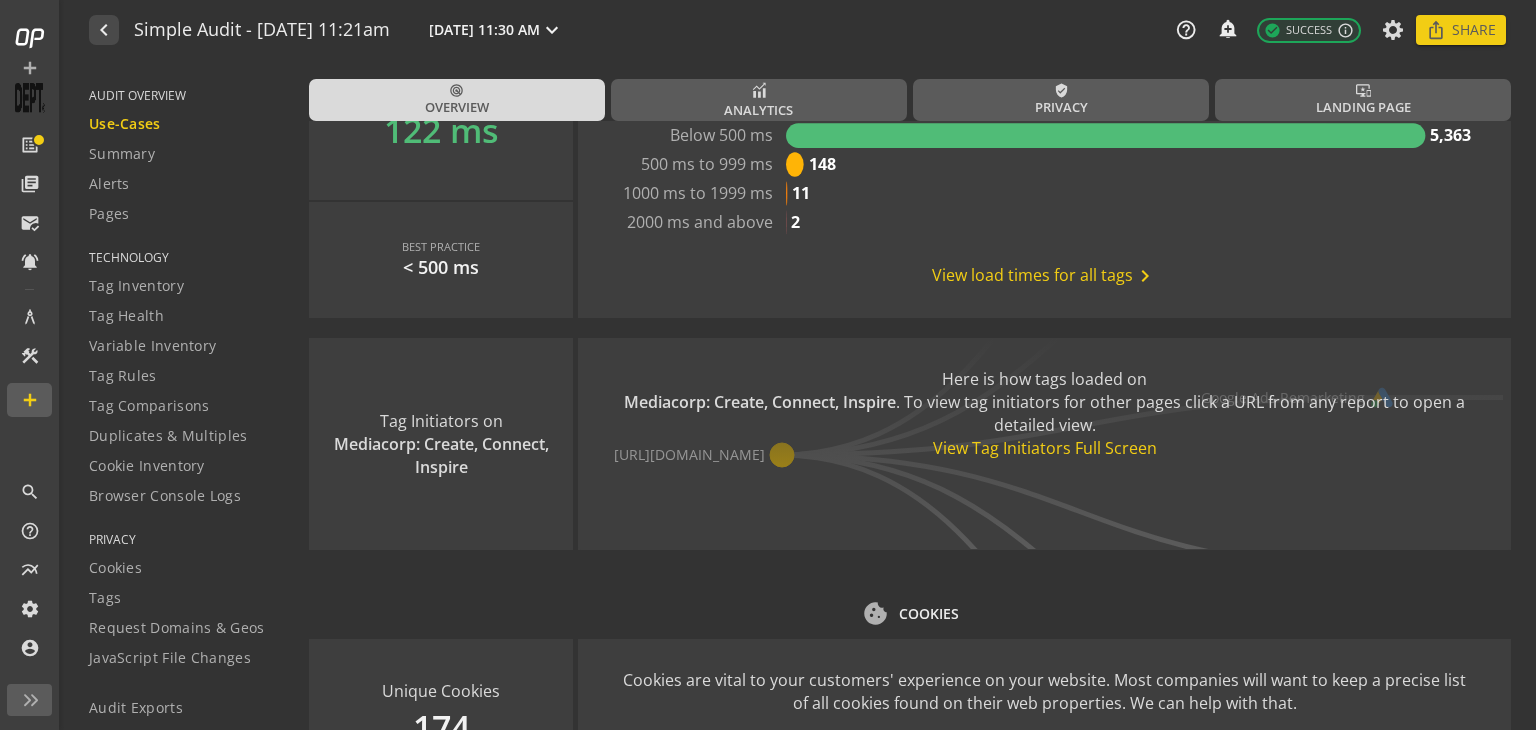 click on "View Tag Initiators Full Screen" 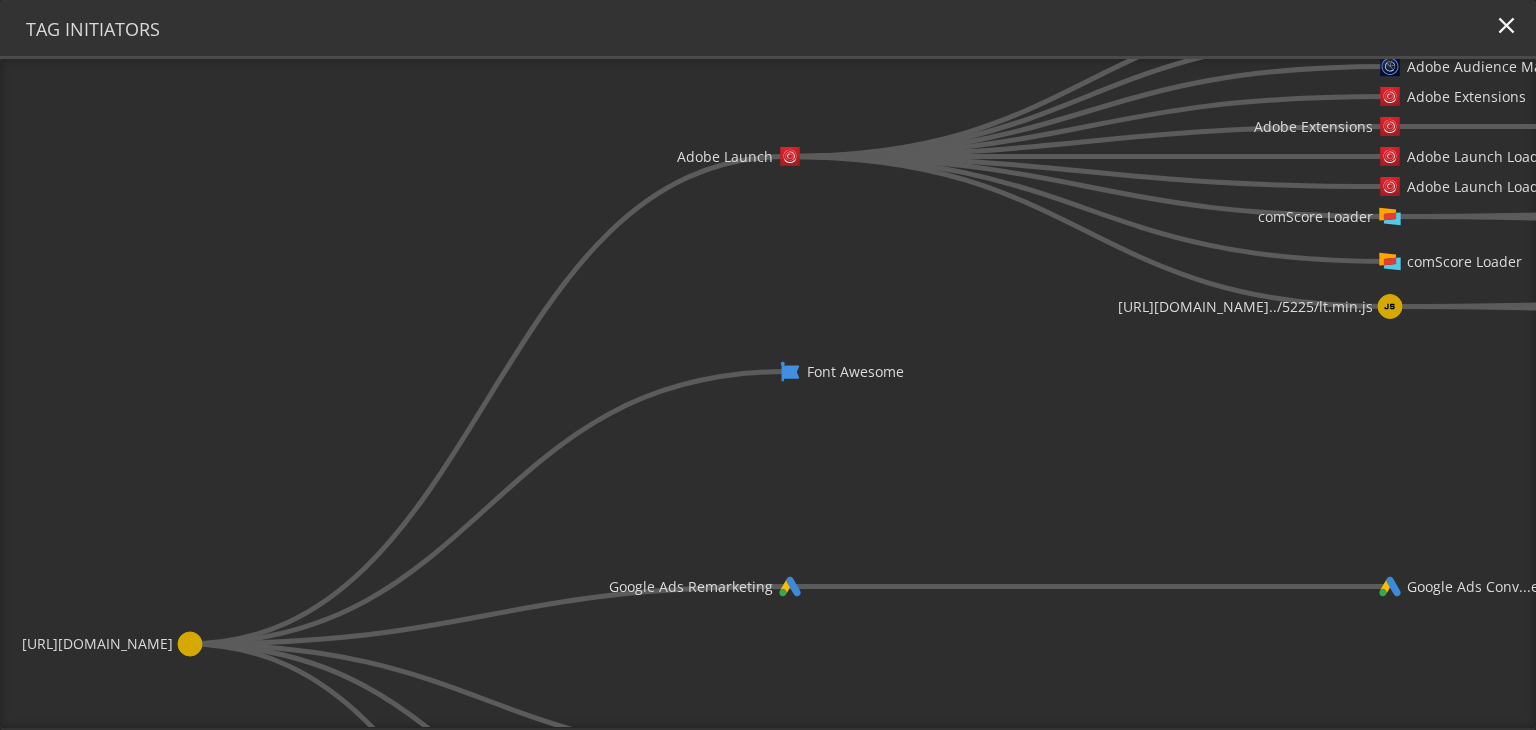 drag, startPoint x: 1013, startPoint y: 468, endPoint x: 1000, endPoint y: 709, distance: 241.35037 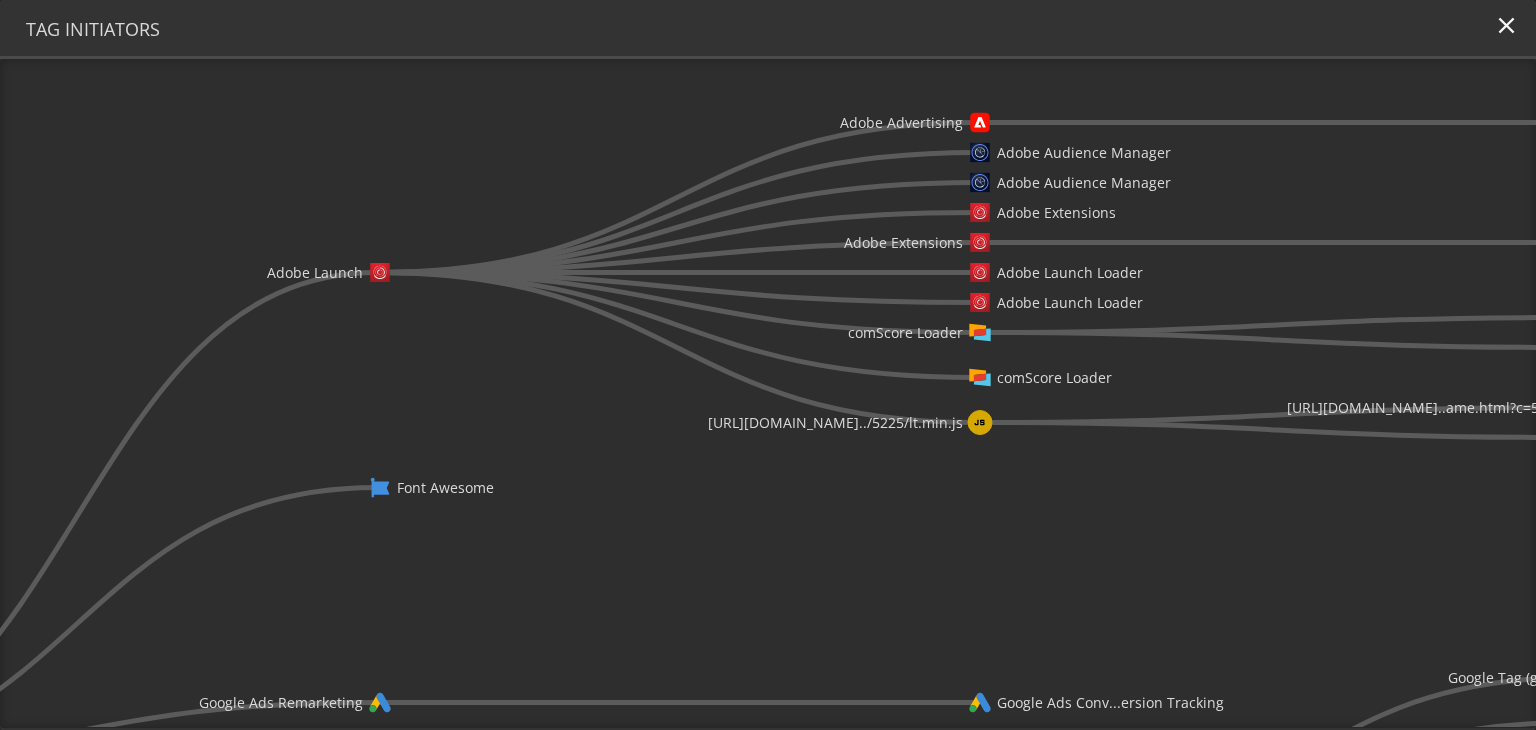 drag, startPoint x: 1067, startPoint y: 437, endPoint x: 744, endPoint y: 549, distance: 341.86694 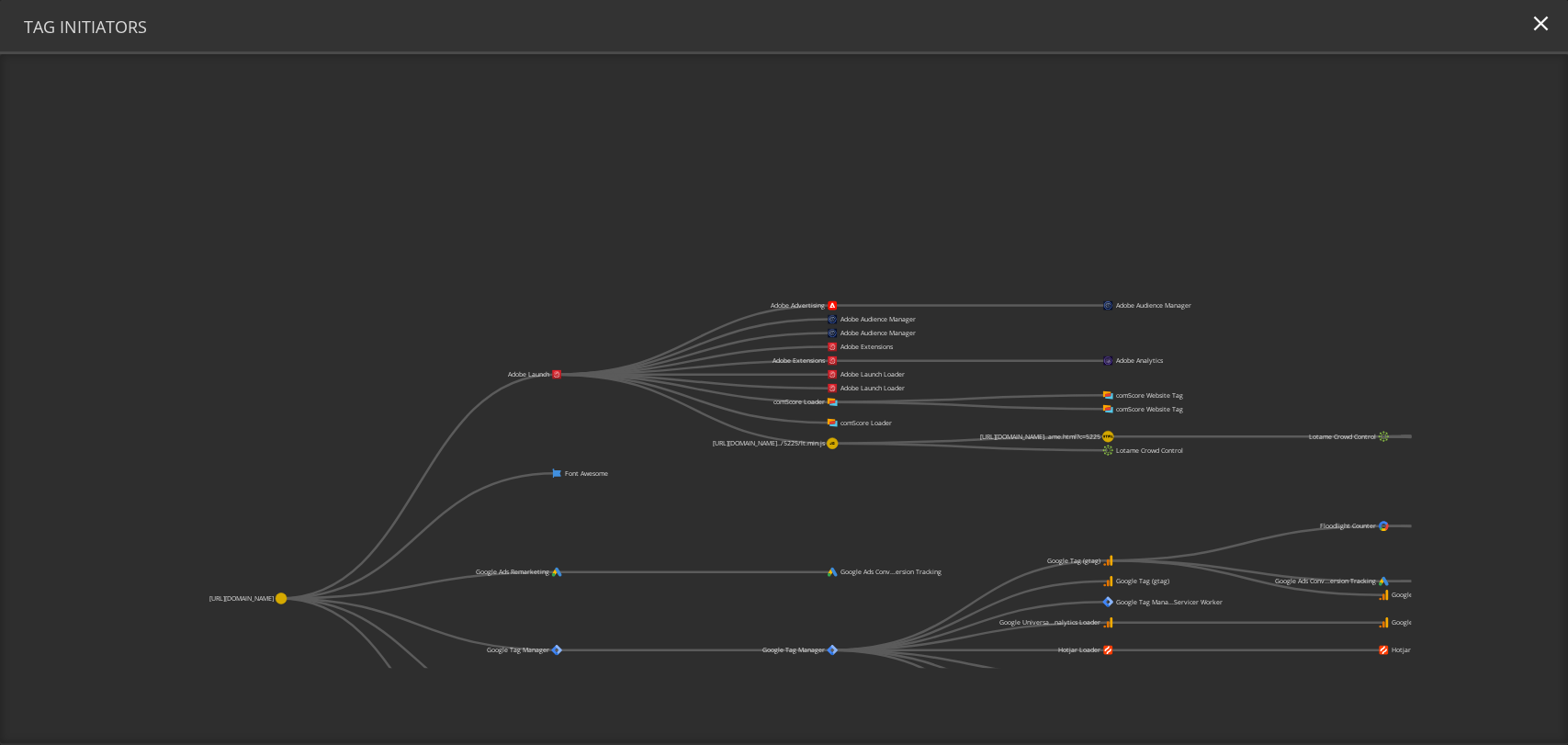 scroll, scrollTop: 1929, scrollLeft: 0, axis: vertical 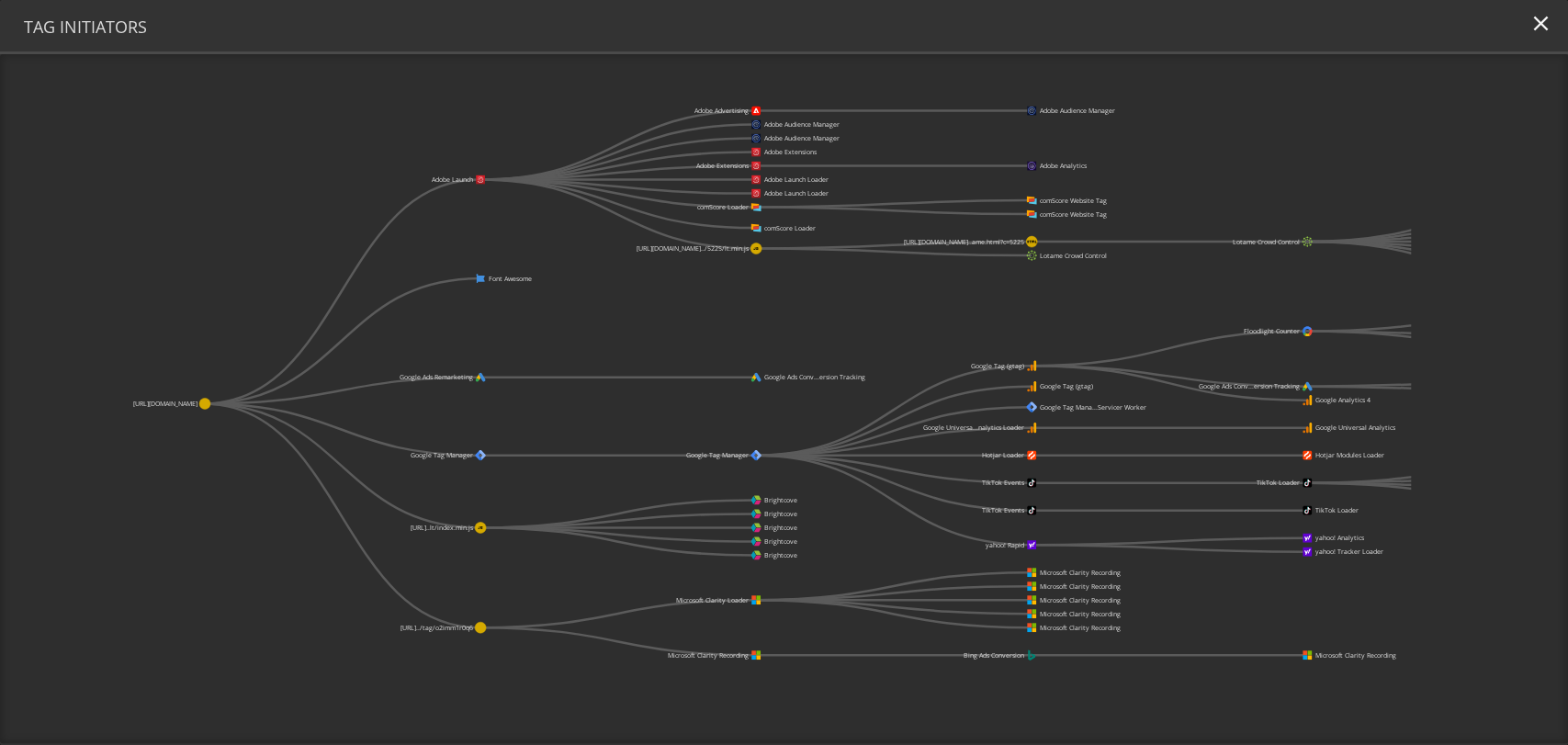 drag, startPoint x: 711, startPoint y: 541, endPoint x: 635, endPoint y: 346, distance: 209.28688 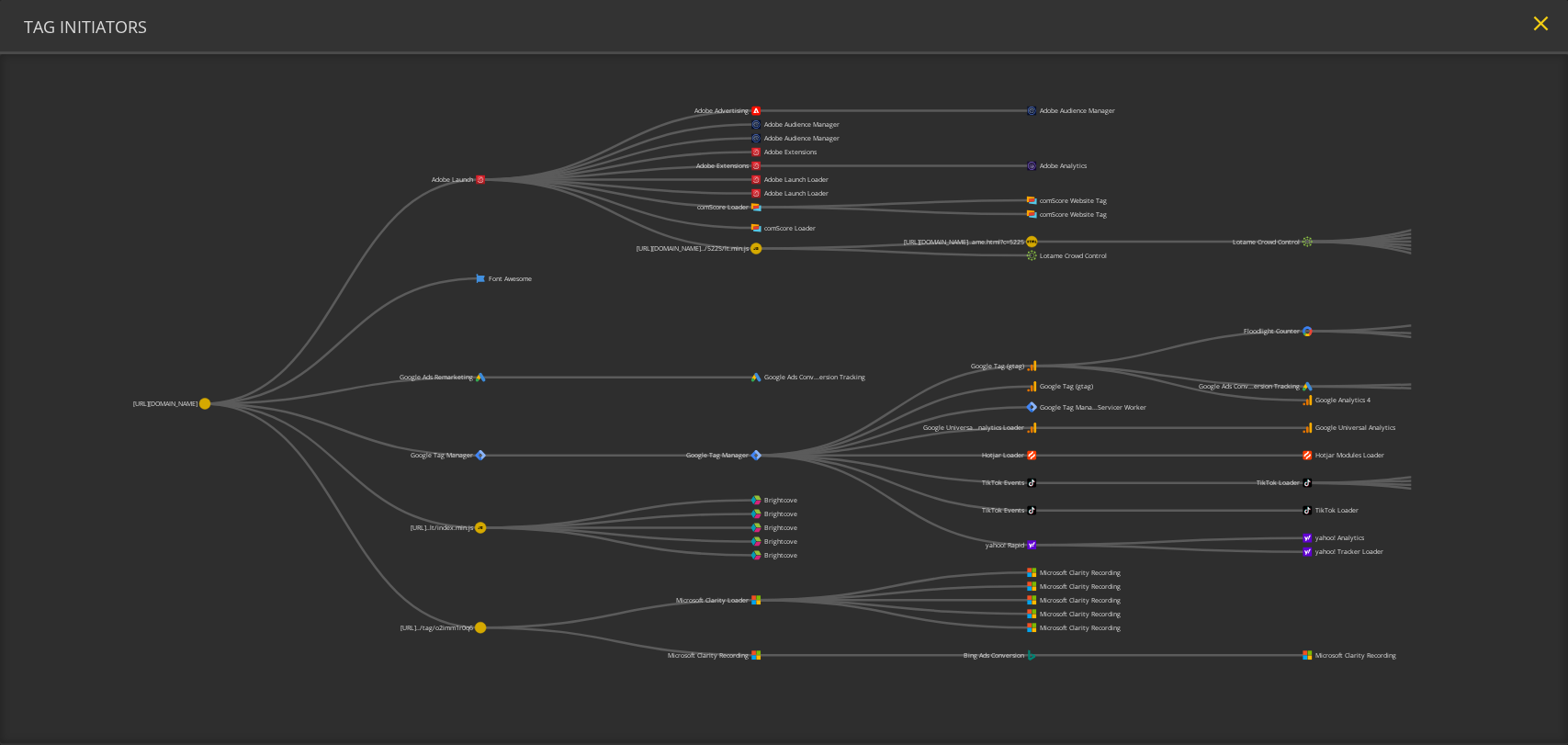 click on "close" at bounding box center [1540, 23] 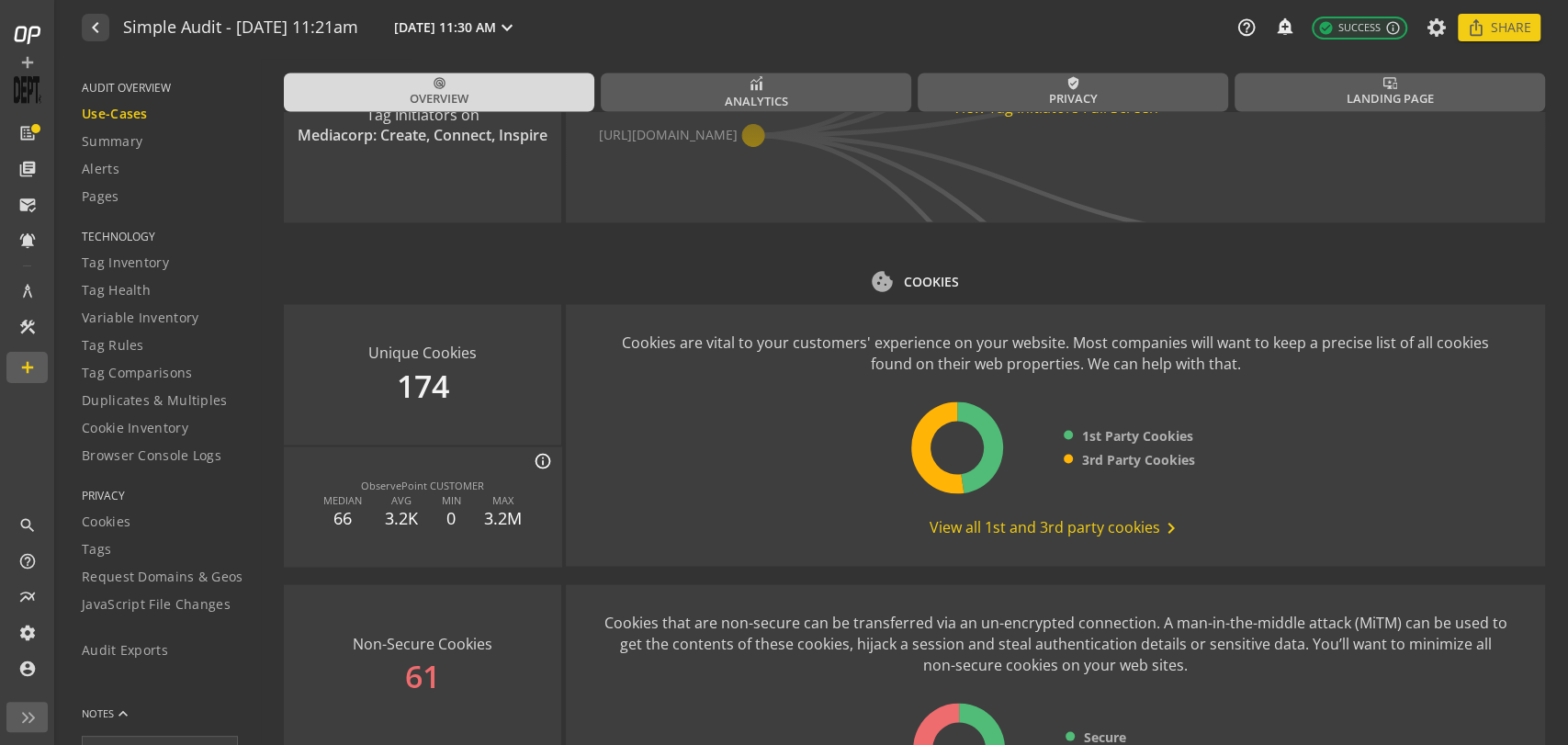 scroll, scrollTop: 2337, scrollLeft: 0, axis: vertical 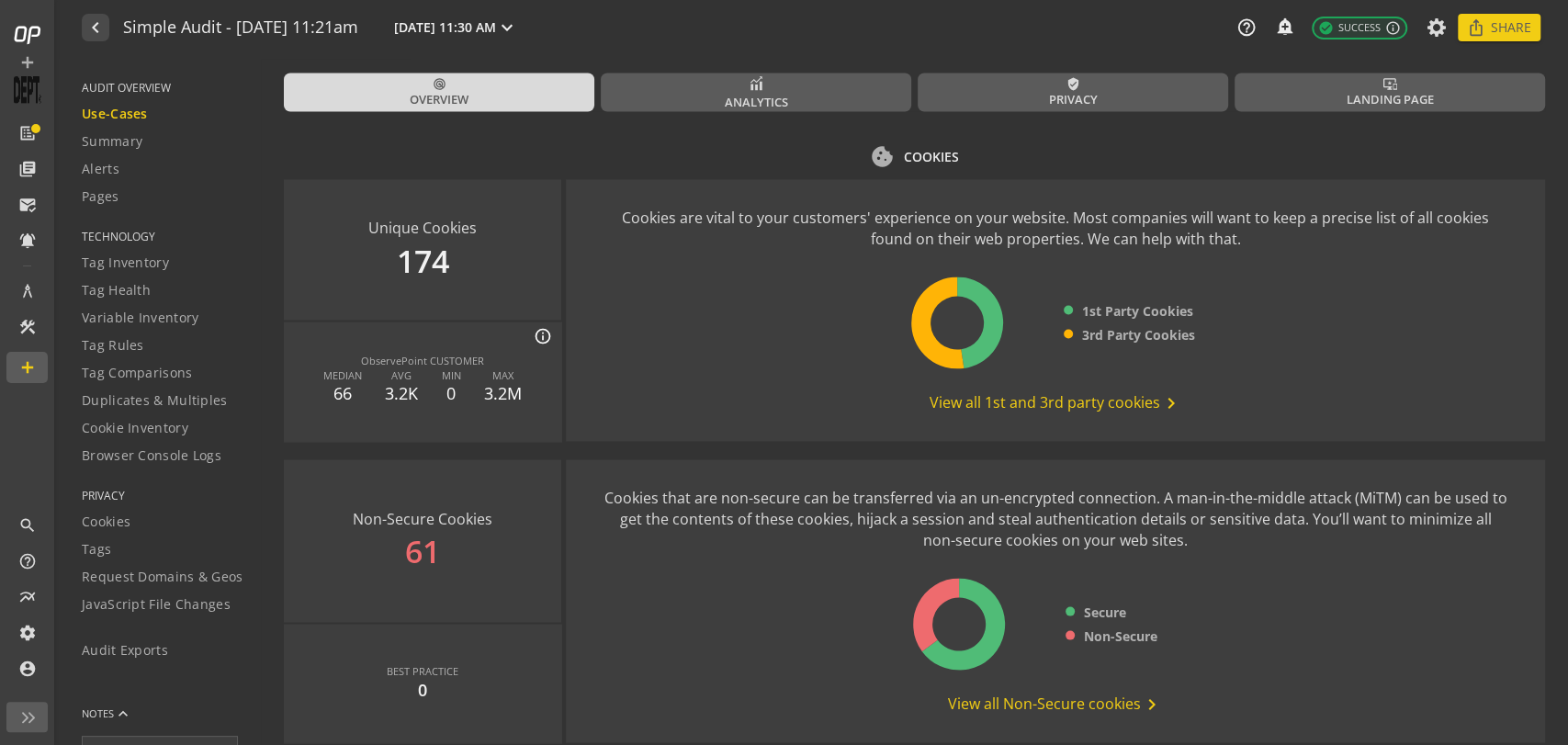 click on "View all 1st and 3rd party cookies  chevron_right" 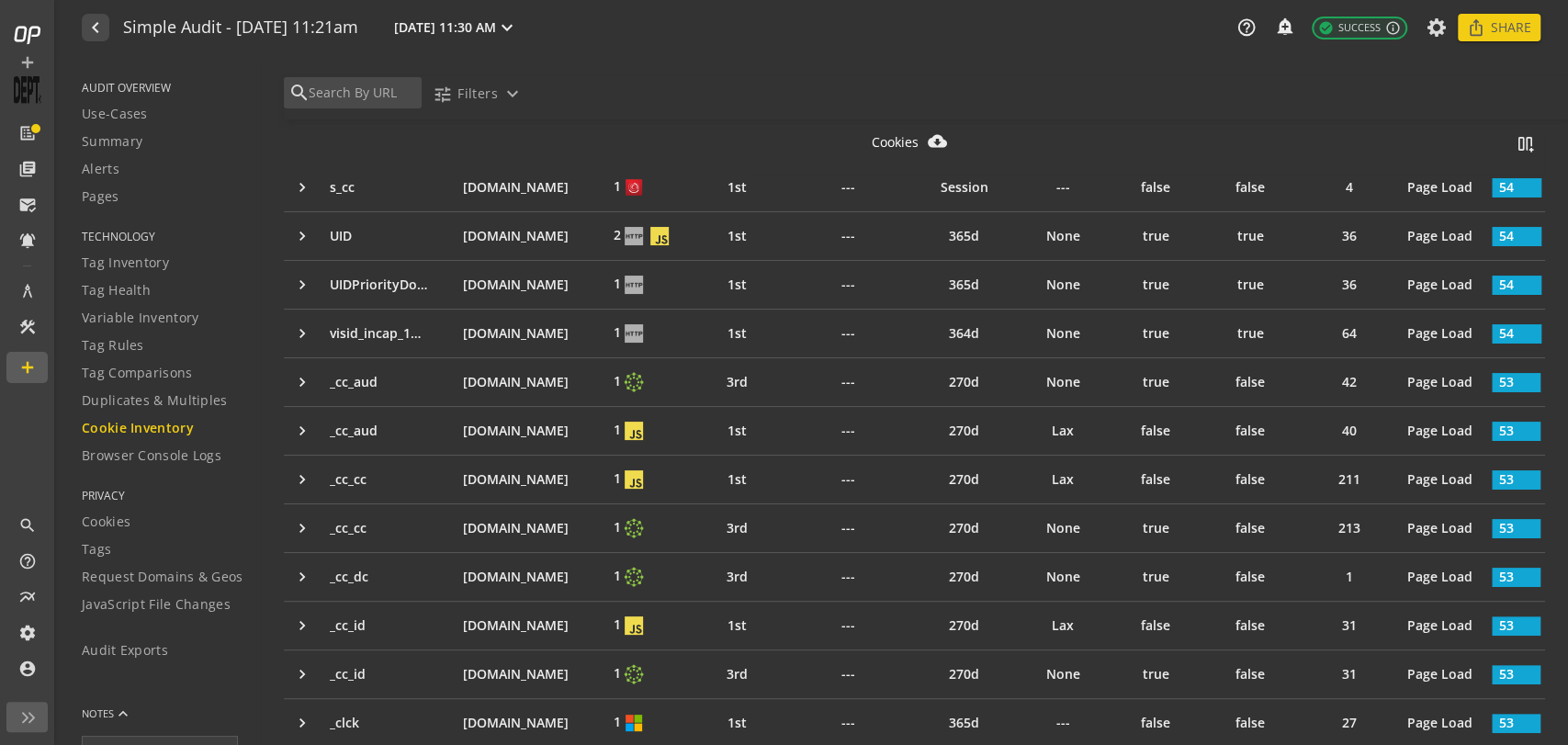 scroll, scrollTop: 0, scrollLeft: 0, axis: both 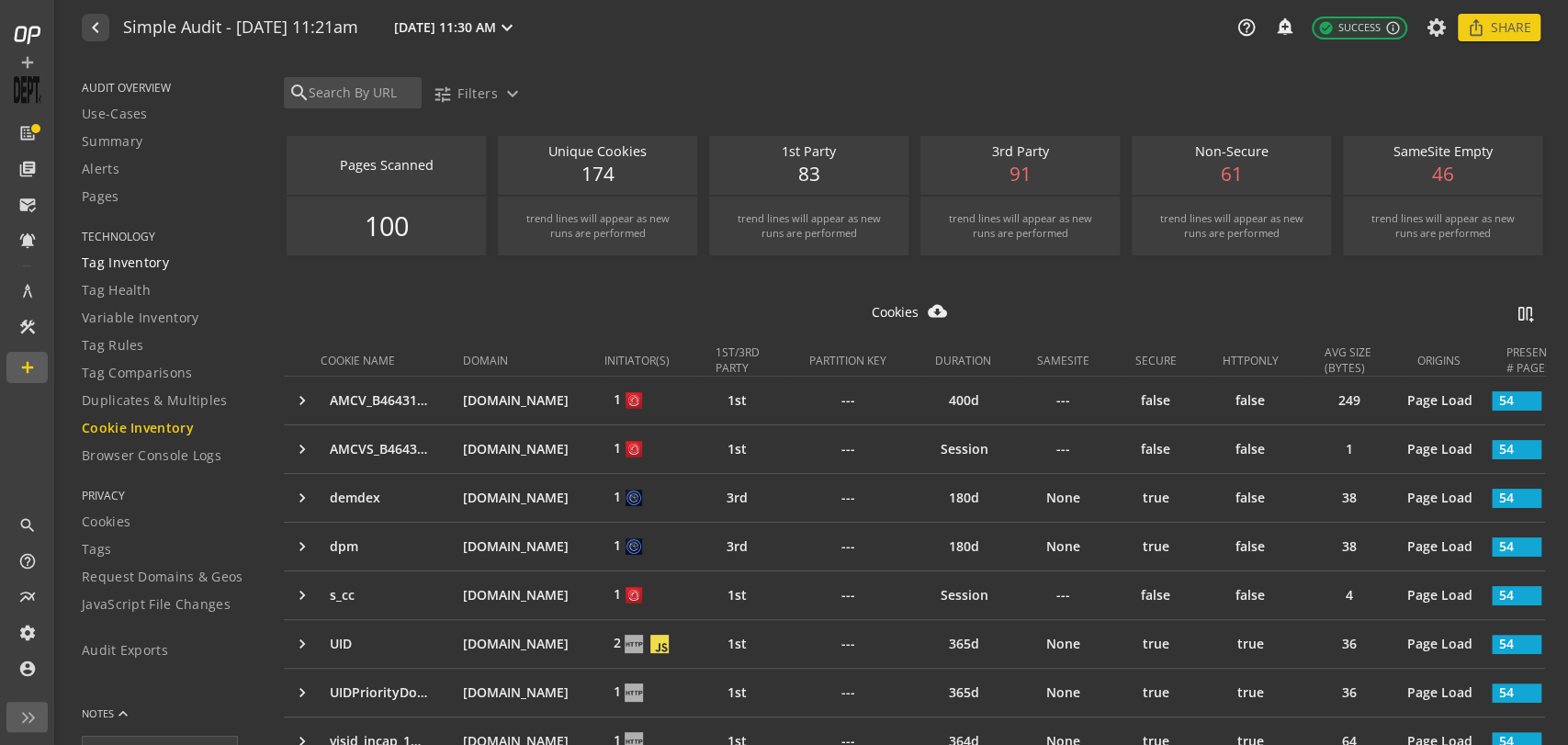 click on "Tag Inventory" 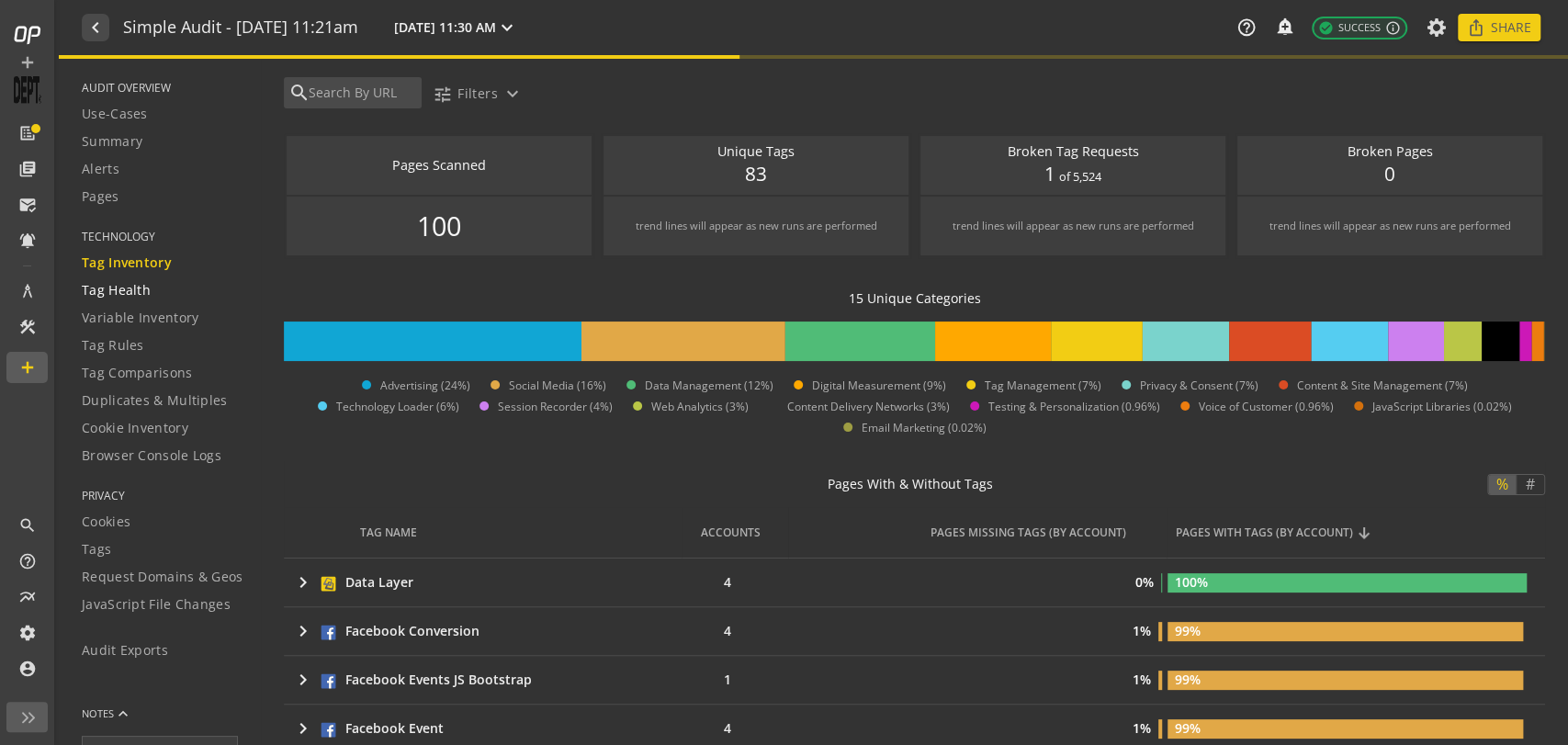 click on "Tag Health" 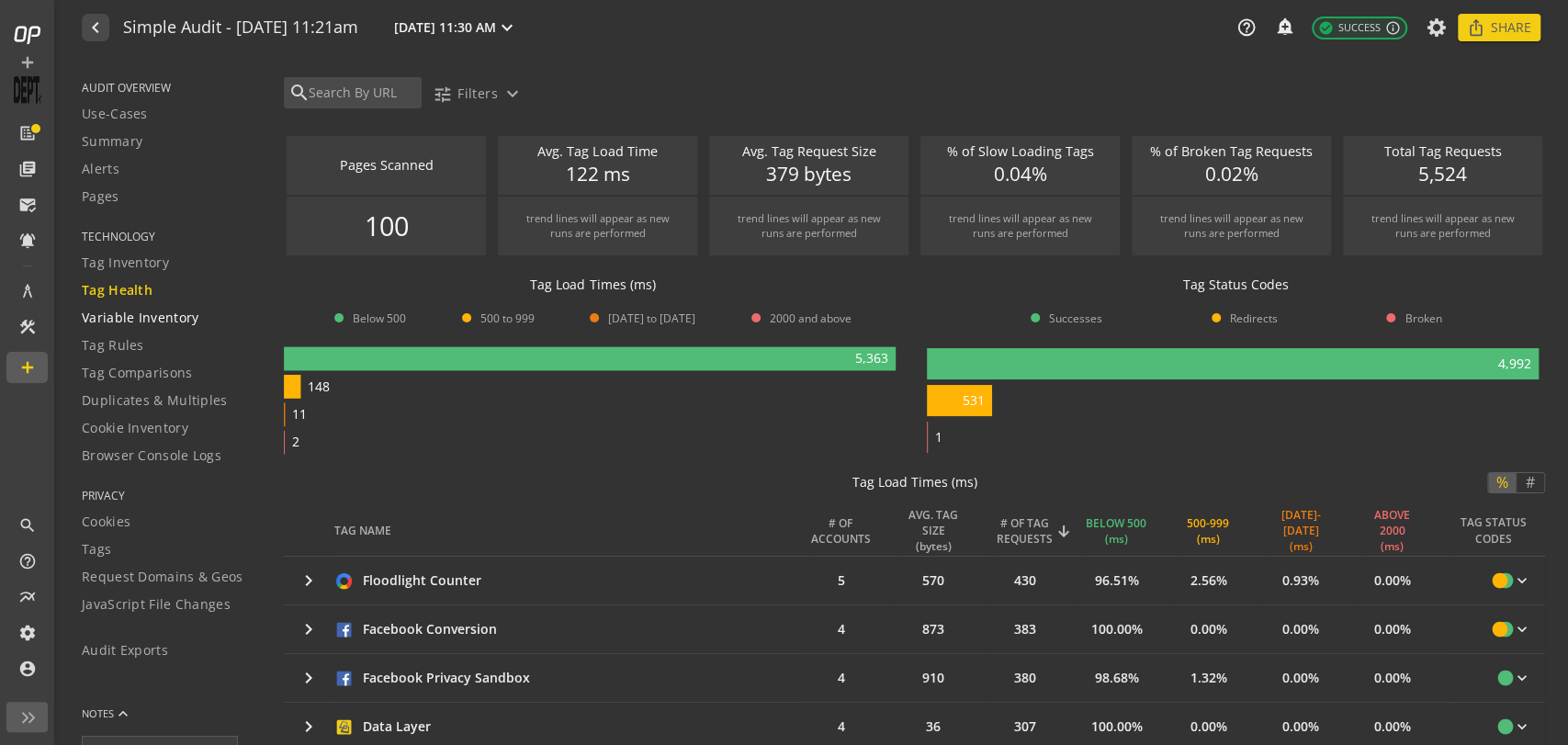 click on "Variable Inventory" 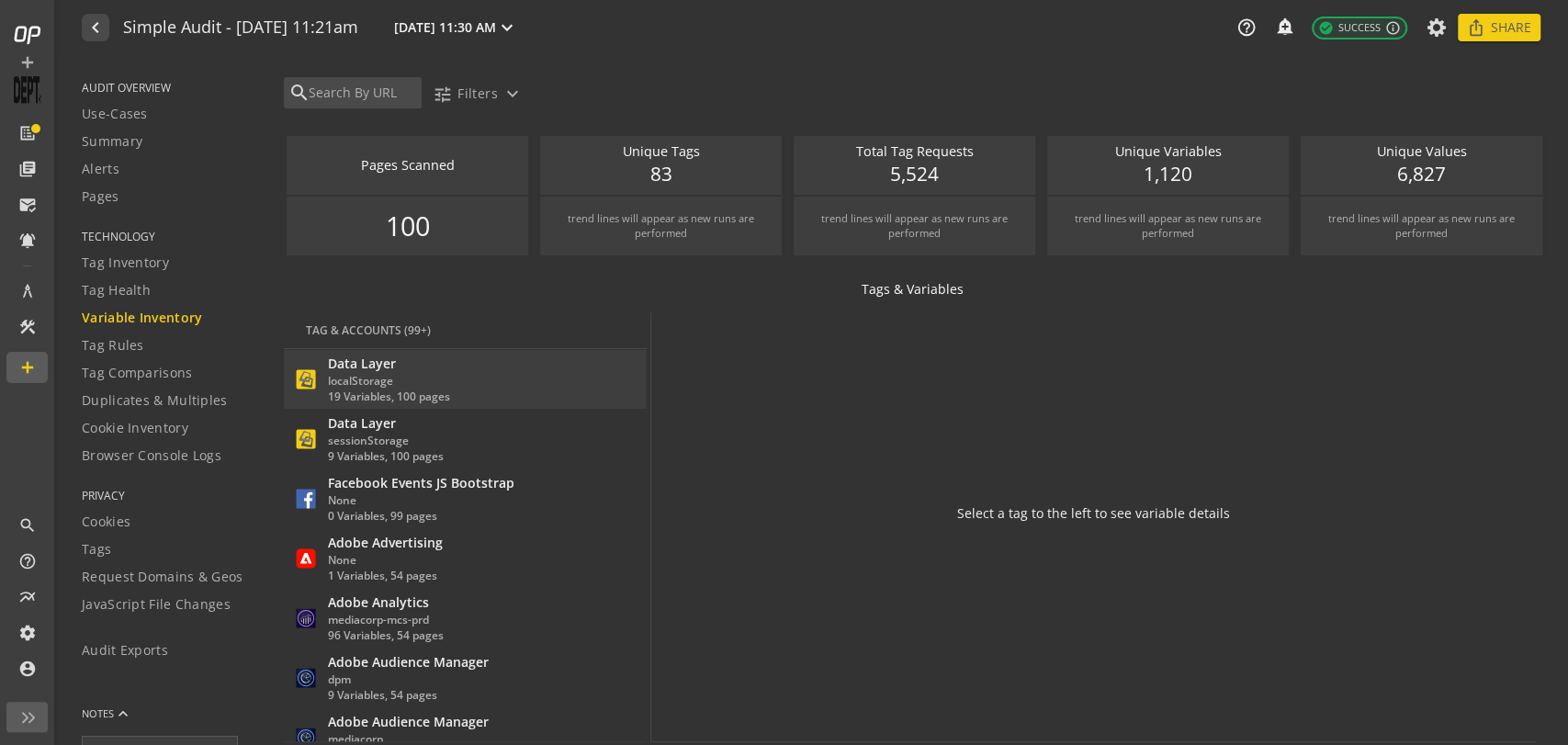 click on "Data Layer   localStorage  19 Variables, 100 pages more_vert" 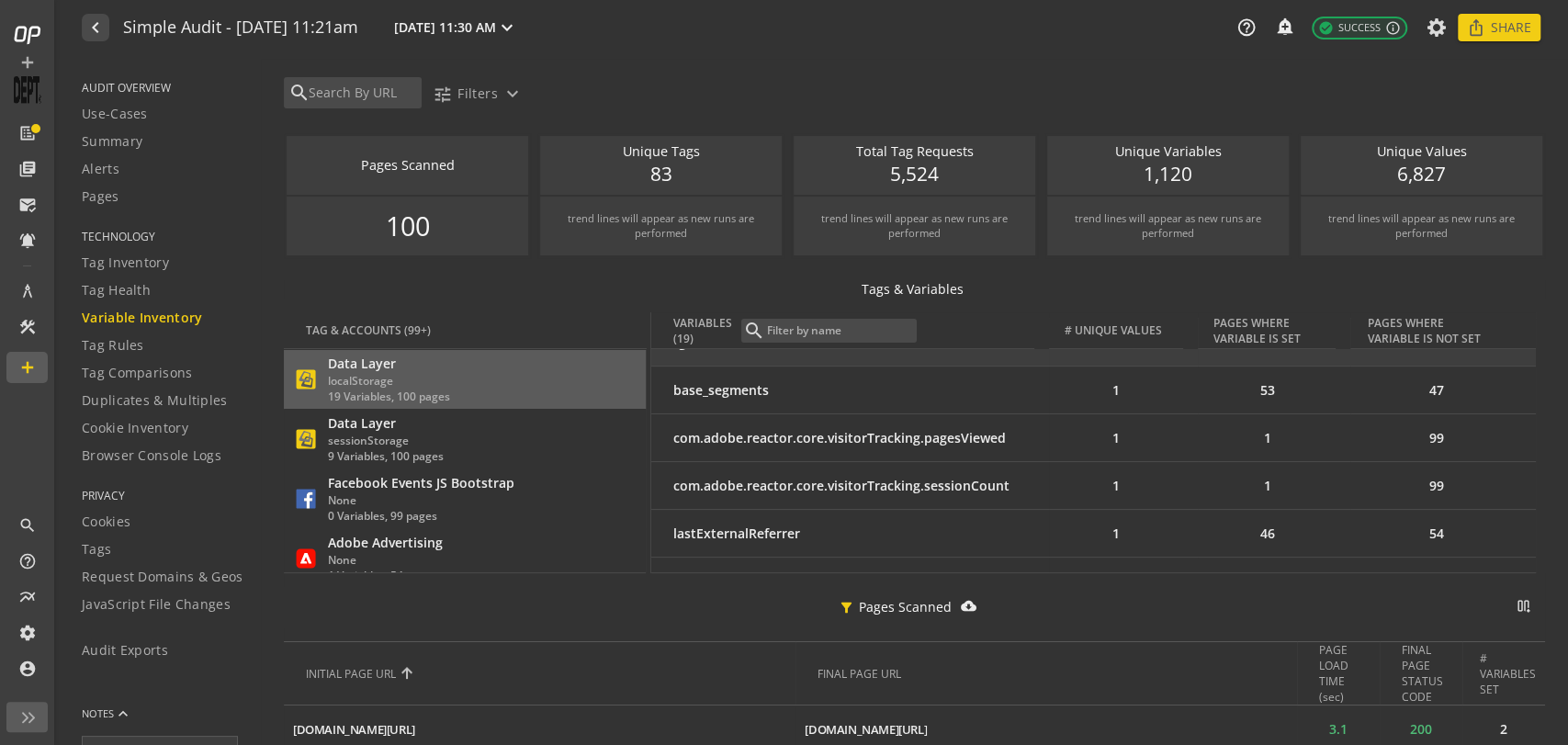 scroll, scrollTop: 0, scrollLeft: 0, axis: both 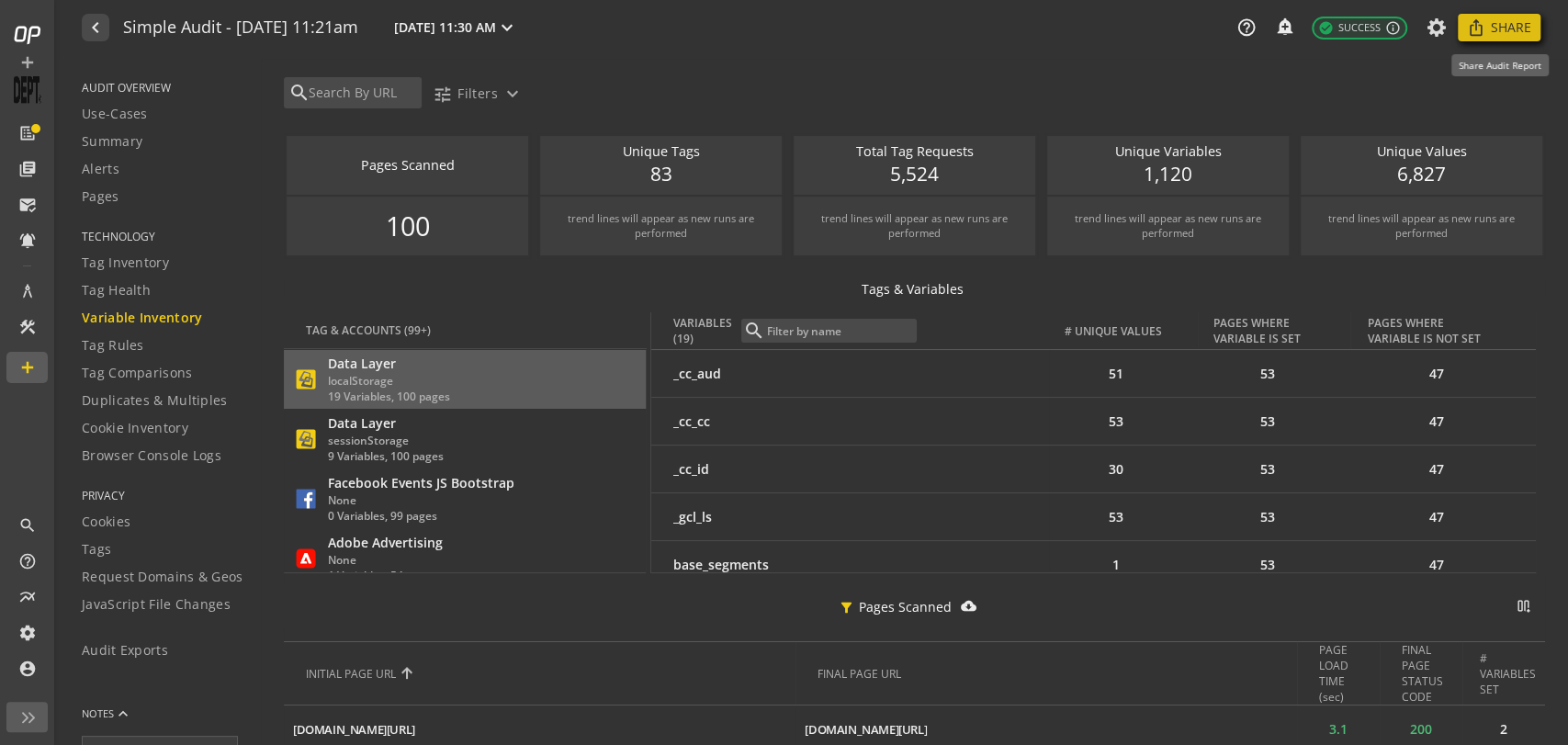 click on "ios_share" 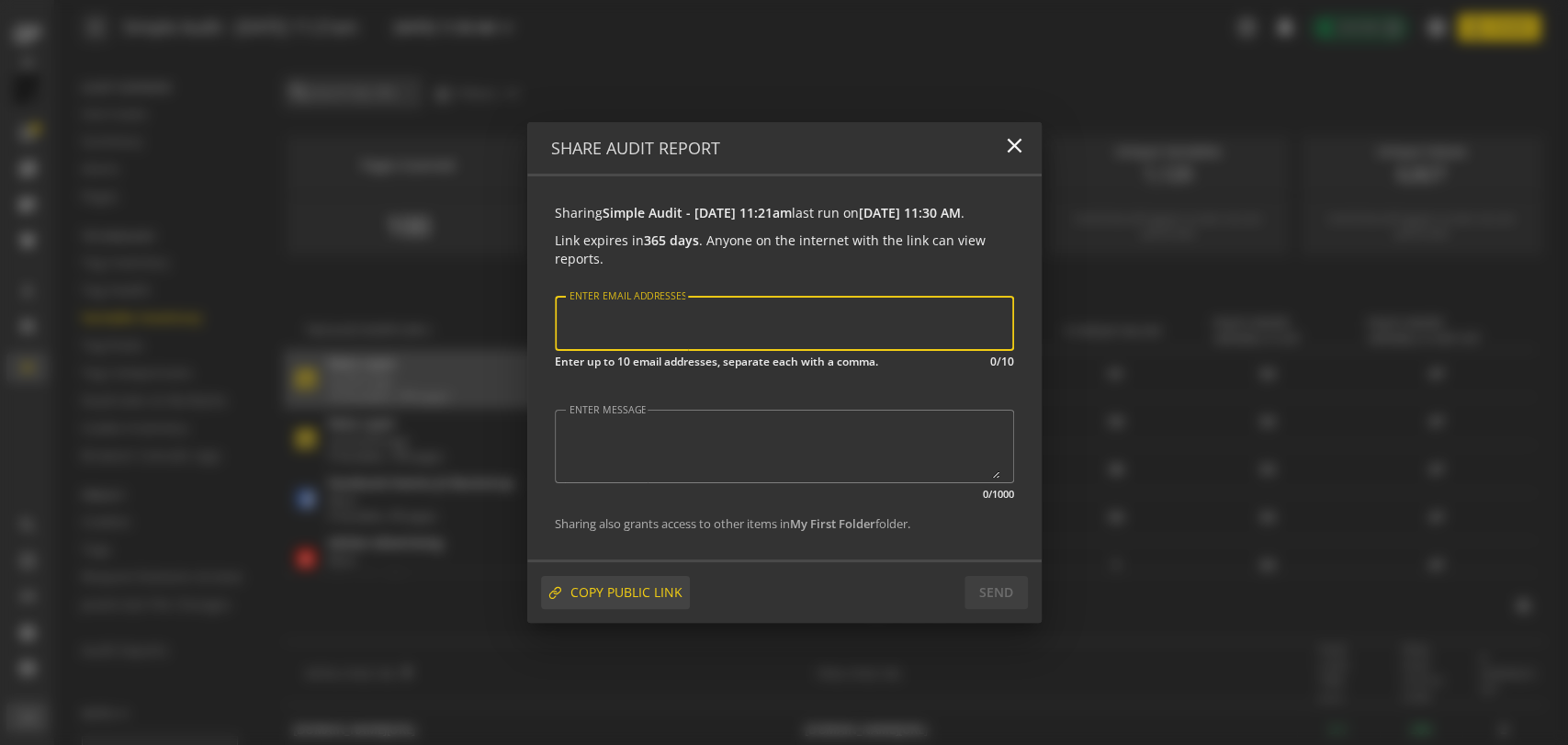 click on "COPY PUBLIC LINK" at bounding box center (626, 593) 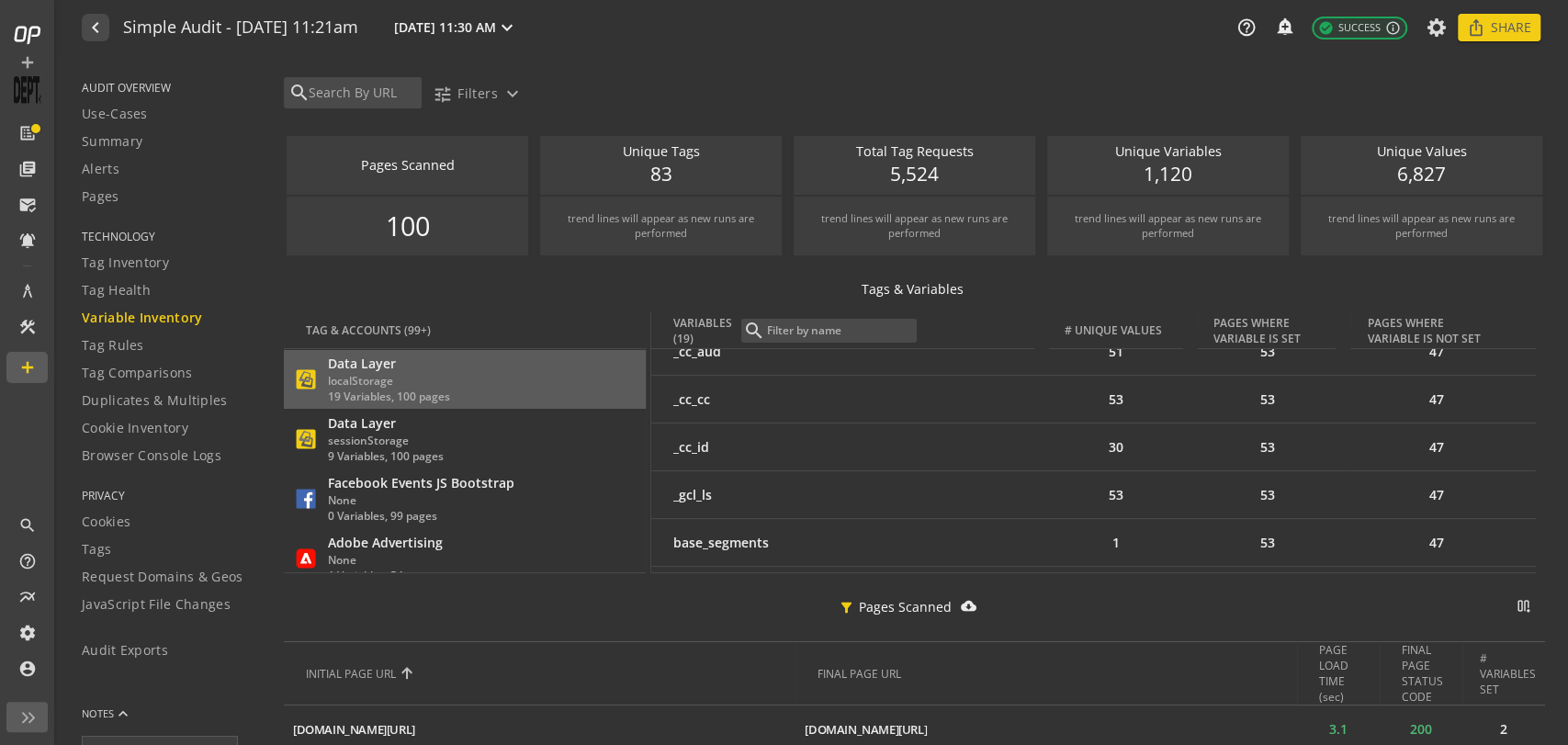 scroll, scrollTop: 0, scrollLeft: 0, axis: both 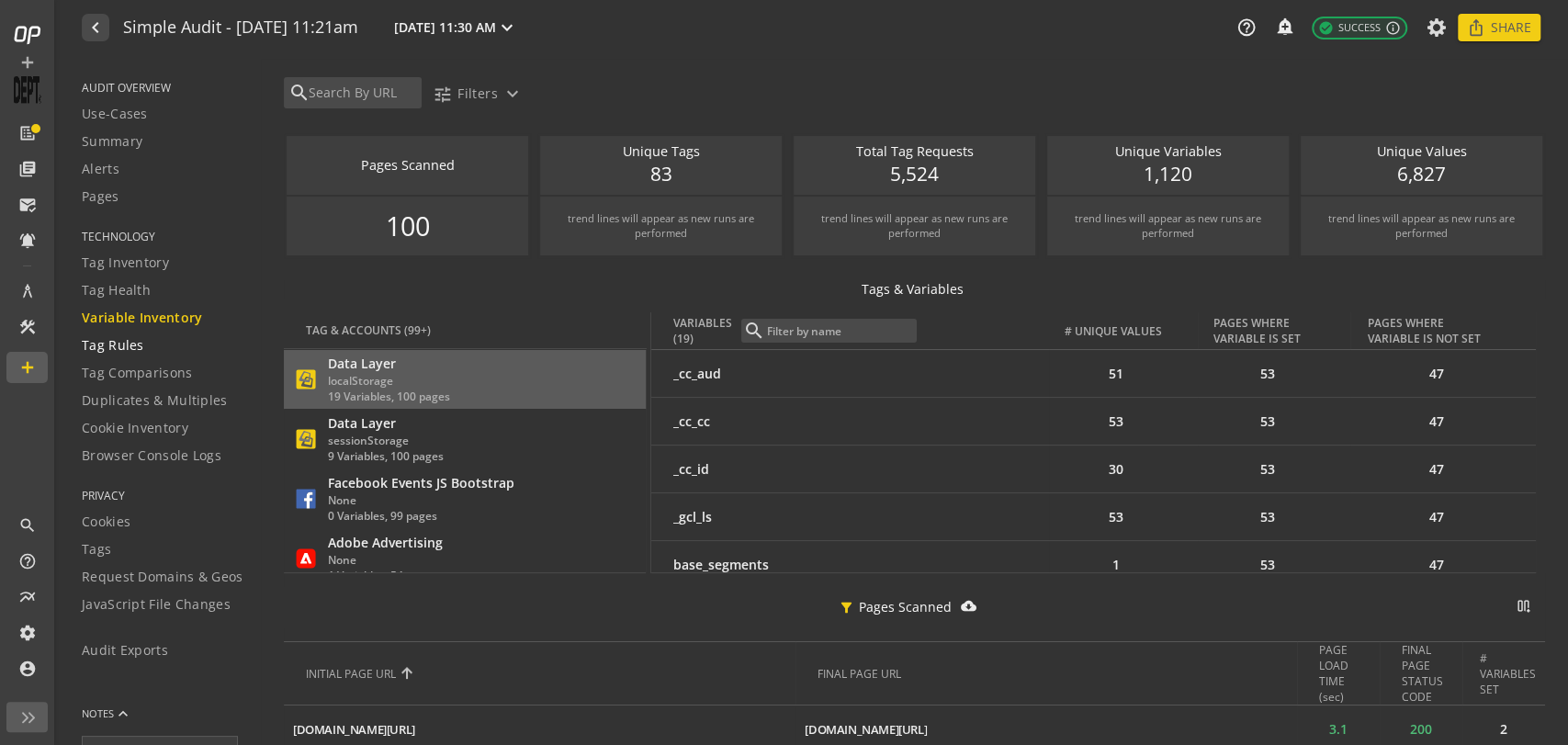 click on "Tag Rules" 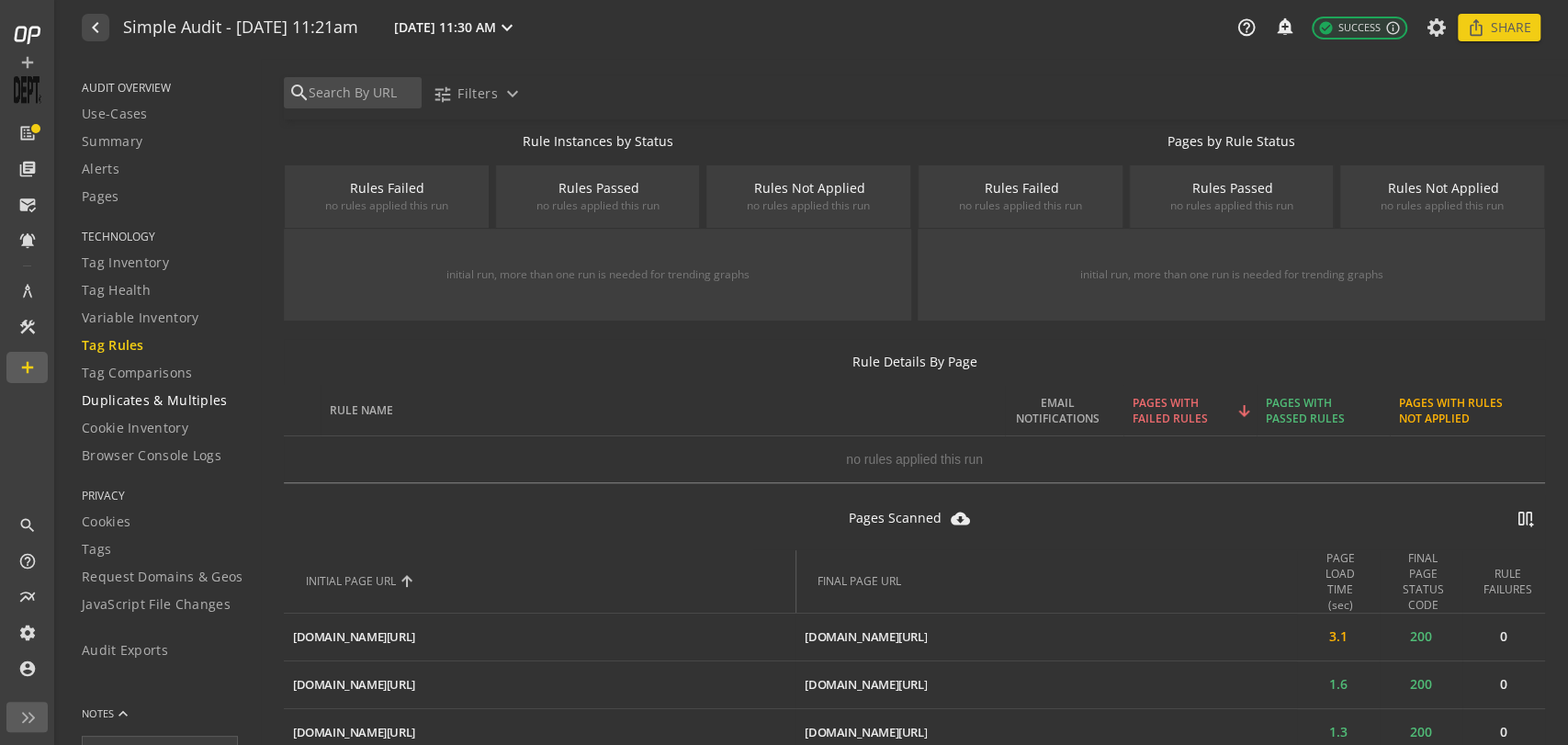 scroll, scrollTop: 0, scrollLeft: 0, axis: both 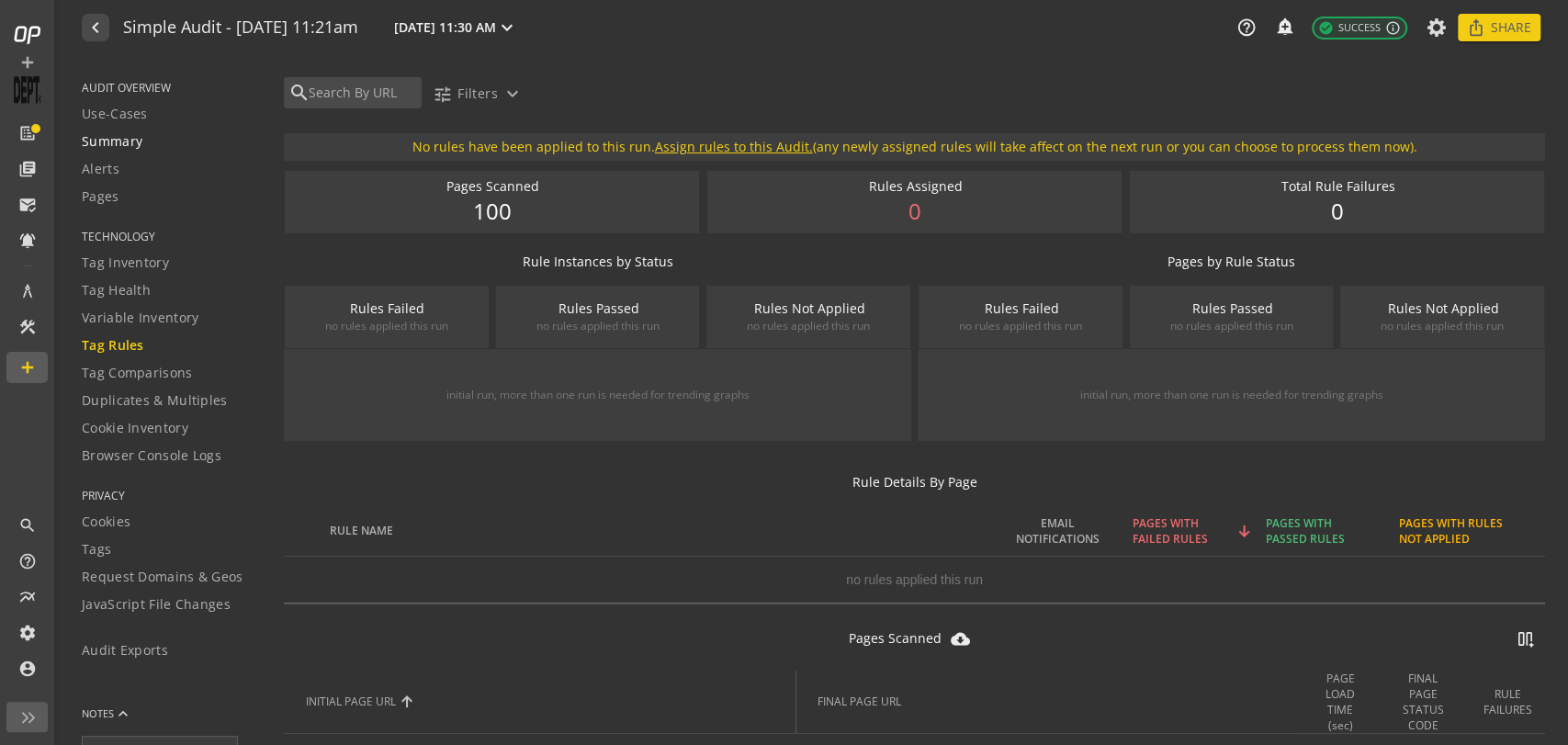 click on "Summary" 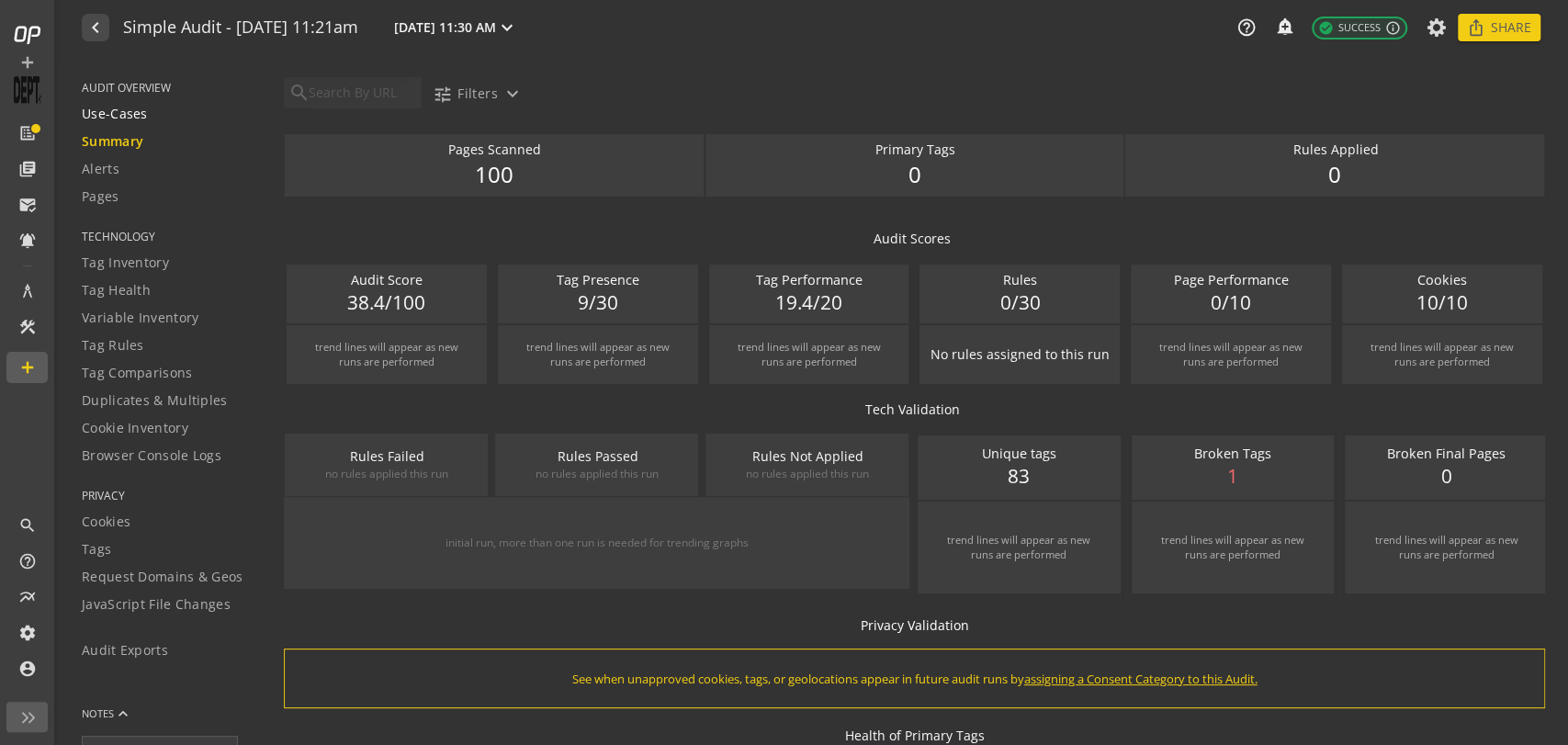 click on "Use-Cases" 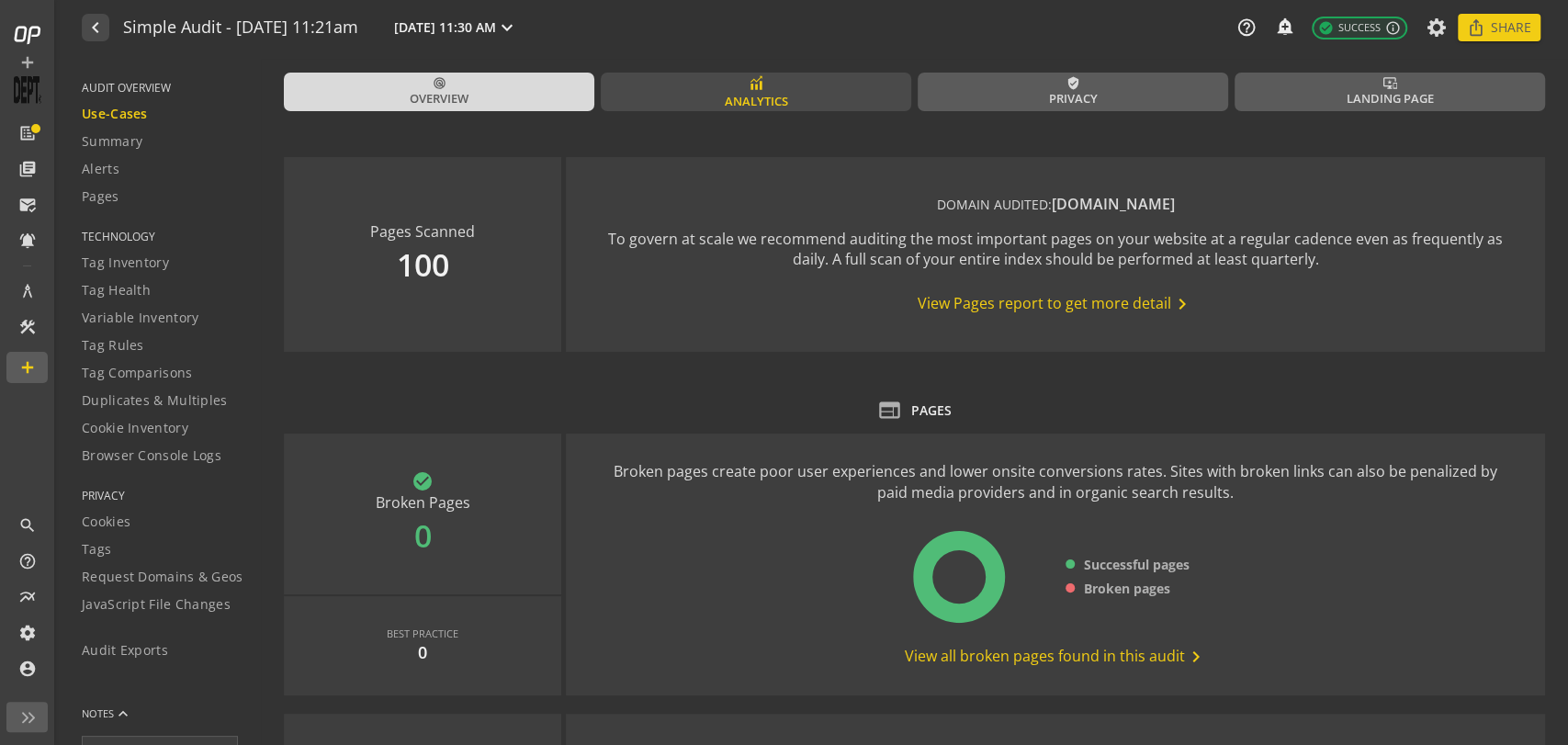 click on "Analytics" 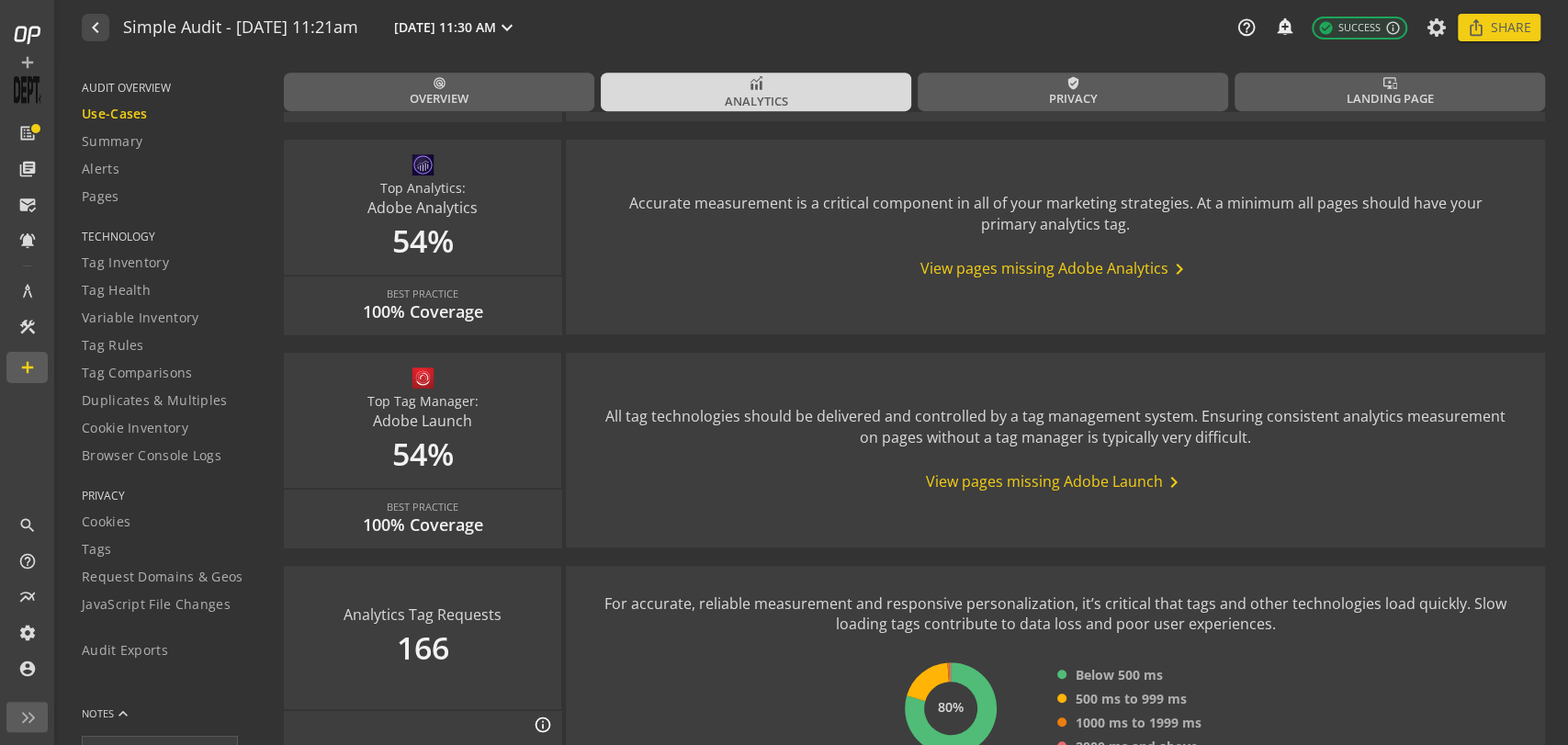 scroll, scrollTop: 510, scrollLeft: 0, axis: vertical 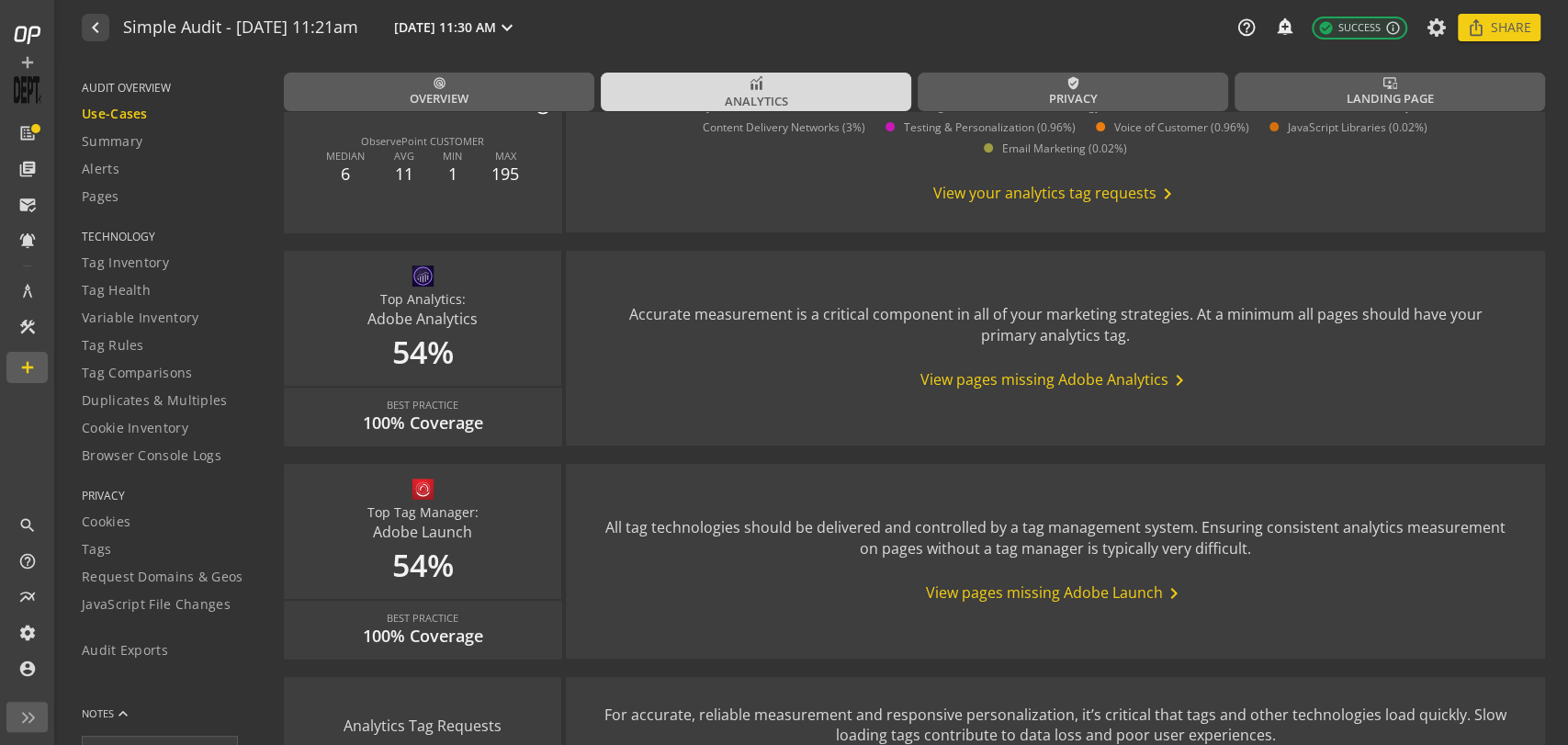 click on "View pages missing Adobe Analytics  chevron_right" 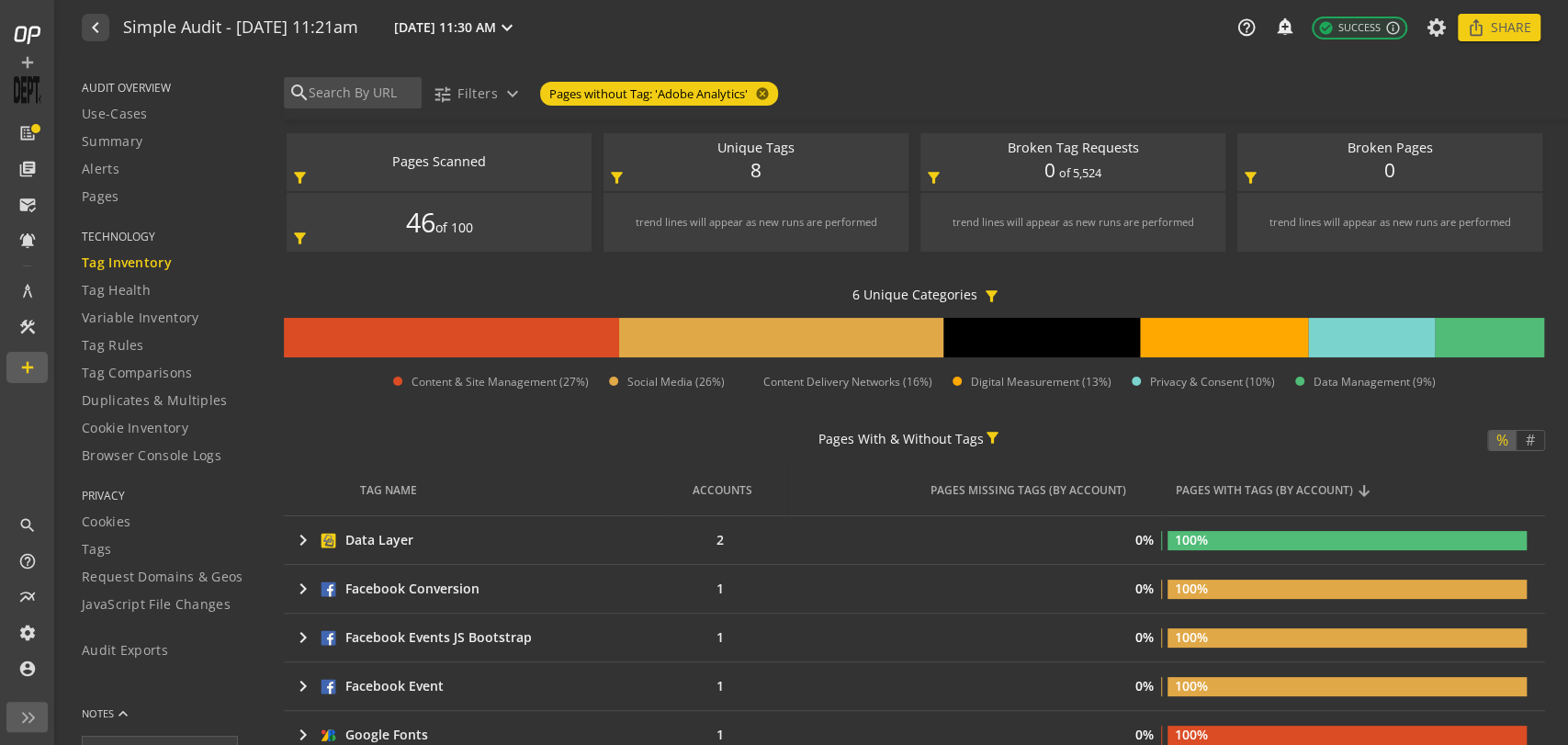 scroll, scrollTop: 0, scrollLeft: 0, axis: both 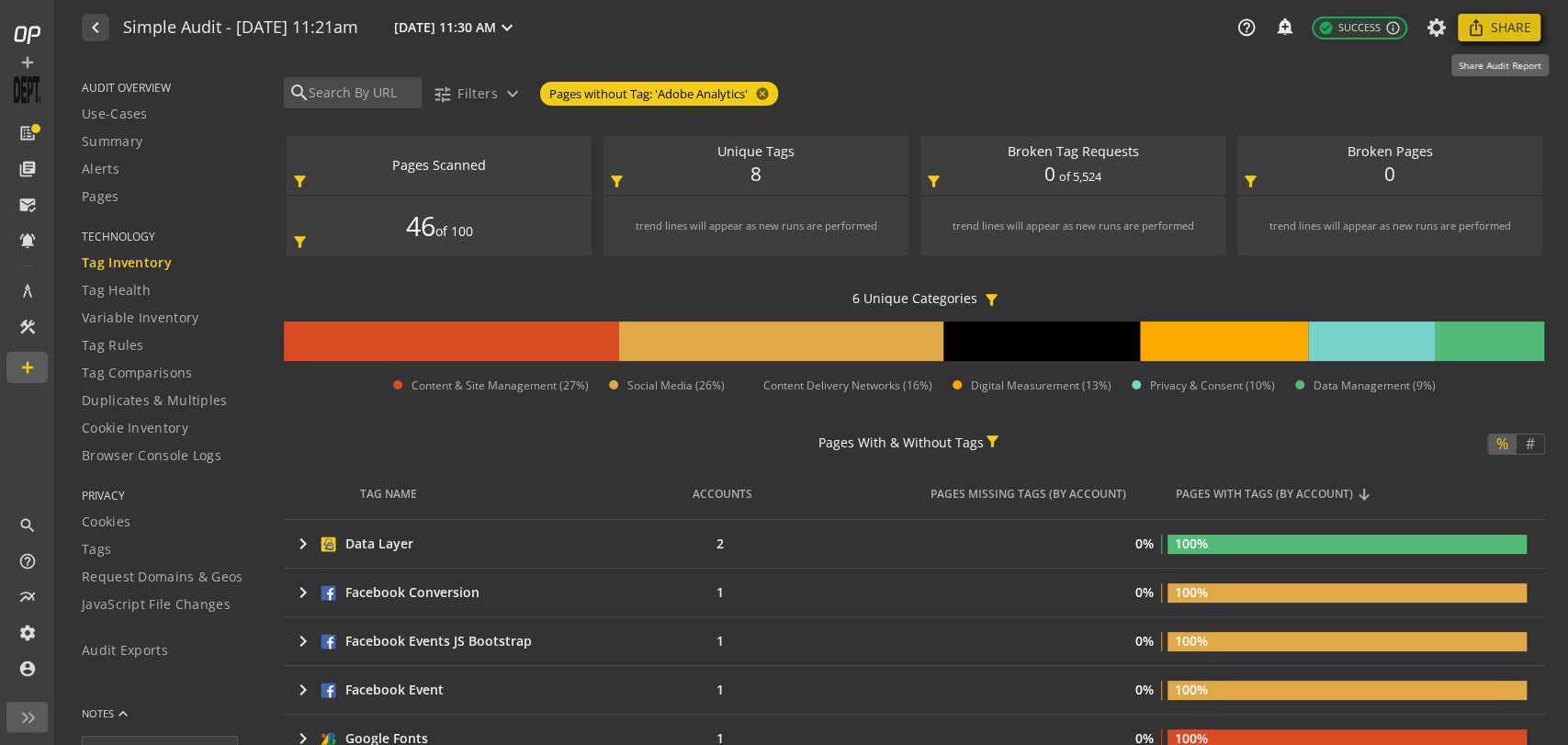 click on "Share" 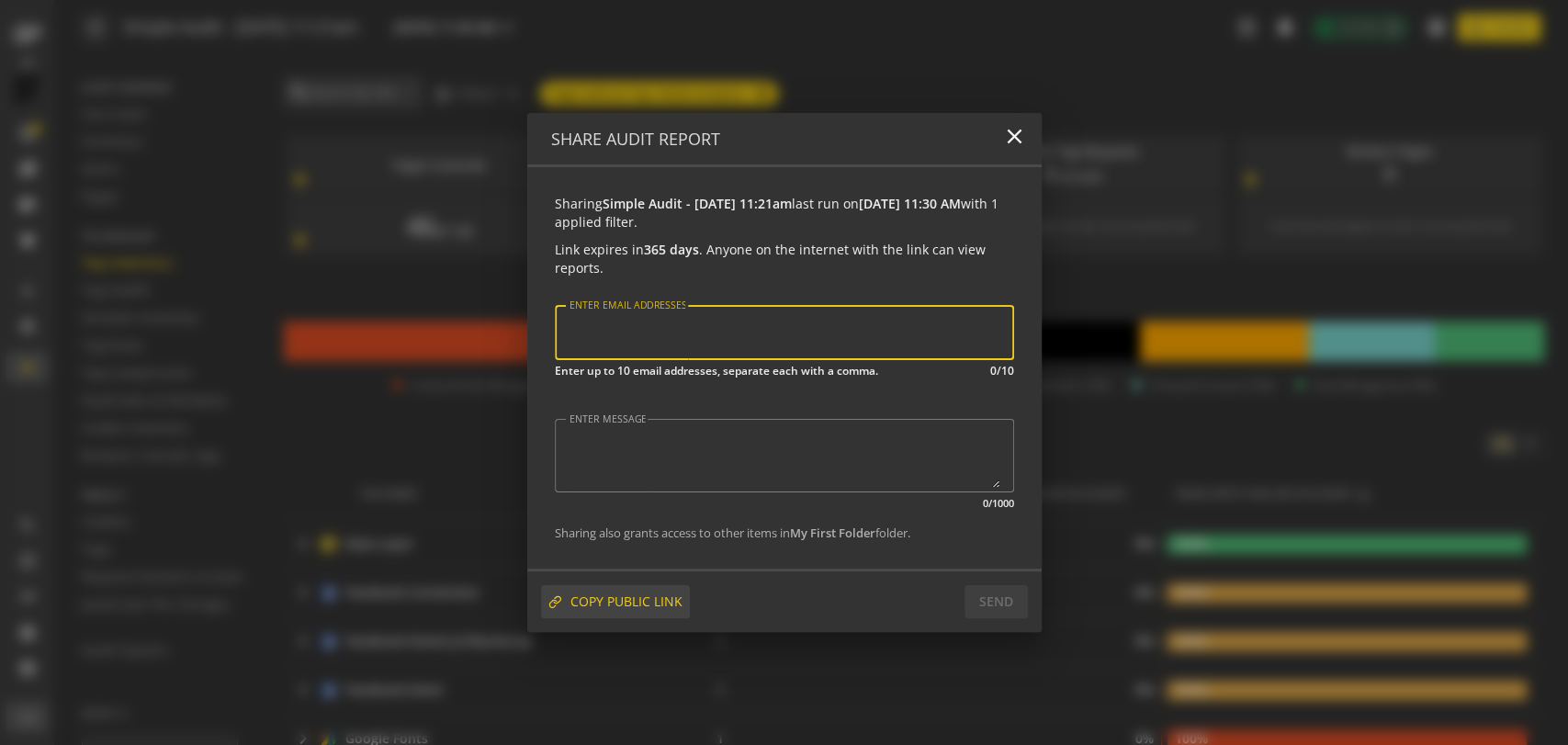 click on "COPY PUBLIC LINK" at bounding box center [626, 602] 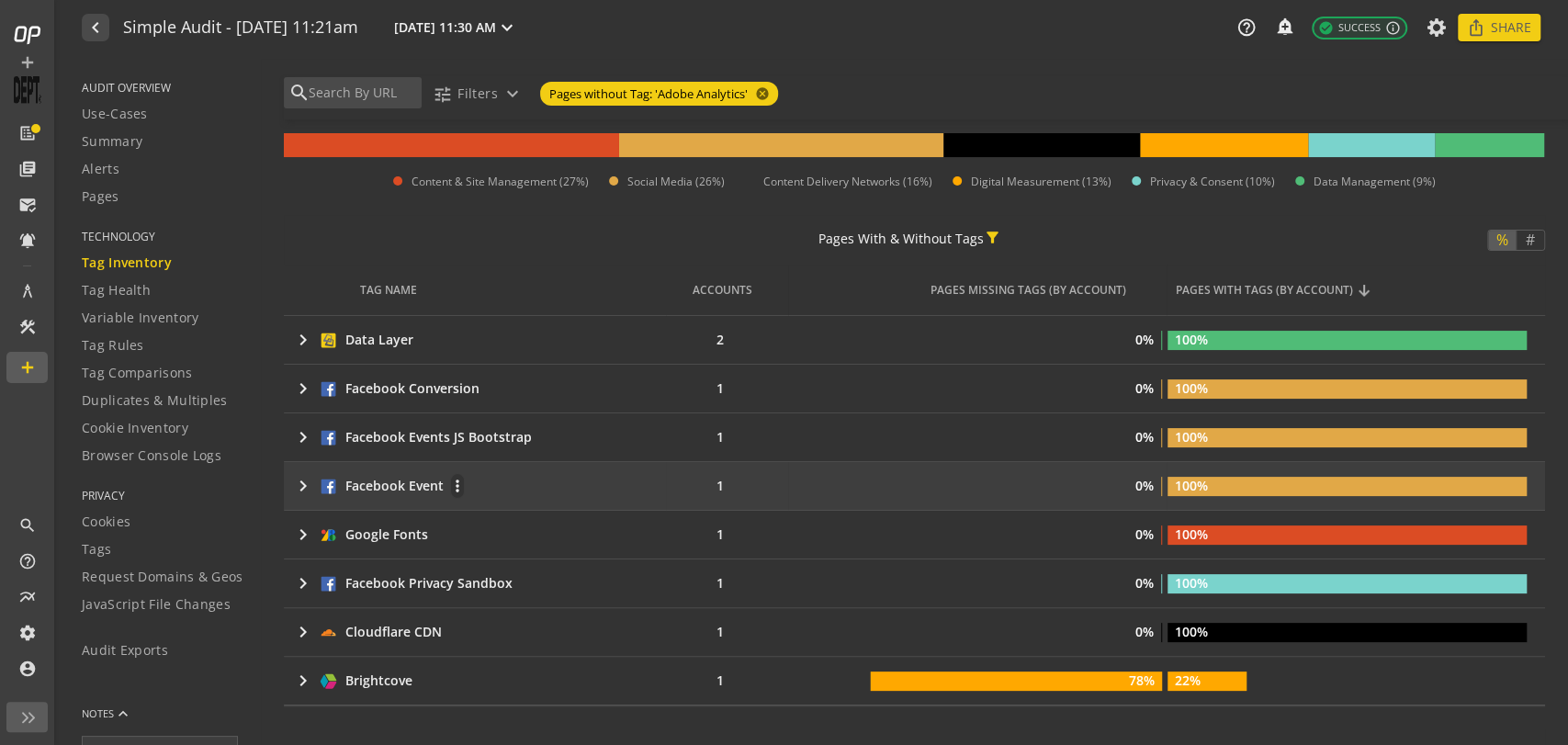 scroll, scrollTop: 0, scrollLeft: 0, axis: both 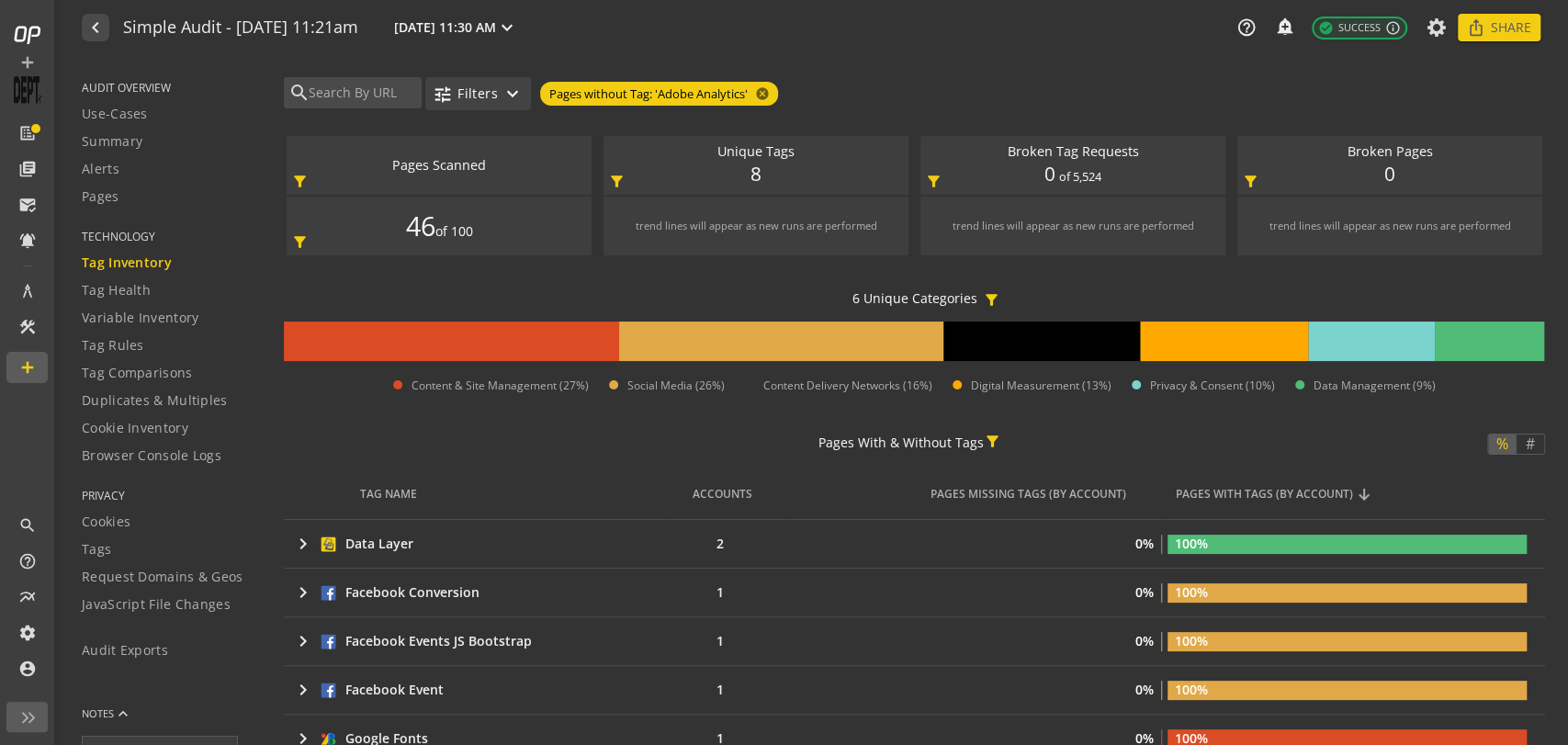 click on "Filters" 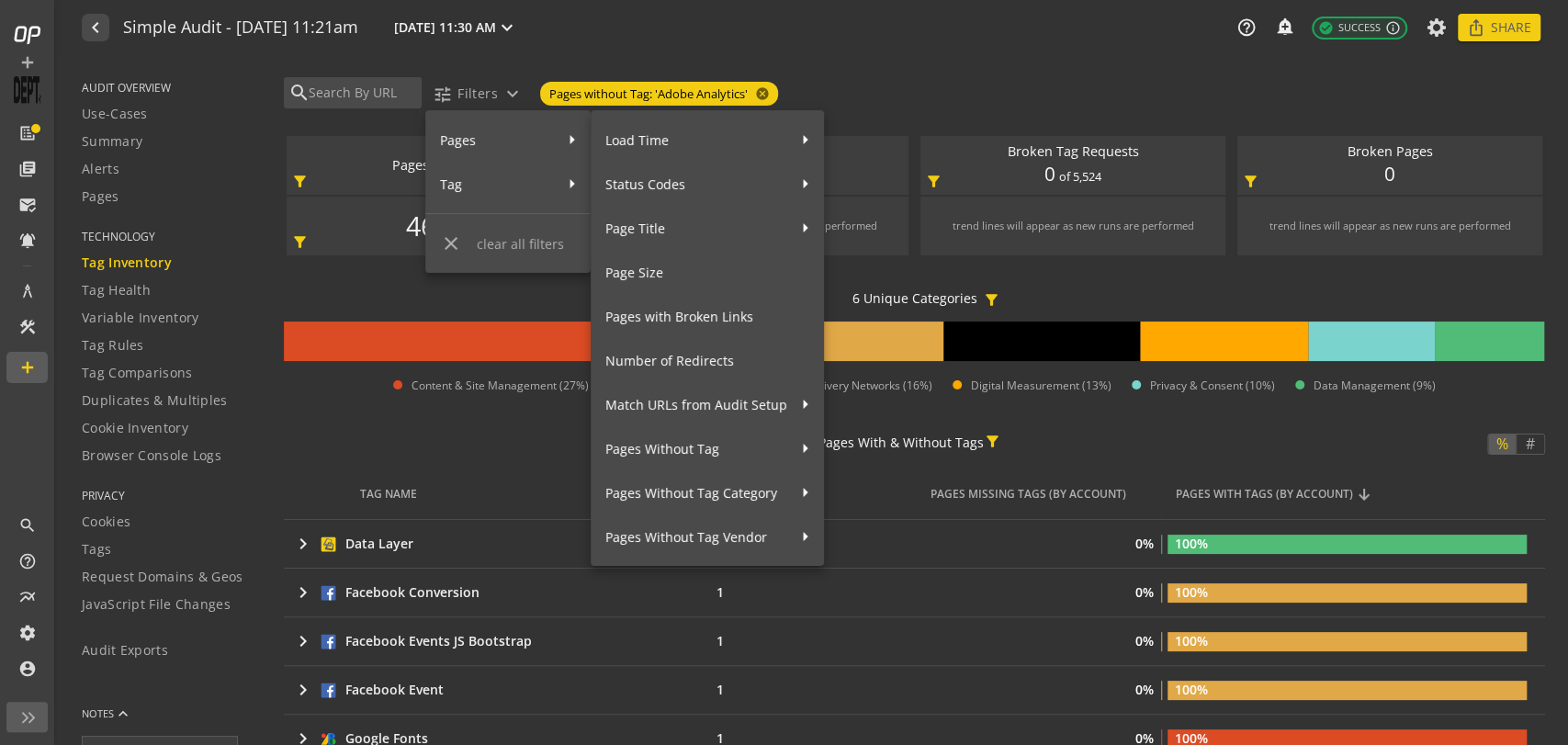 click at bounding box center (784, 372) 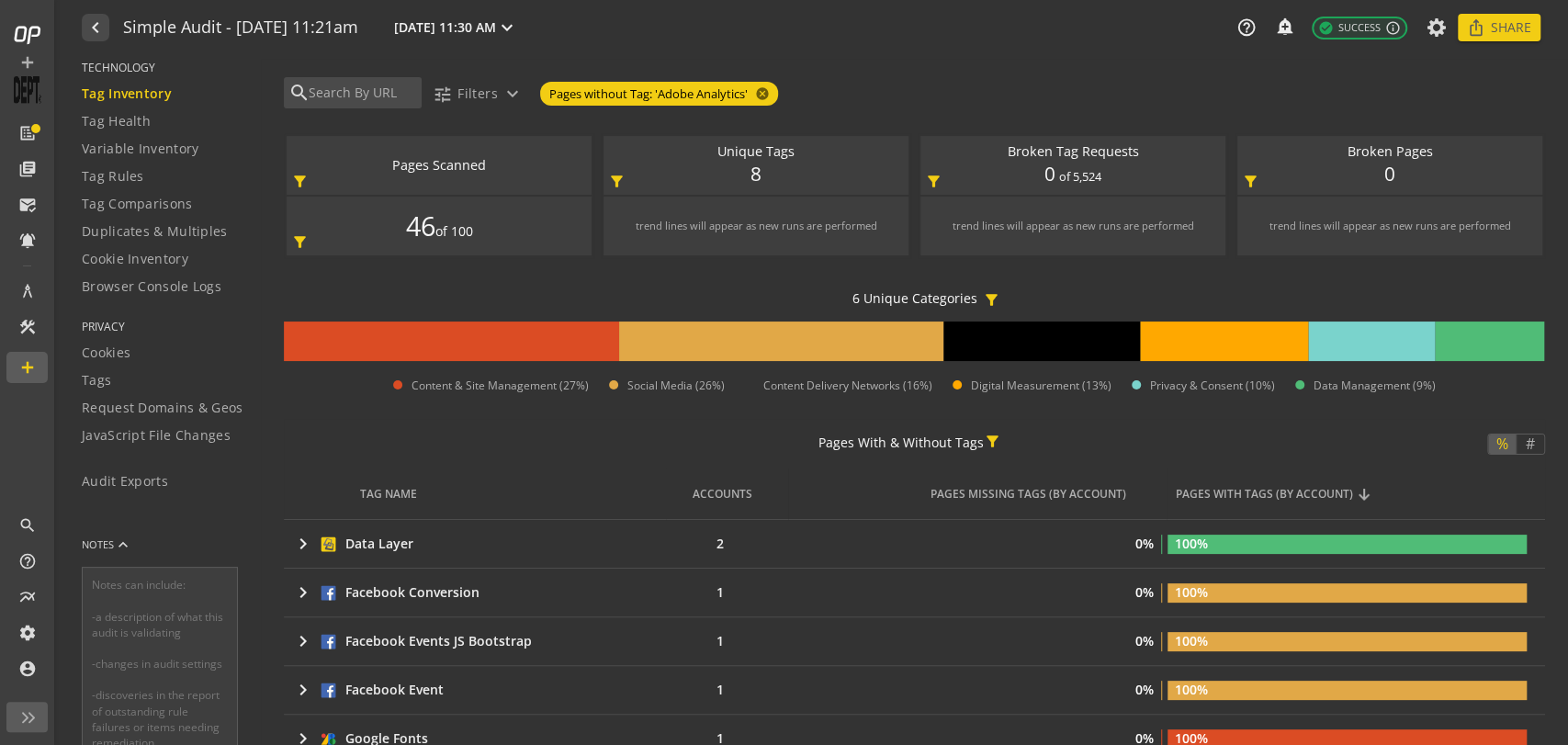 scroll, scrollTop: 204, scrollLeft: 0, axis: vertical 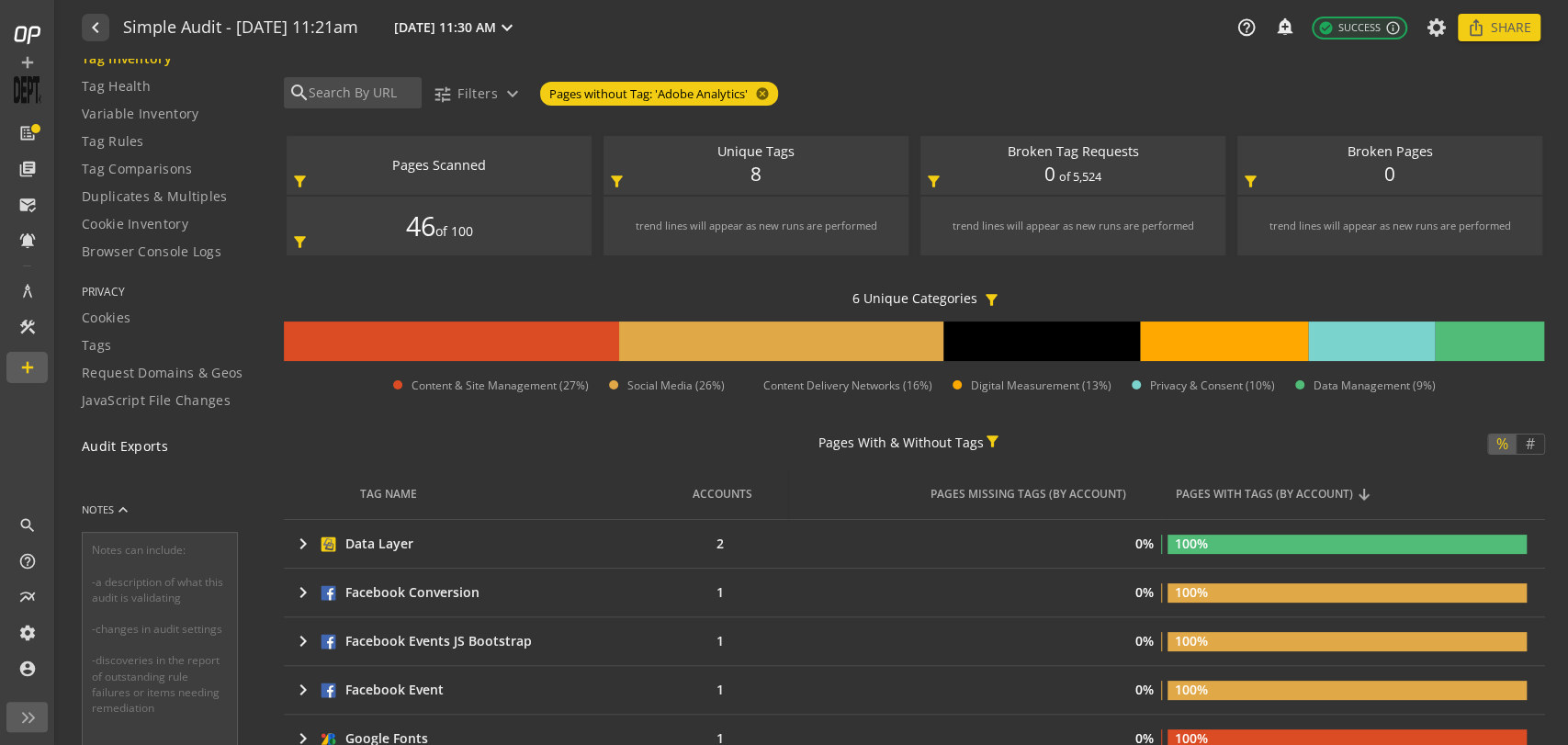 click on "Audit Exports" 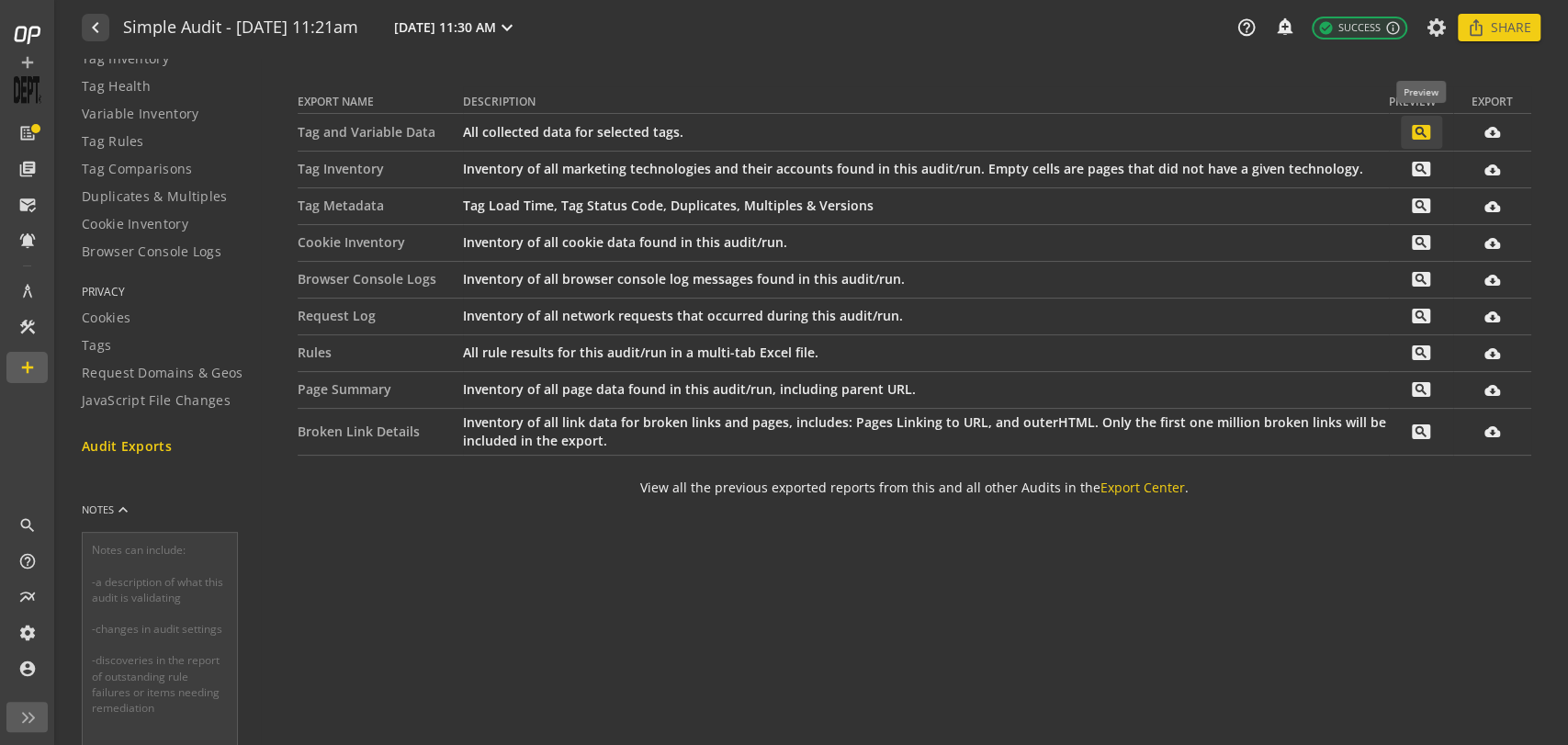 click on "search" 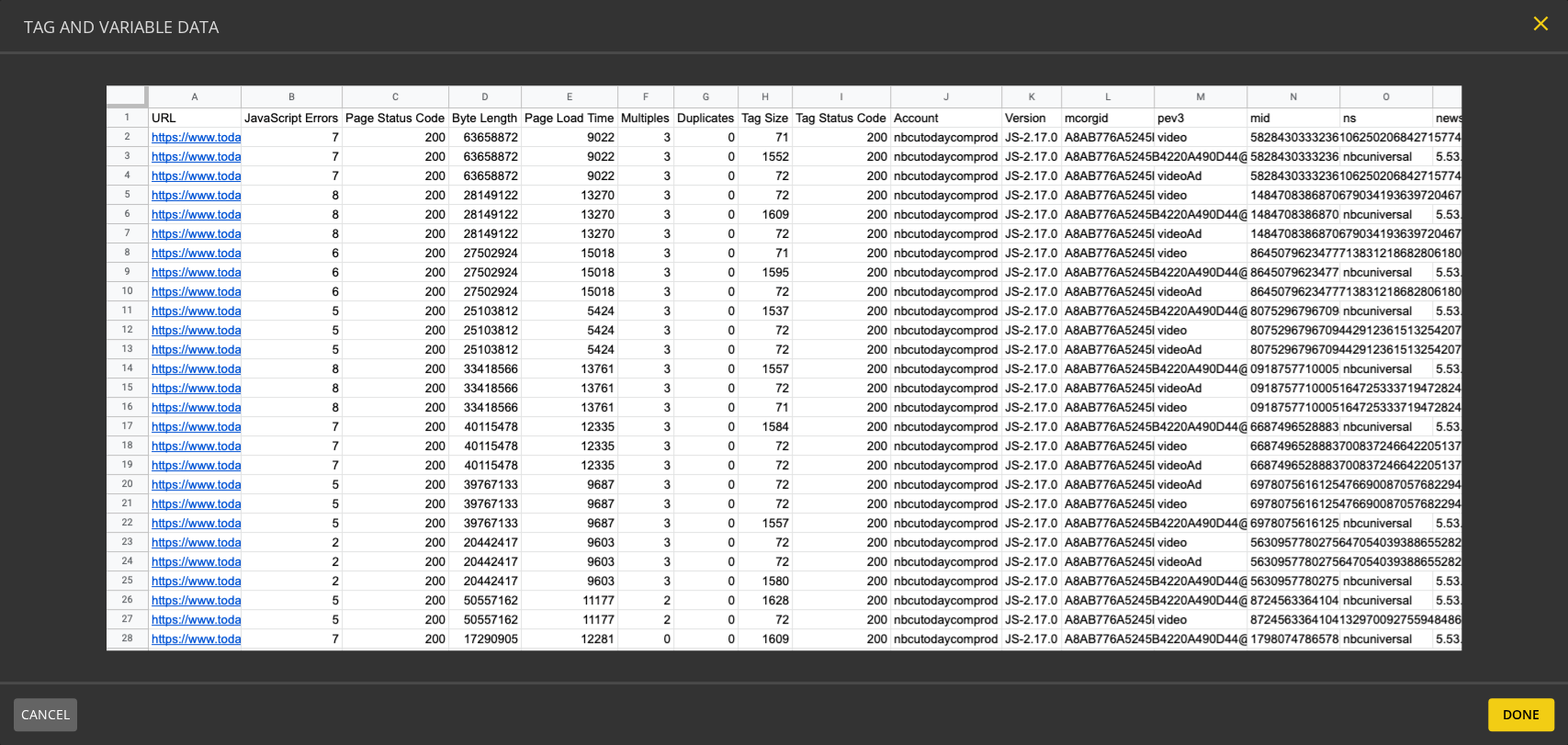 click on "close" at bounding box center (1540, 23) 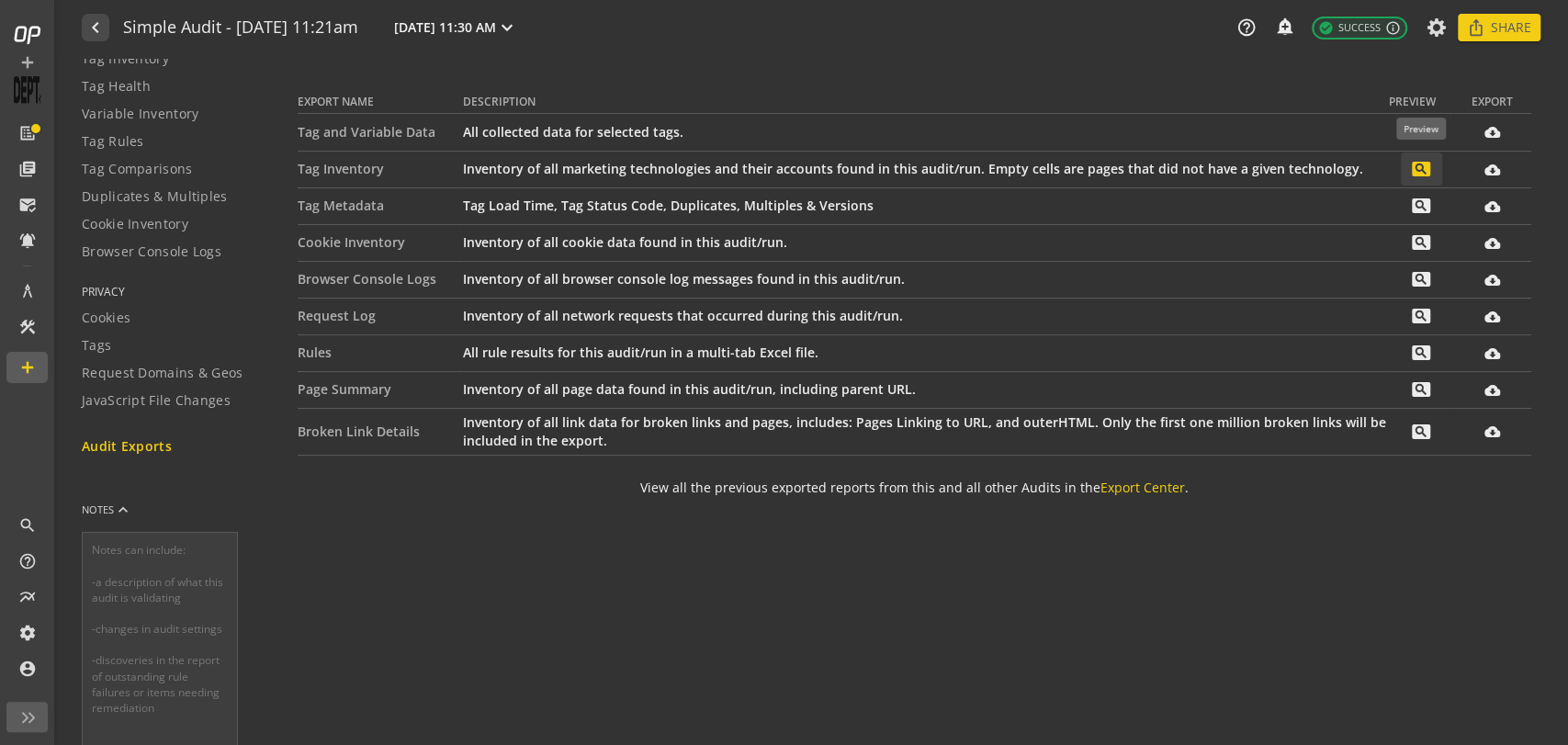 click on "search" 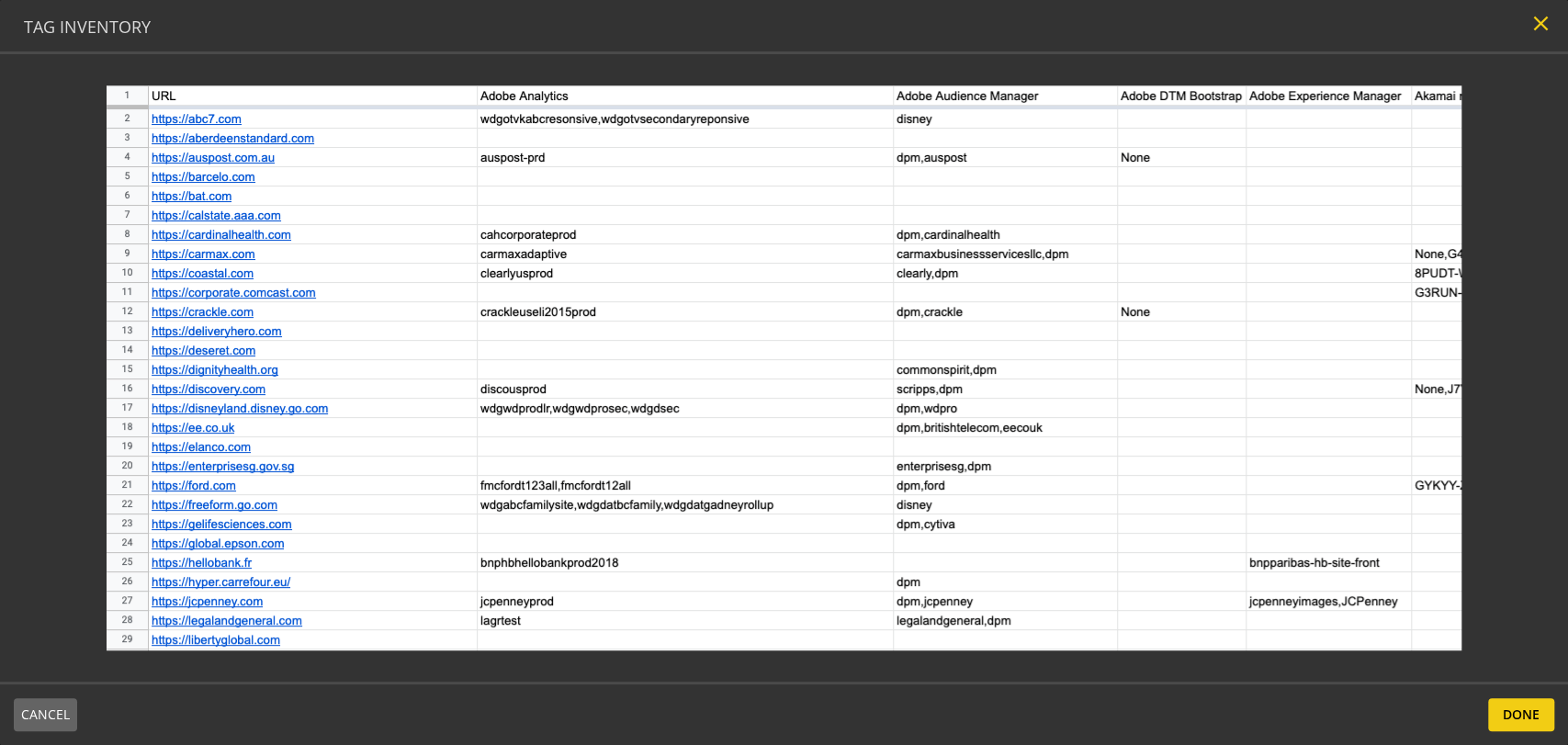 click on "close" at bounding box center (1540, 23) 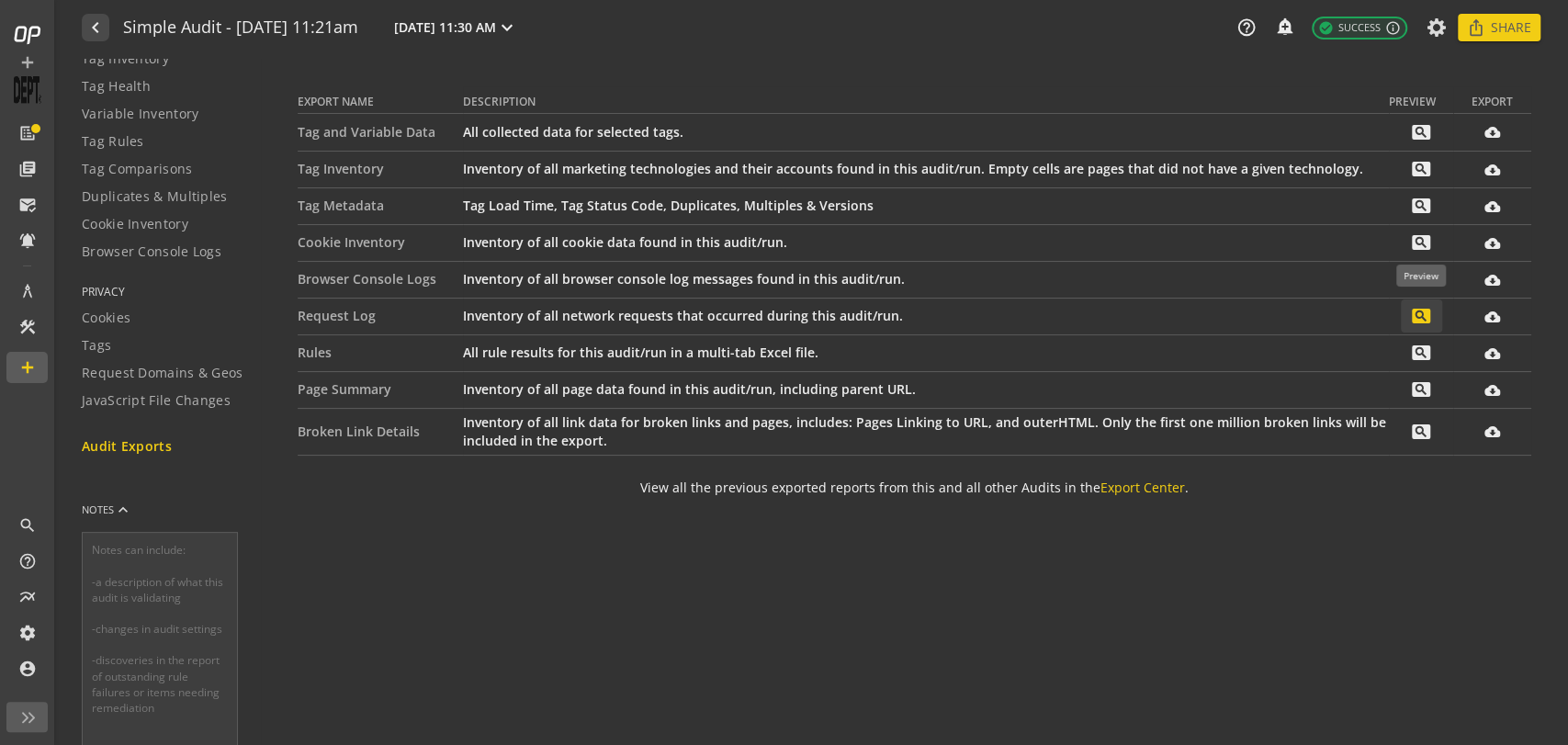 click on "search" 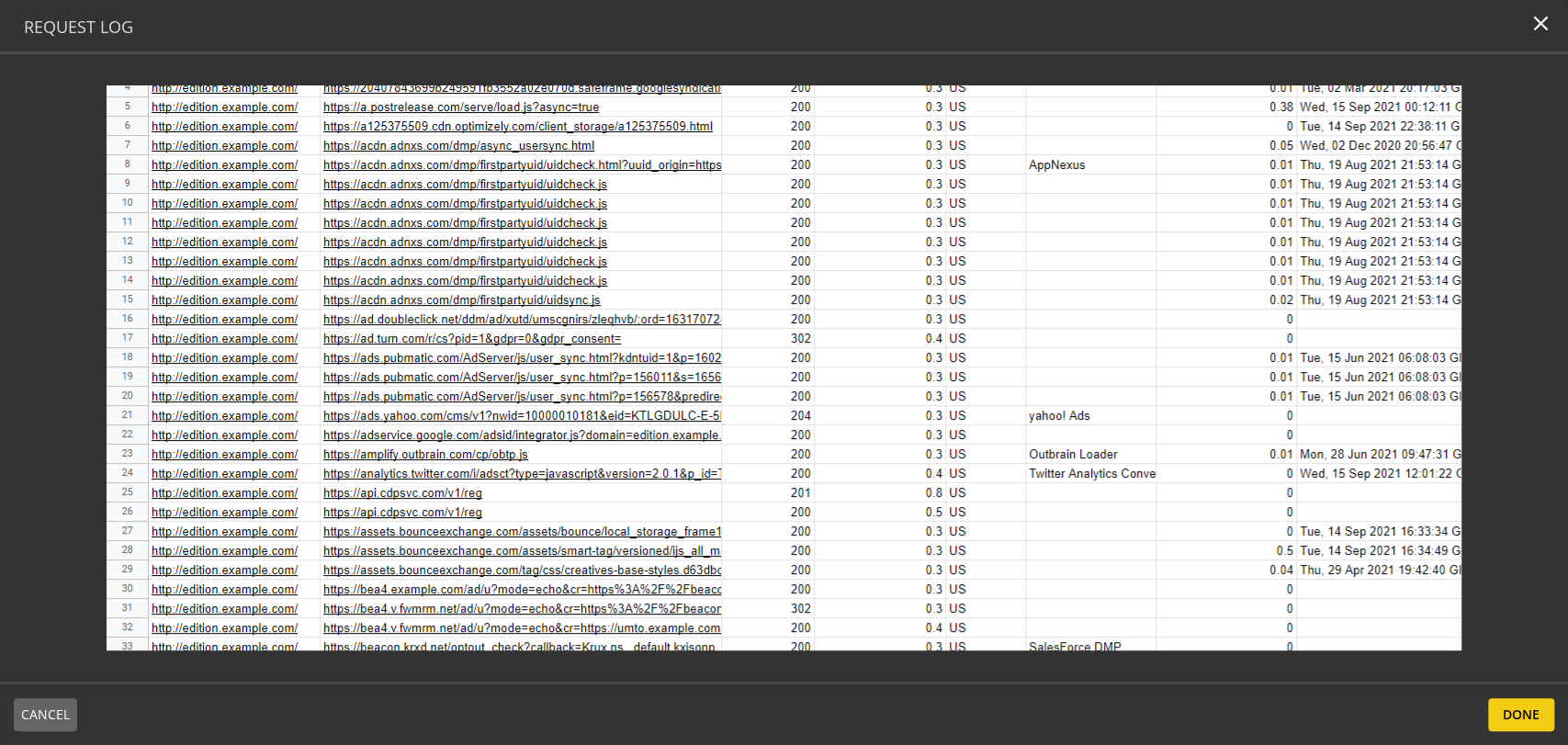 scroll, scrollTop: 0, scrollLeft: 0, axis: both 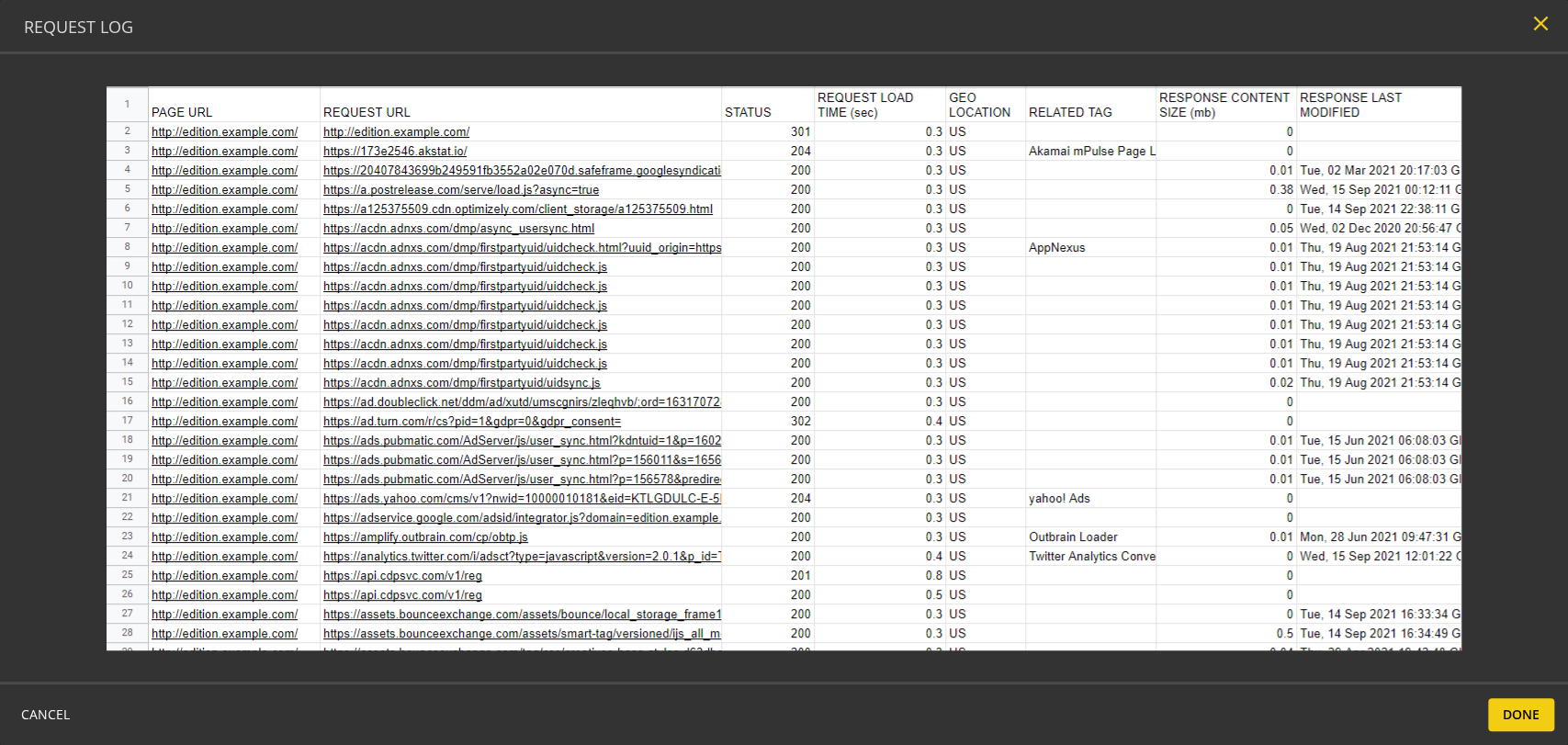 click on "close" at bounding box center [1540, 23] 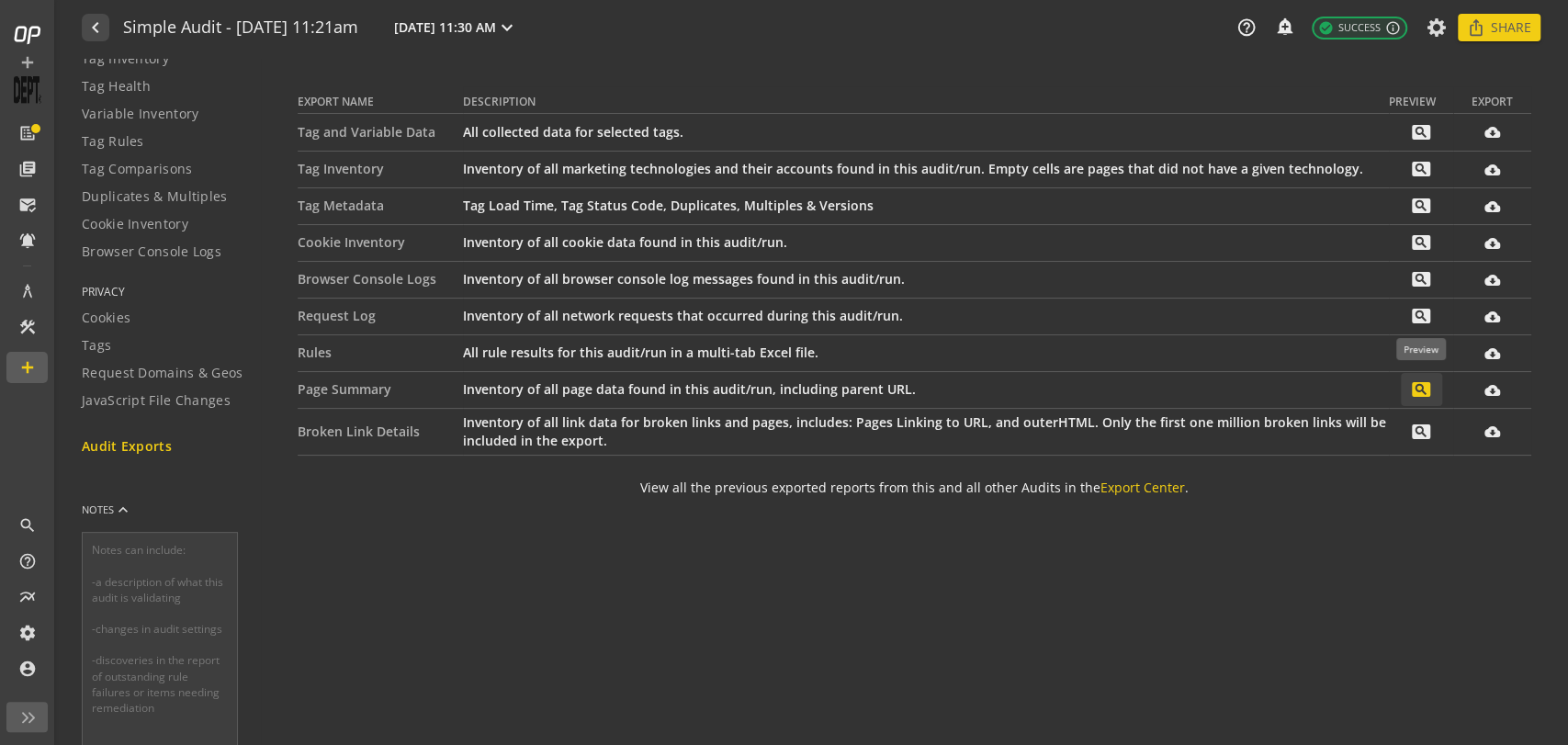 click on "search" 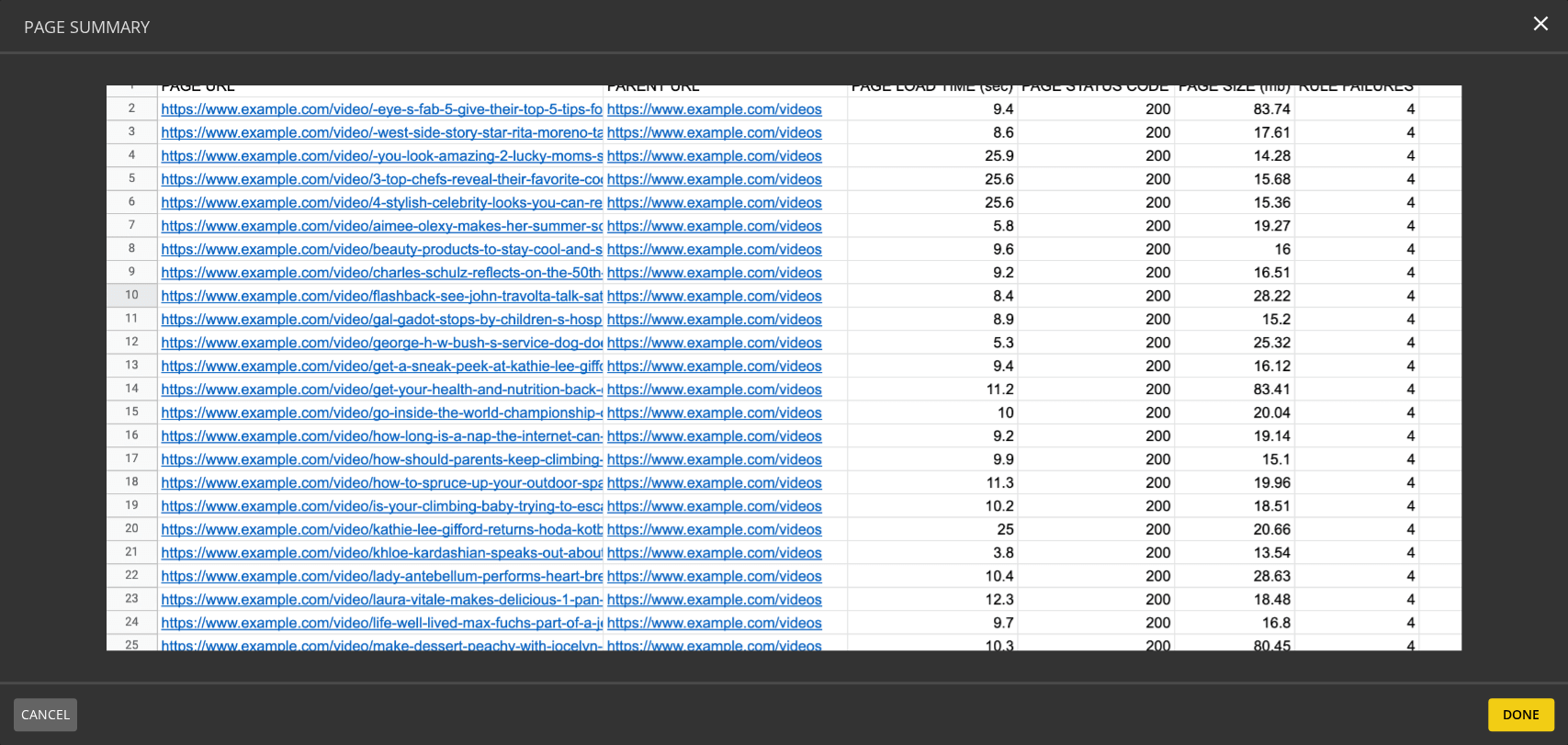 scroll, scrollTop: 0, scrollLeft: 0, axis: both 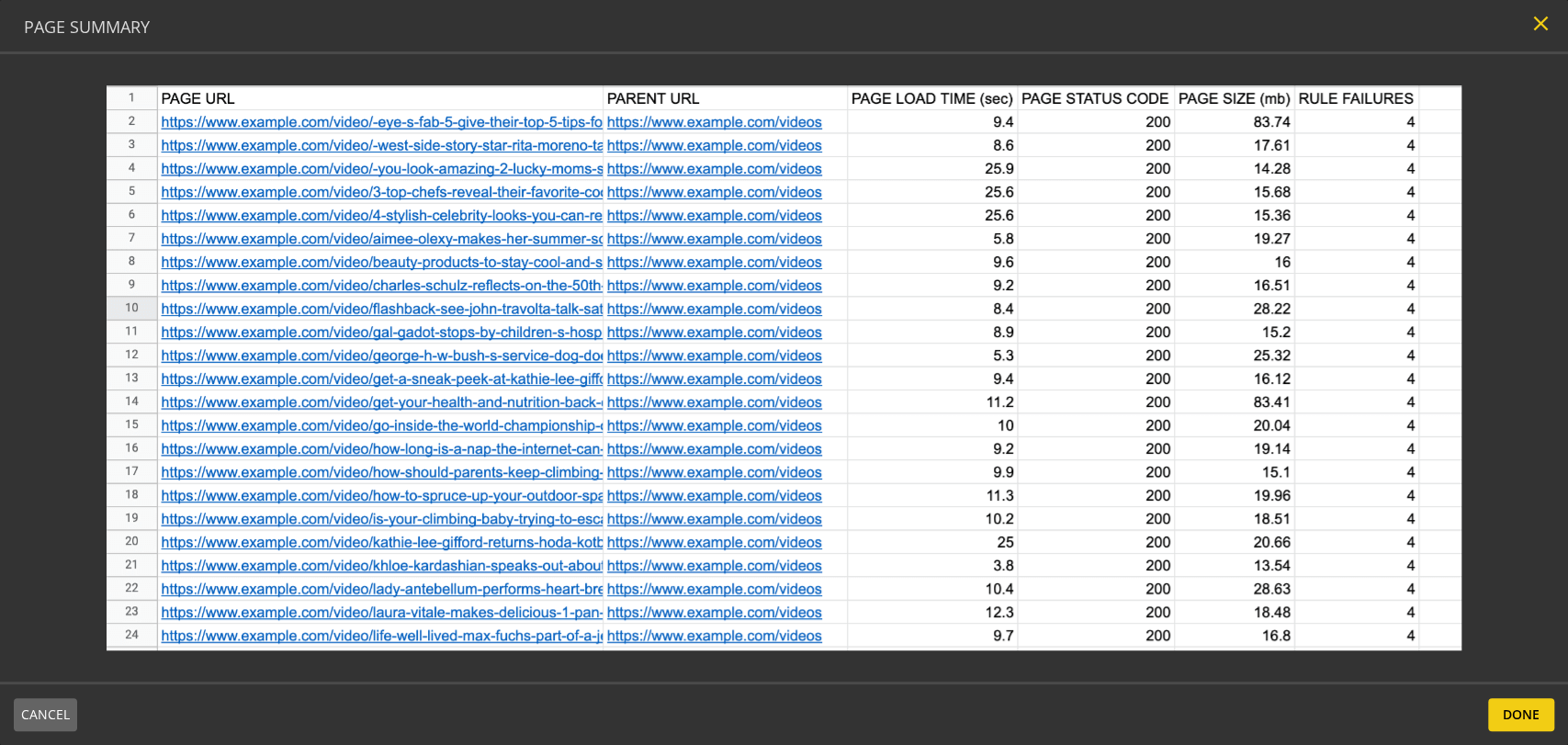 click on "close" at bounding box center (1540, 23) 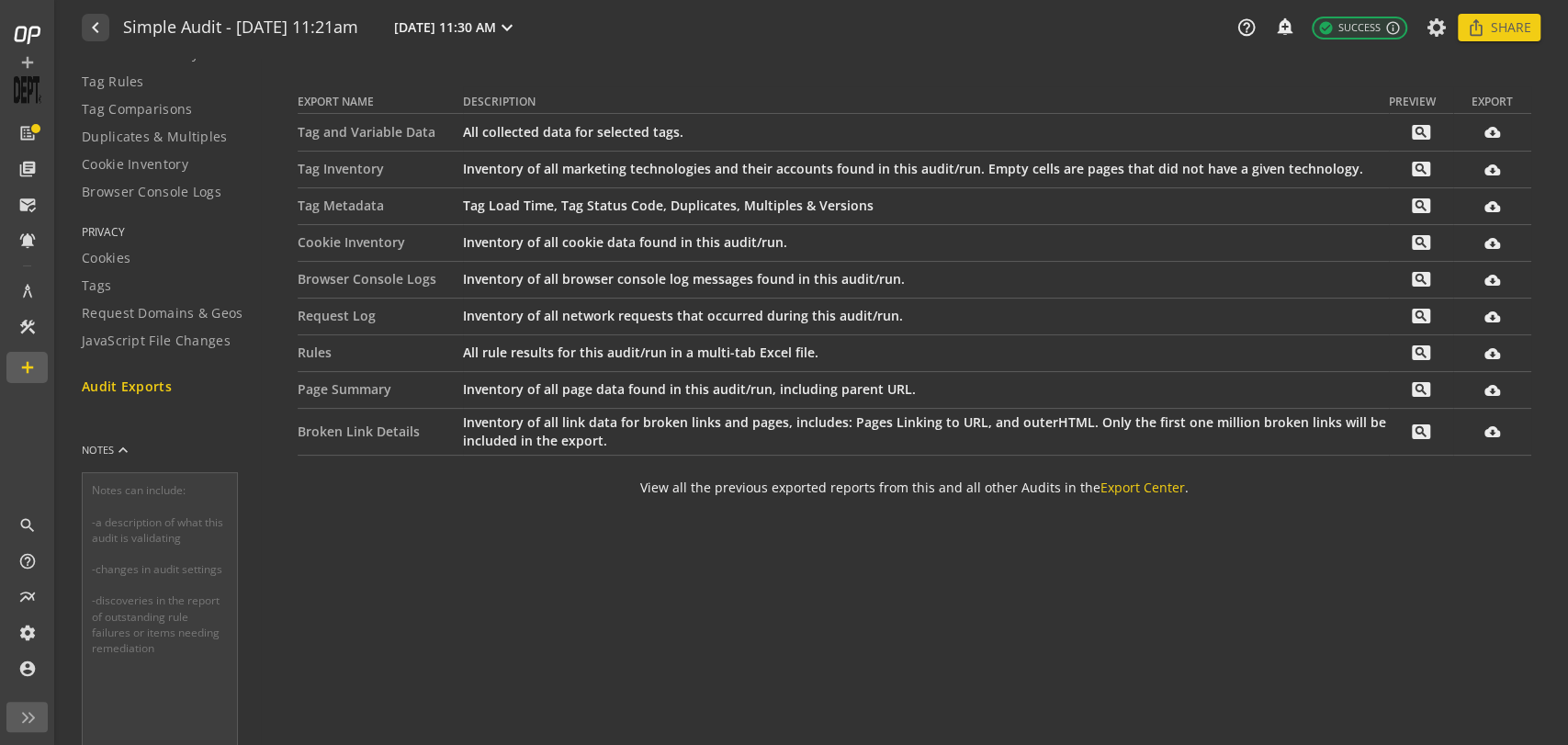 scroll, scrollTop: 296, scrollLeft: 0, axis: vertical 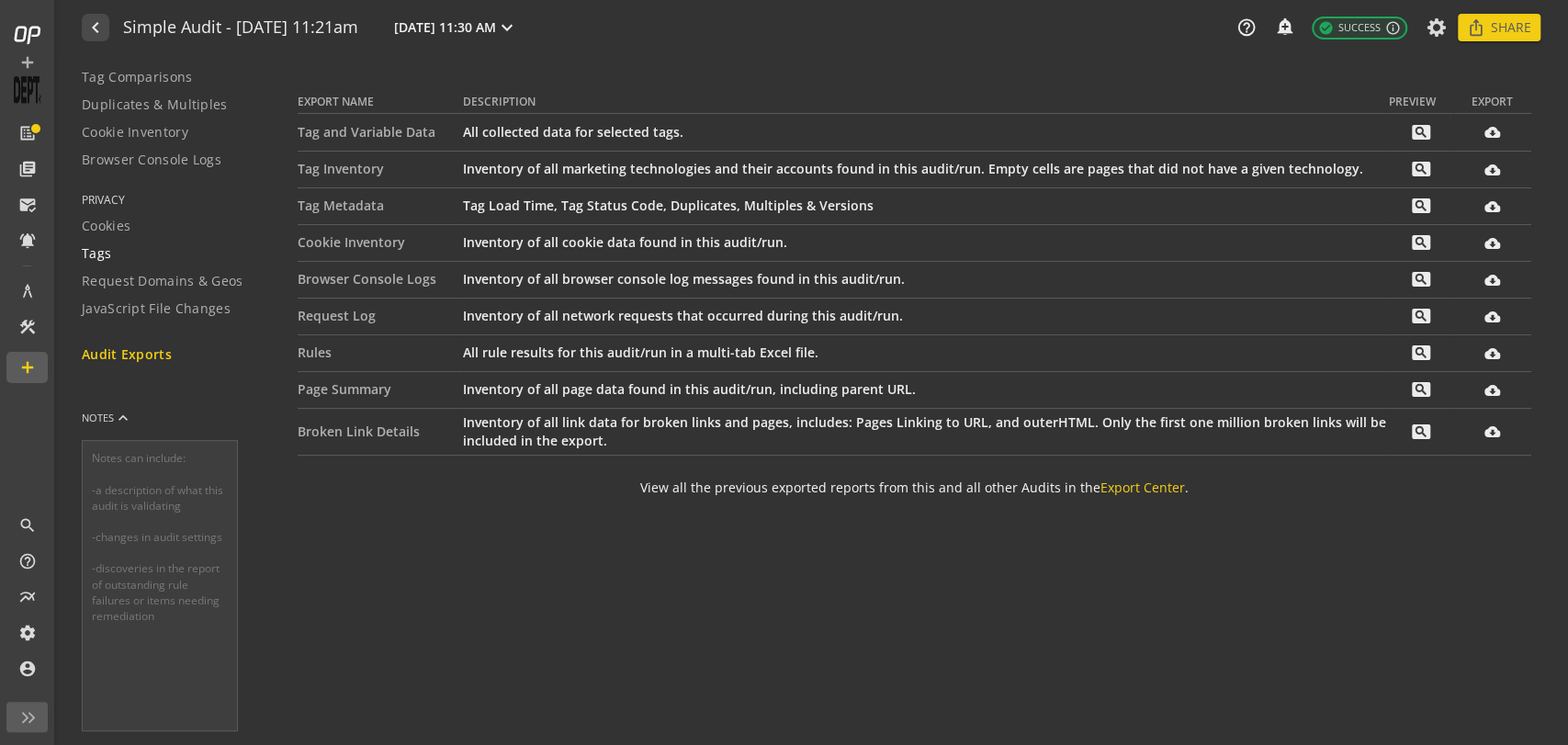 click on "Tags" 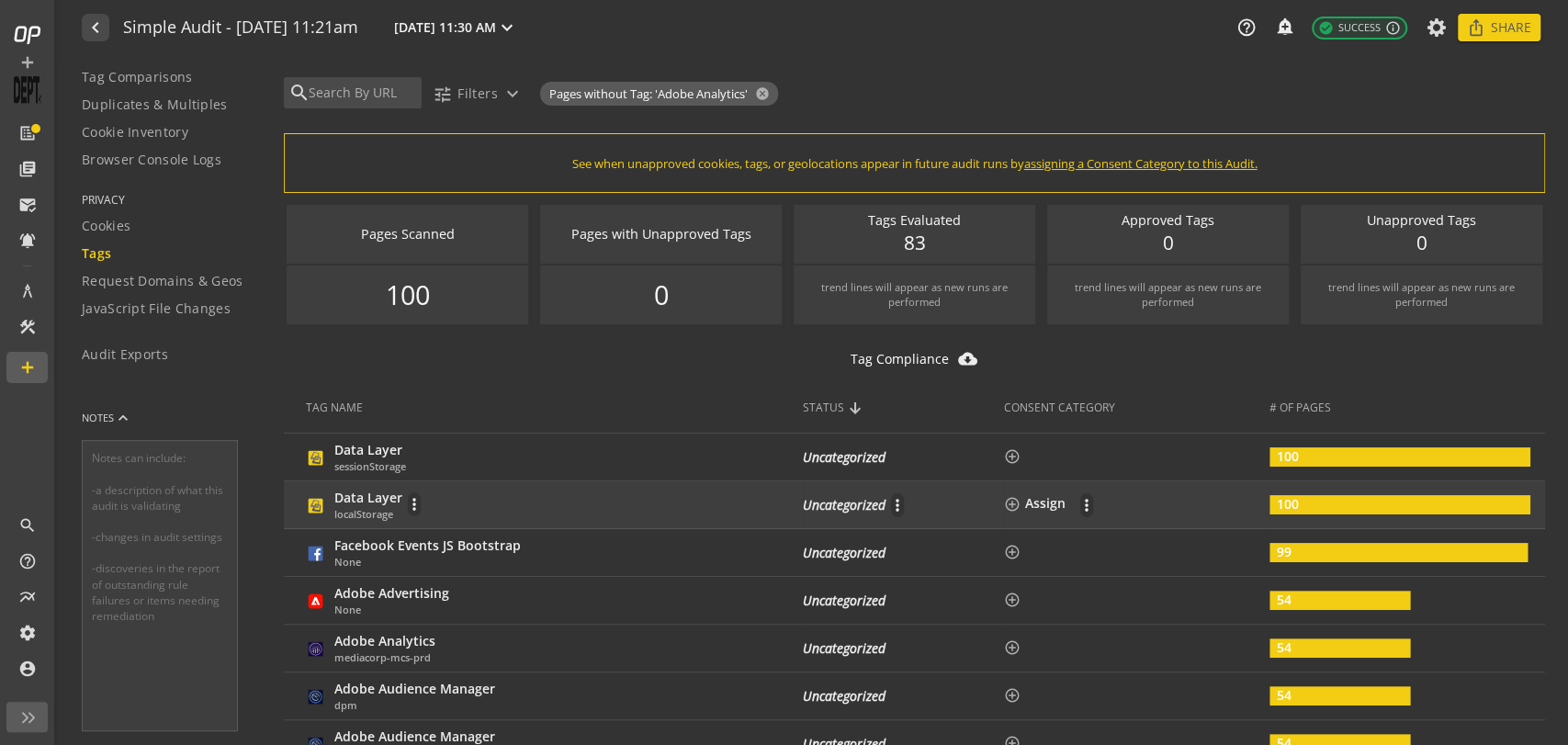 click on "Data Layer localStorage more_vert" 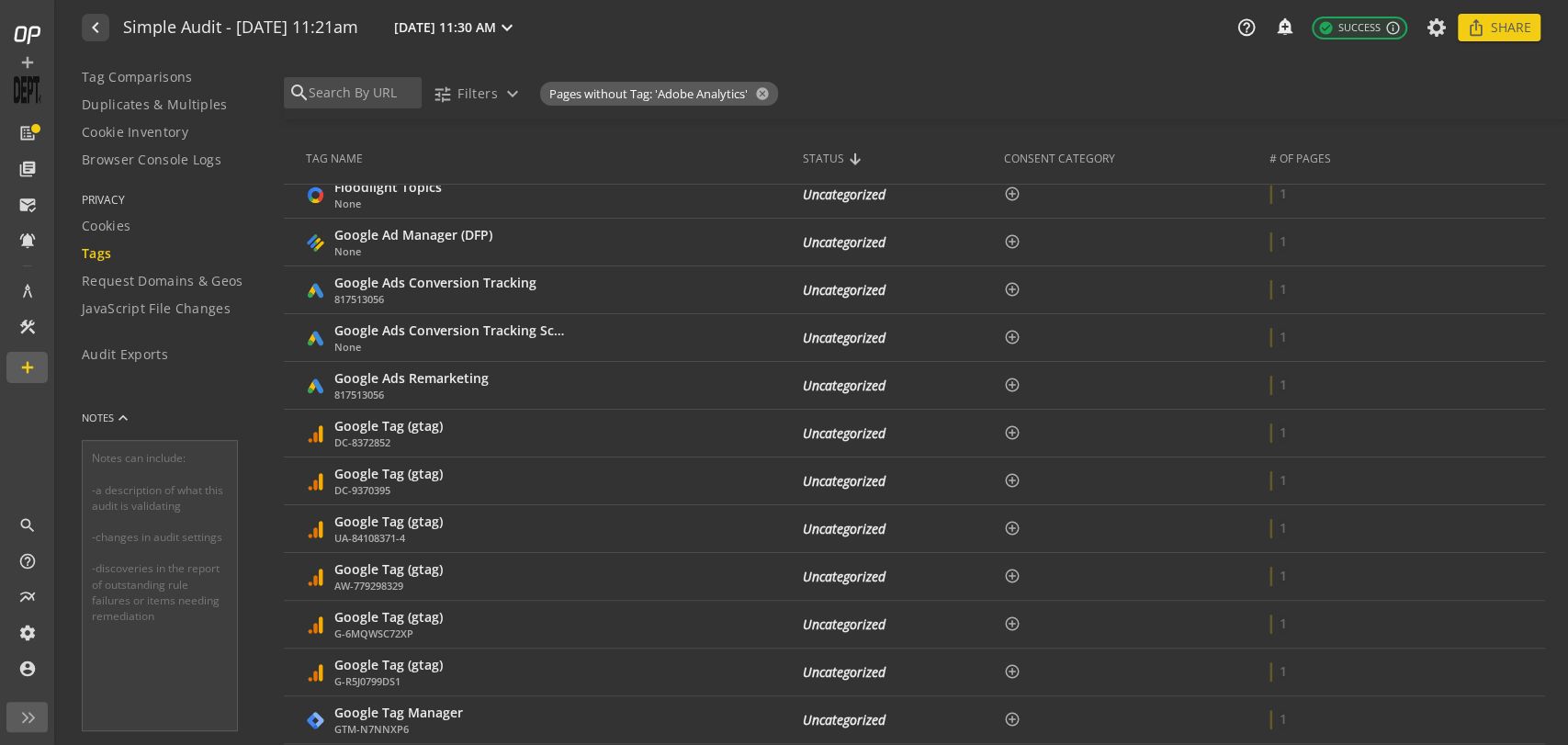 scroll, scrollTop: 3874, scrollLeft: 0, axis: vertical 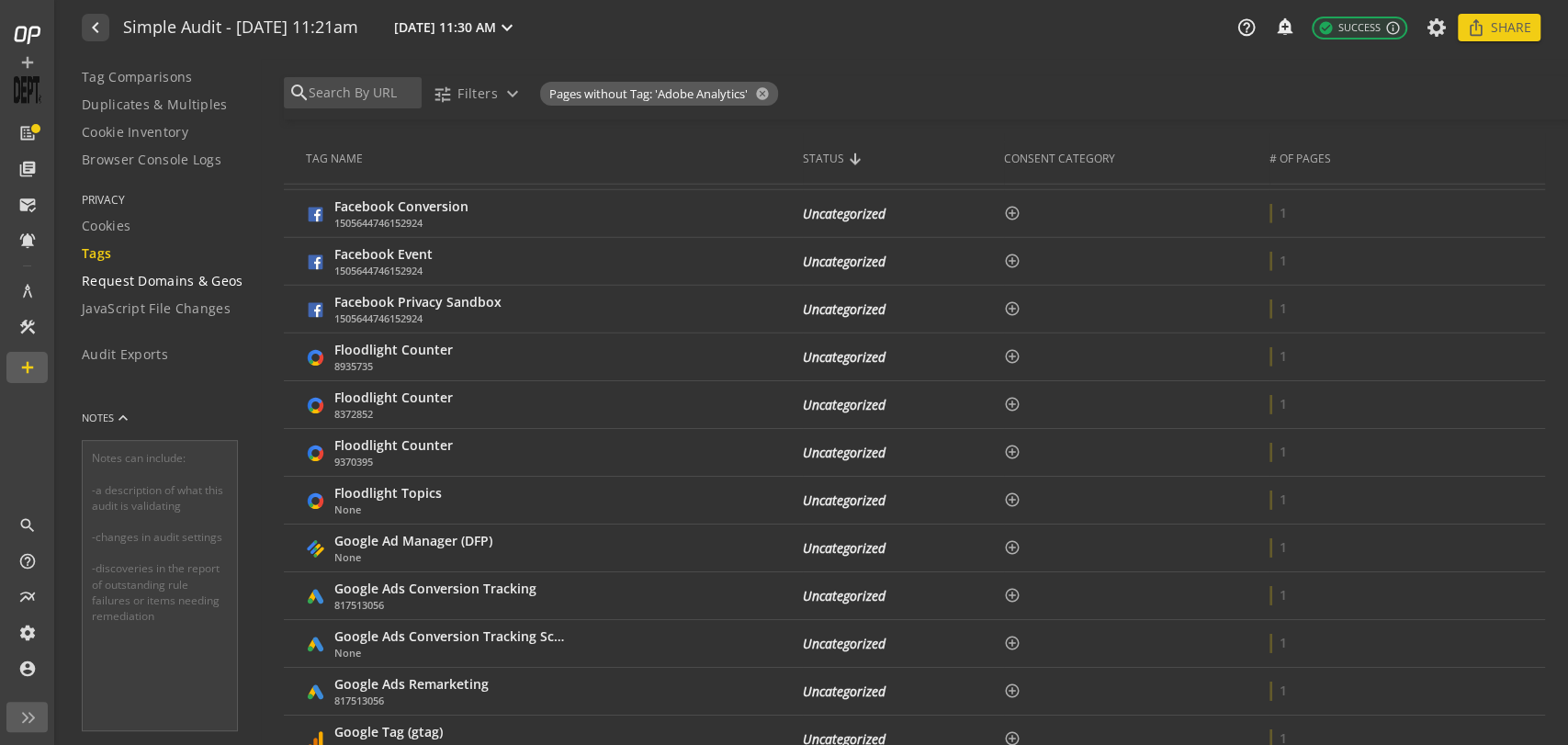 click on "Request Domains & Geos" 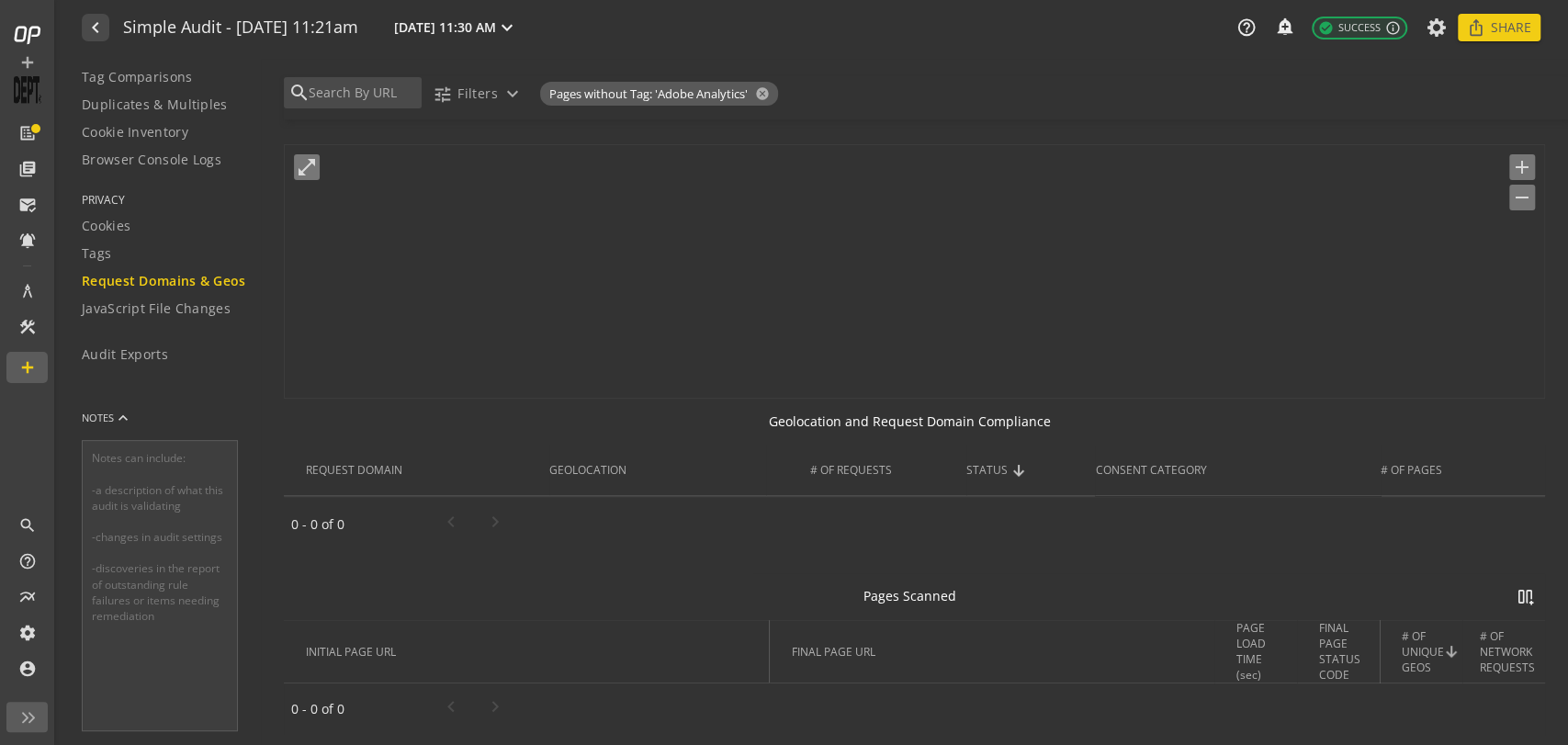 scroll, scrollTop: 0, scrollLeft: 0, axis: both 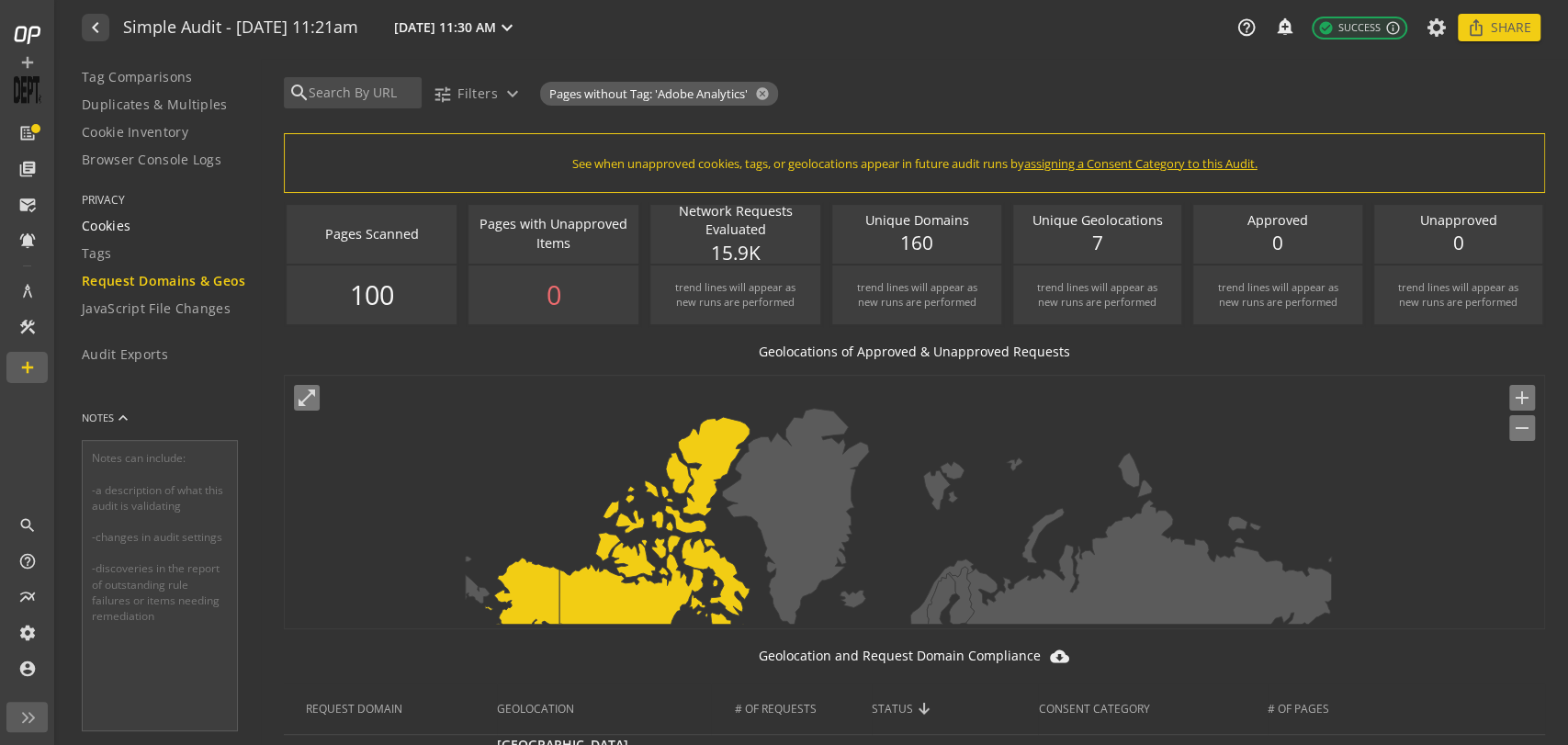 click on "Cookies" 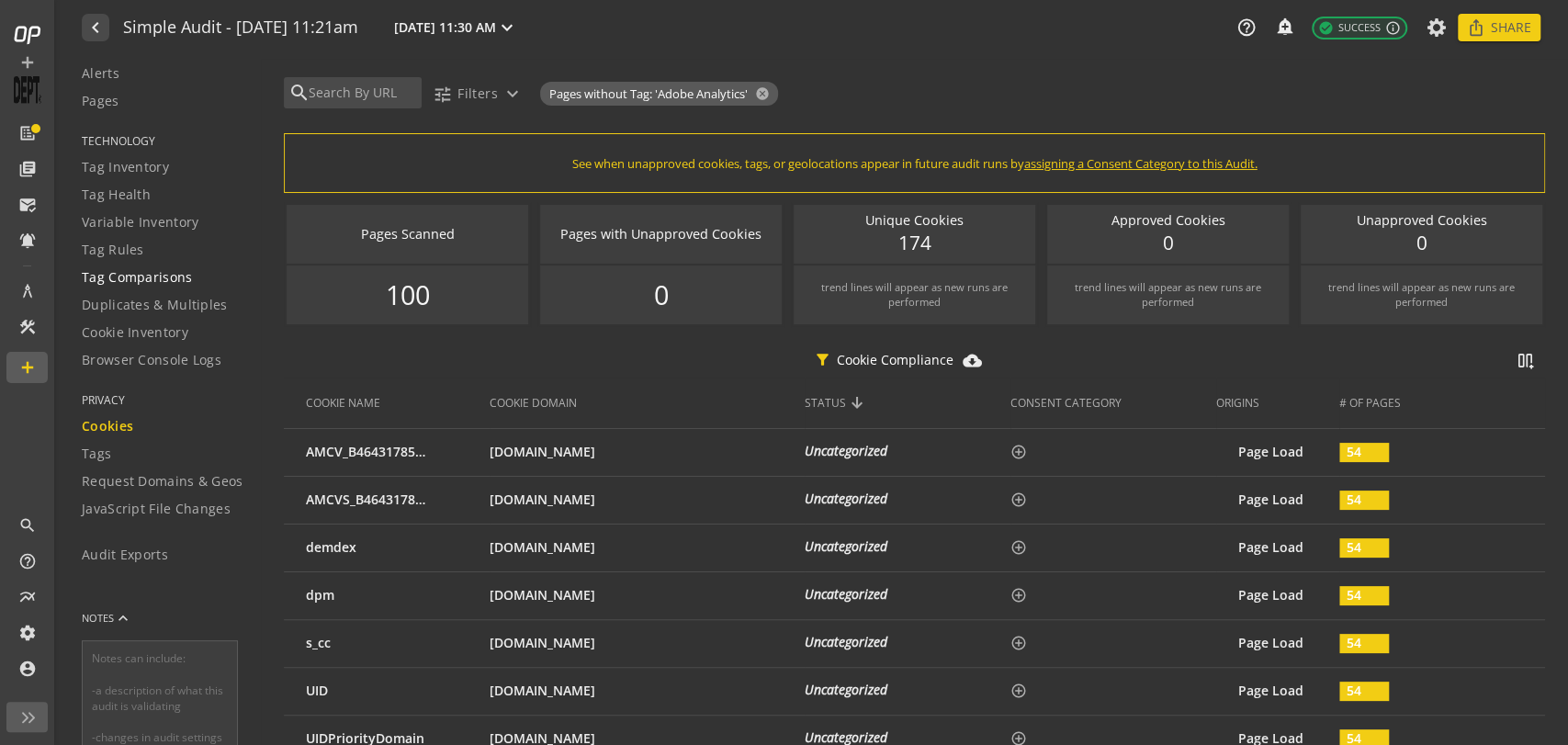 scroll, scrollTop: 0, scrollLeft: 0, axis: both 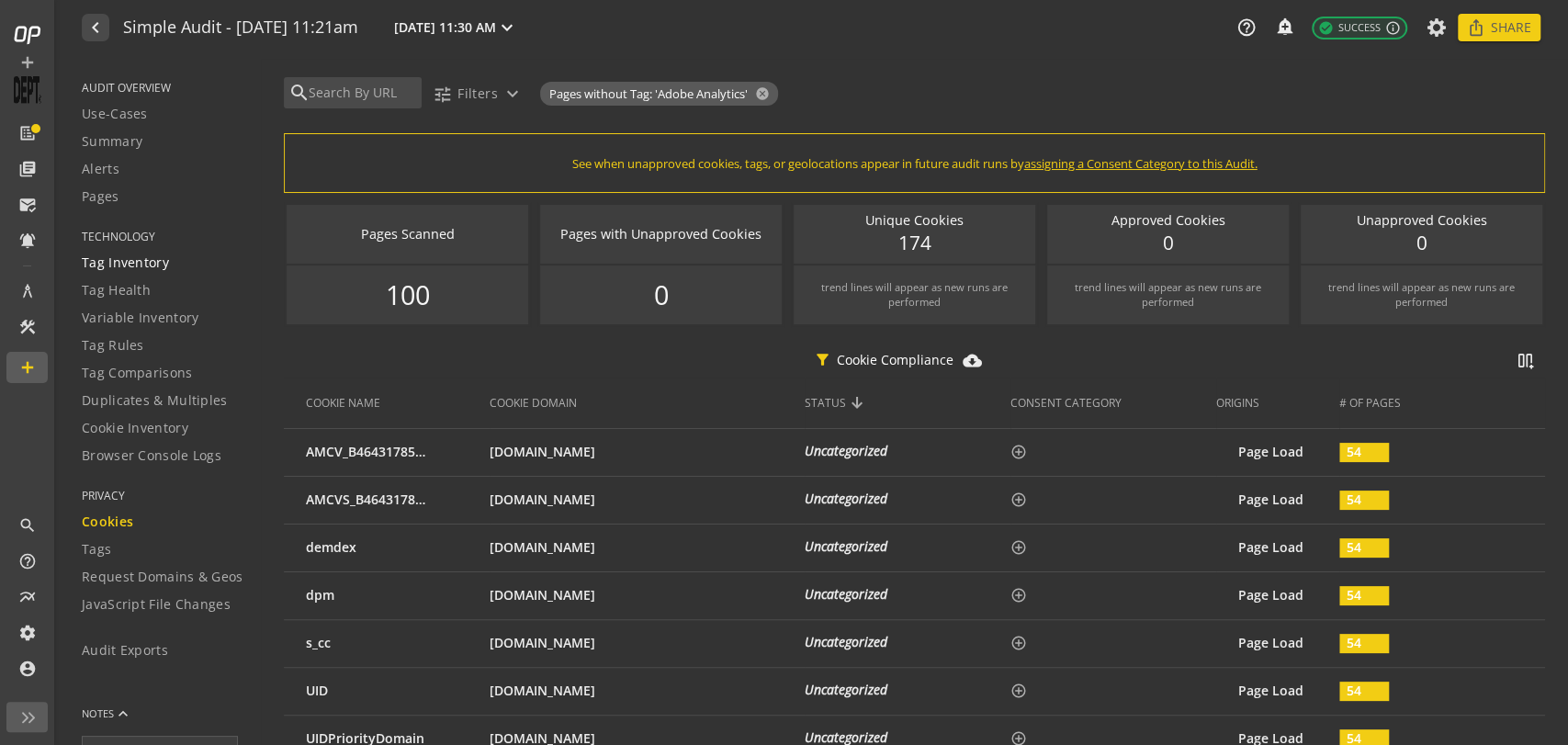 click on "Tag Inventory" 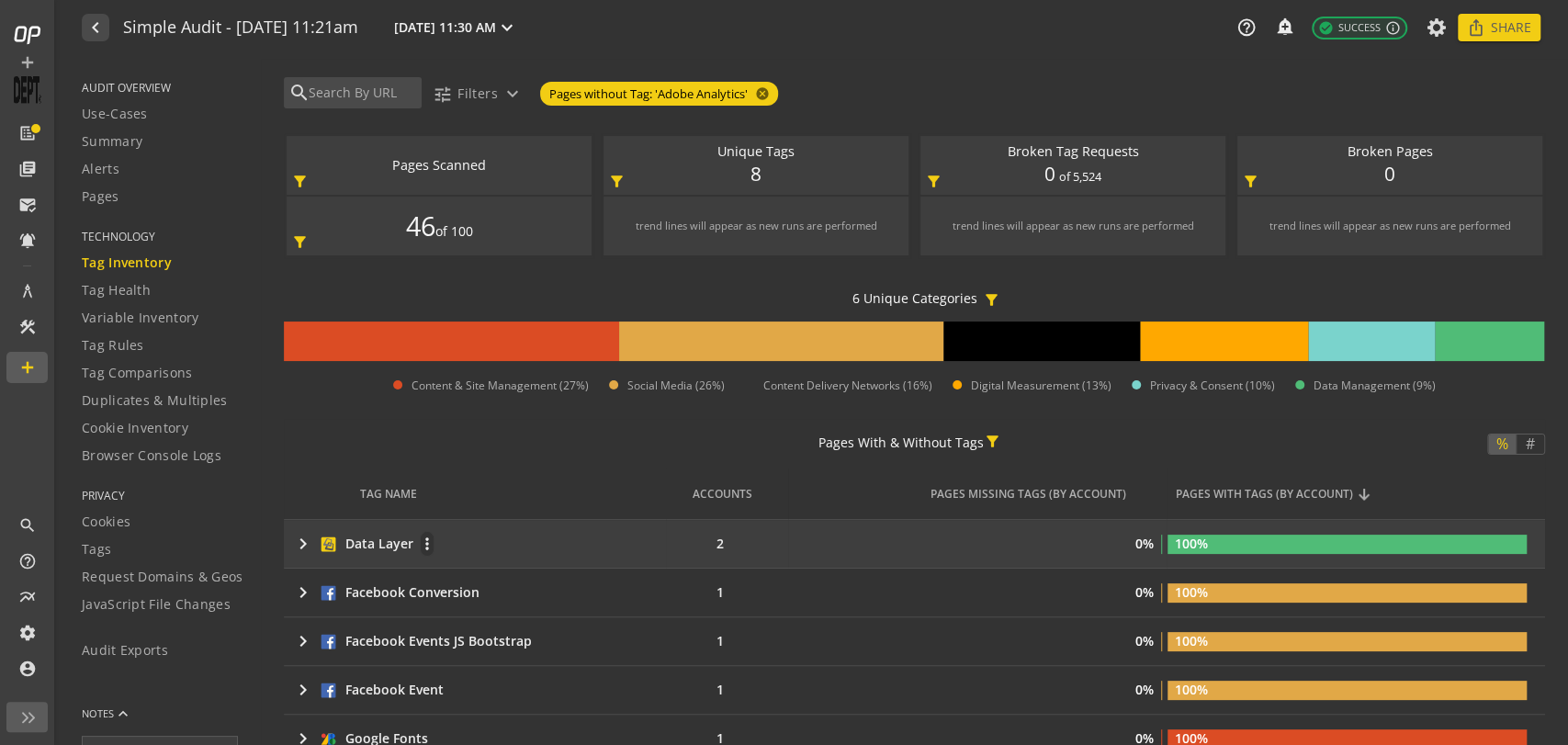 click on "keyboard_arrow_right" 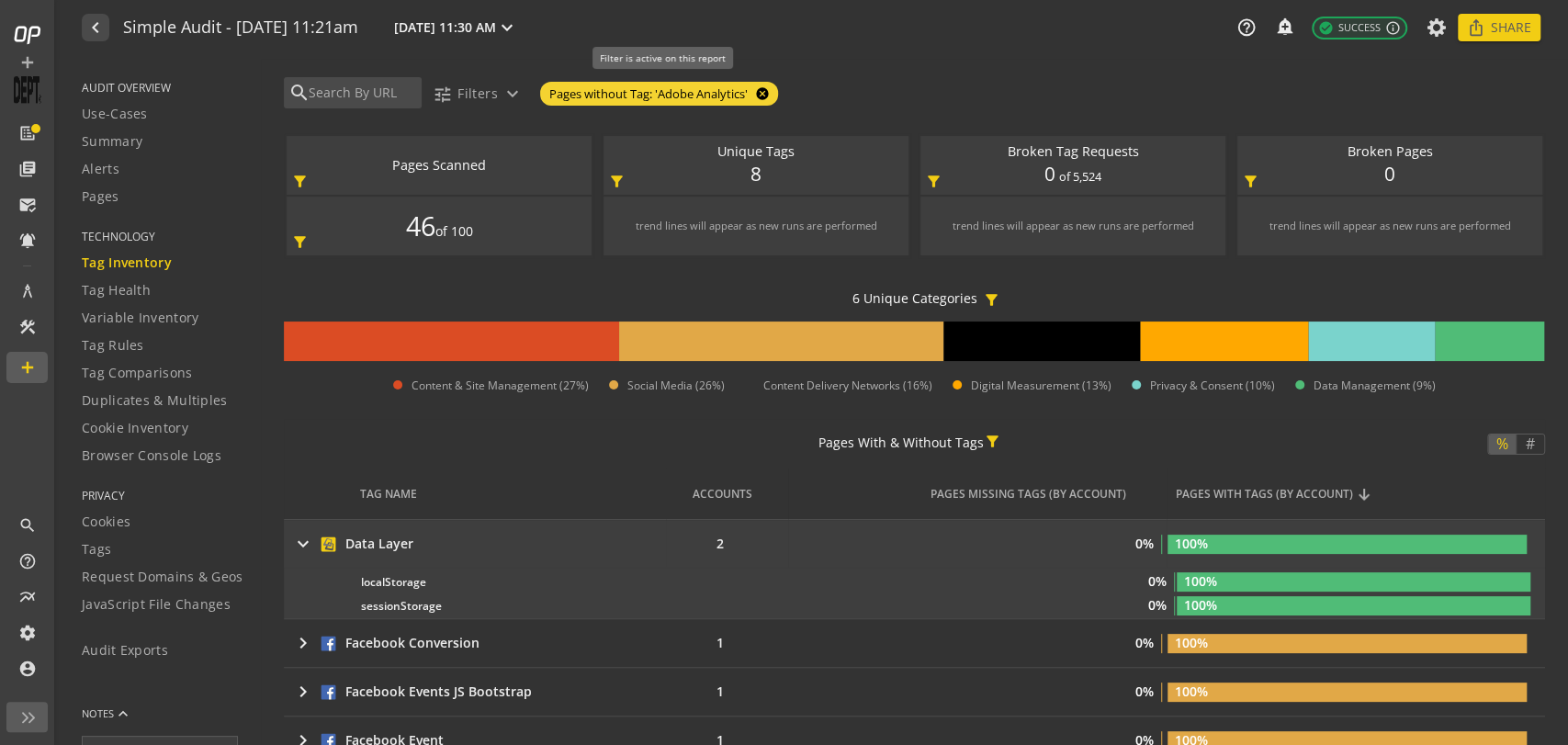 click on "cancel" at bounding box center [761, 94] 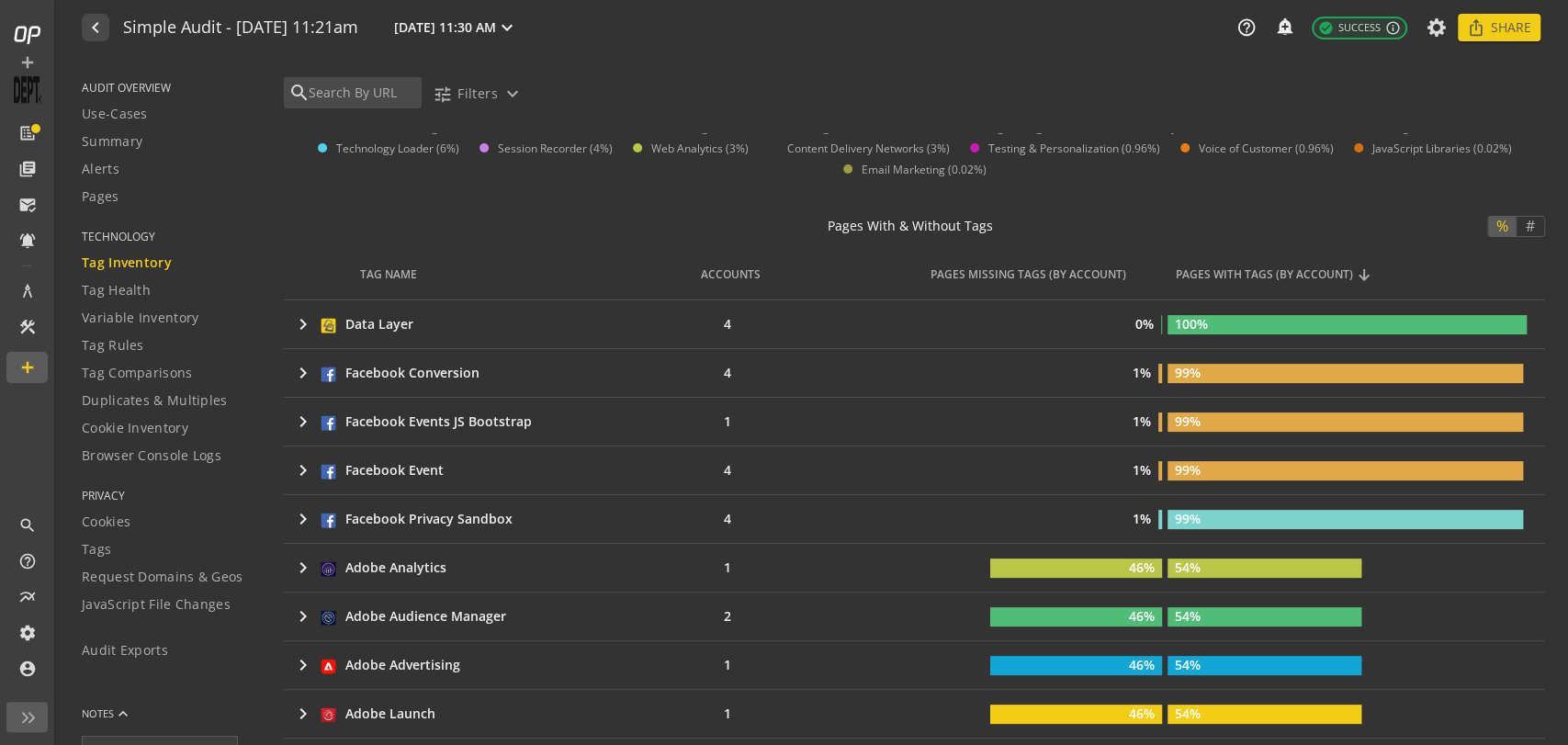 scroll, scrollTop: 306, scrollLeft: 0, axis: vertical 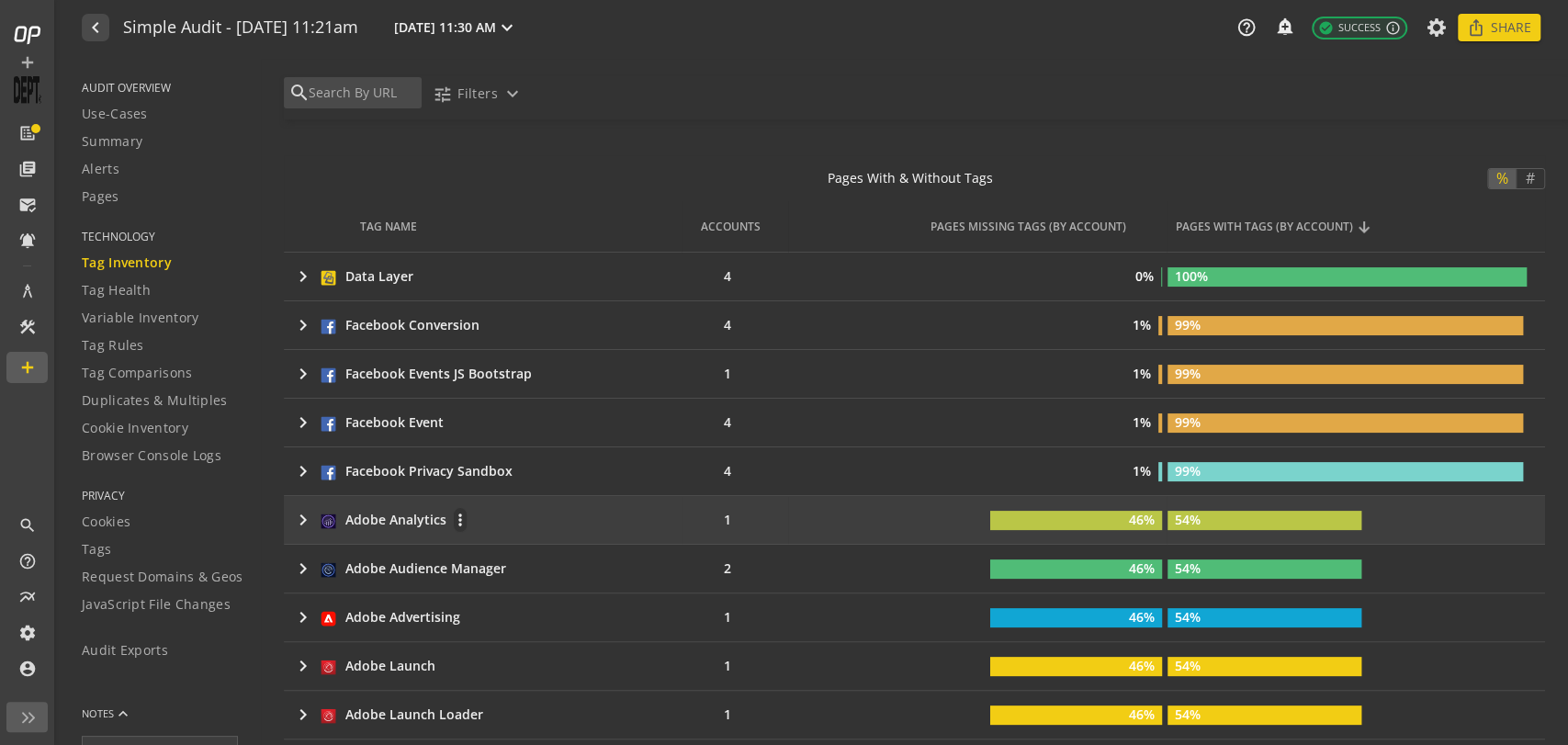 click on "keyboard_arrow_right" 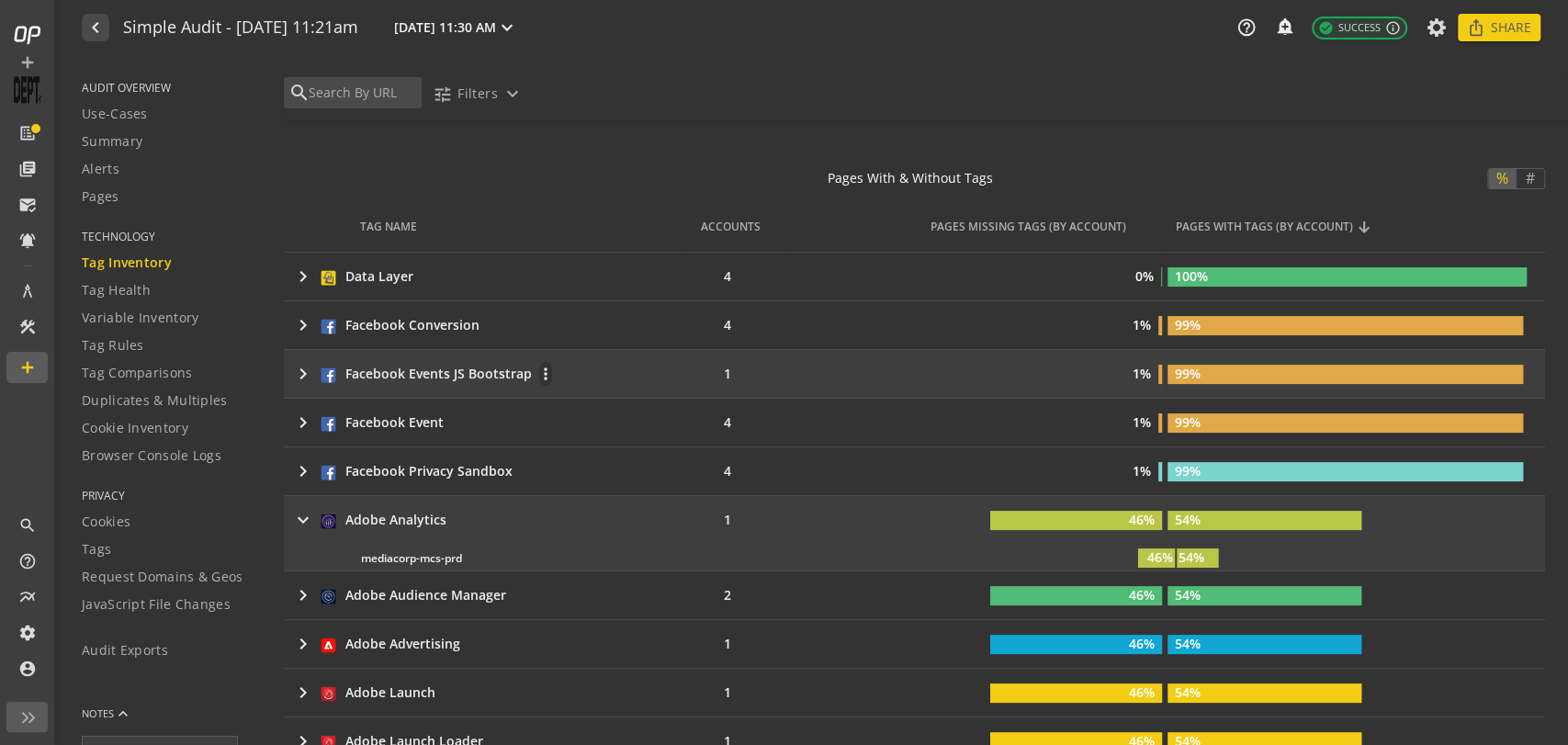 scroll, scrollTop: 408, scrollLeft: 0, axis: vertical 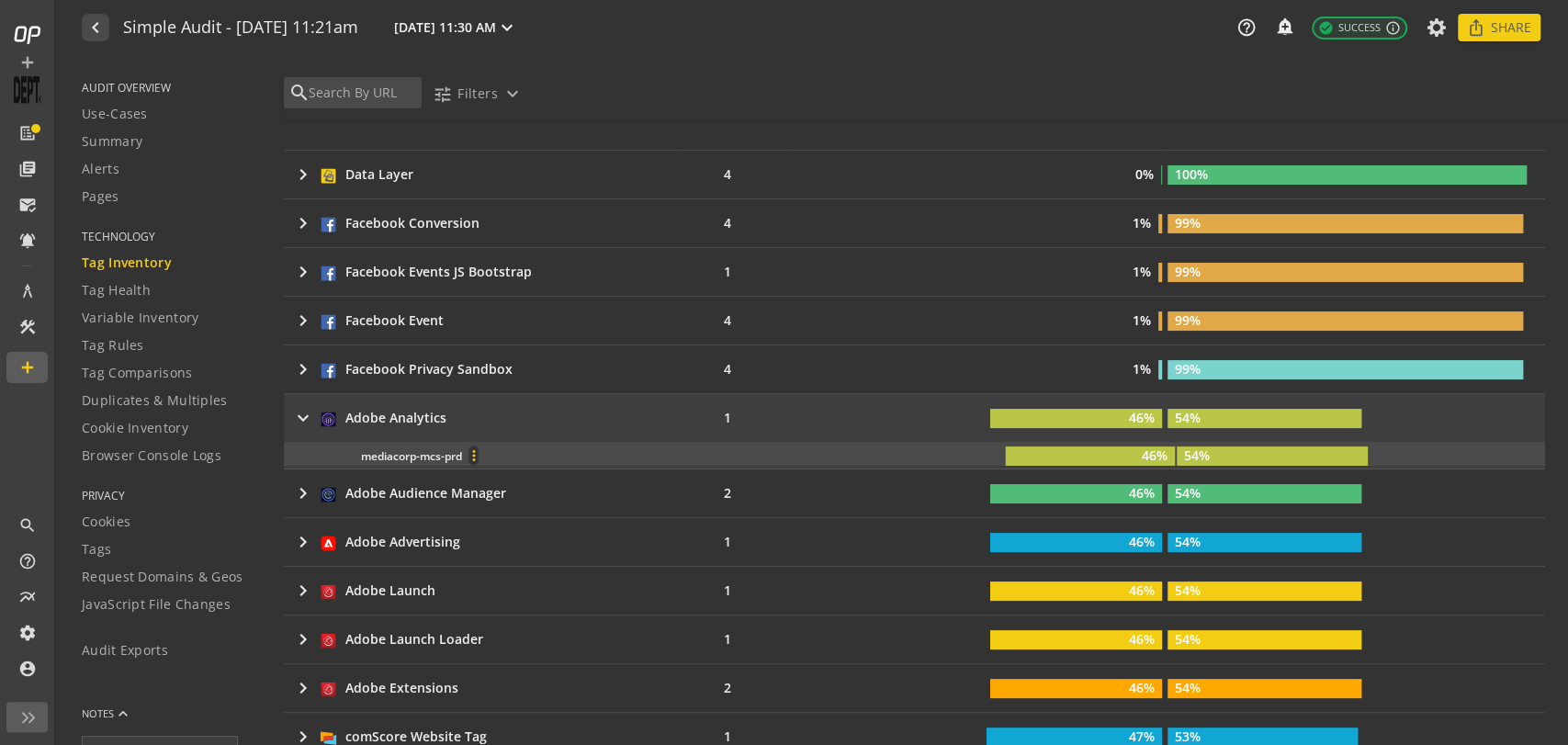 click on "more_vert" 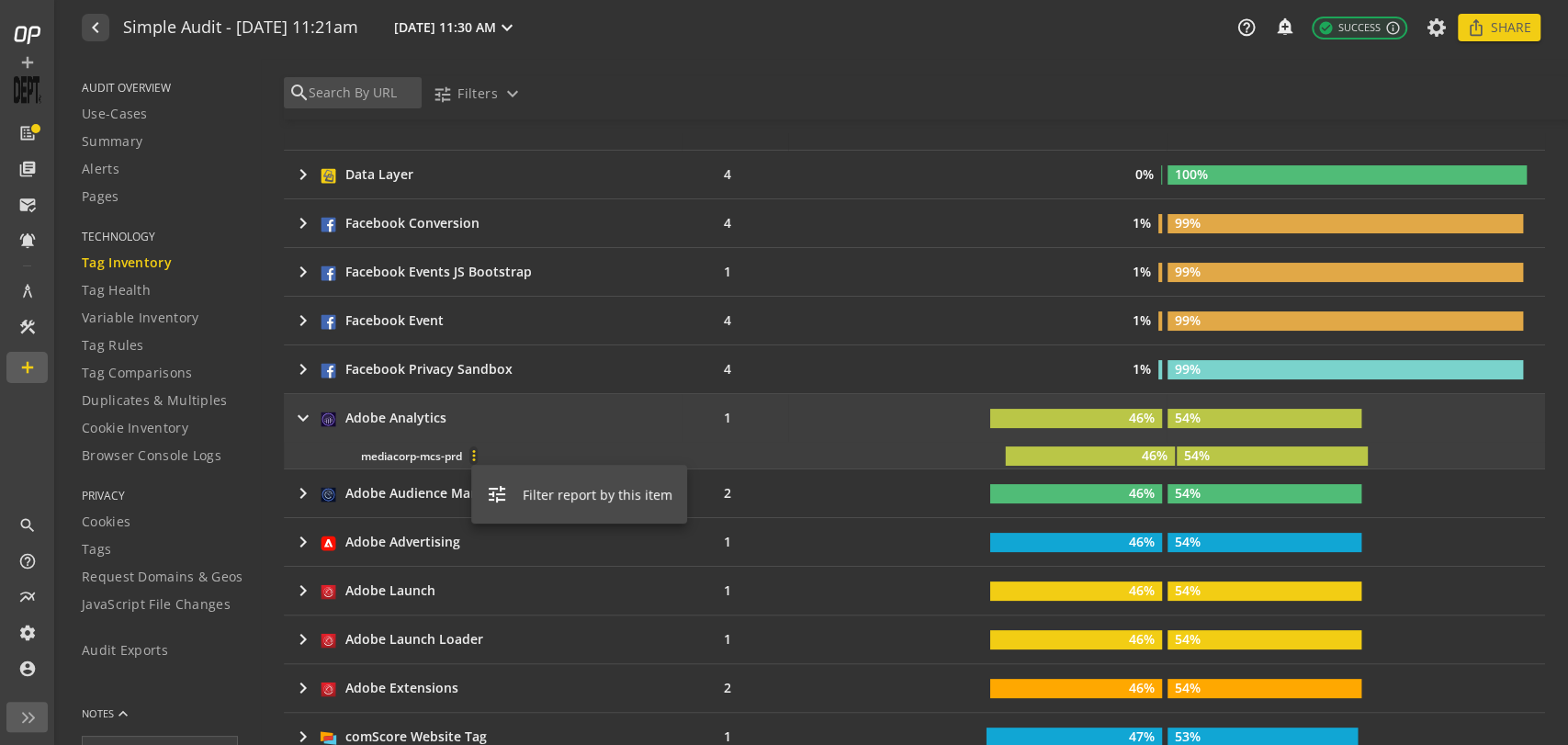 click at bounding box center (784, 372) 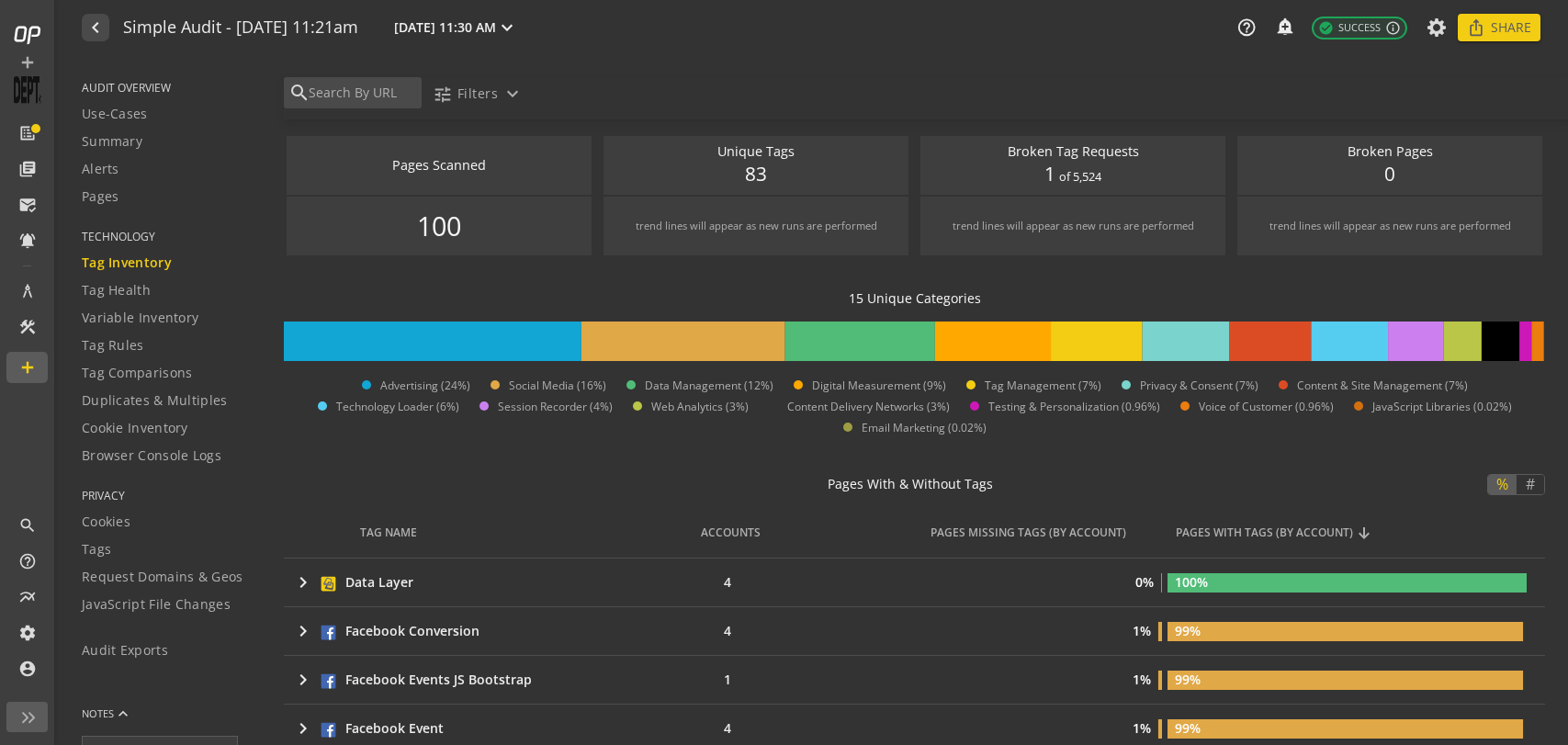 scroll, scrollTop: 0, scrollLeft: 0, axis: both 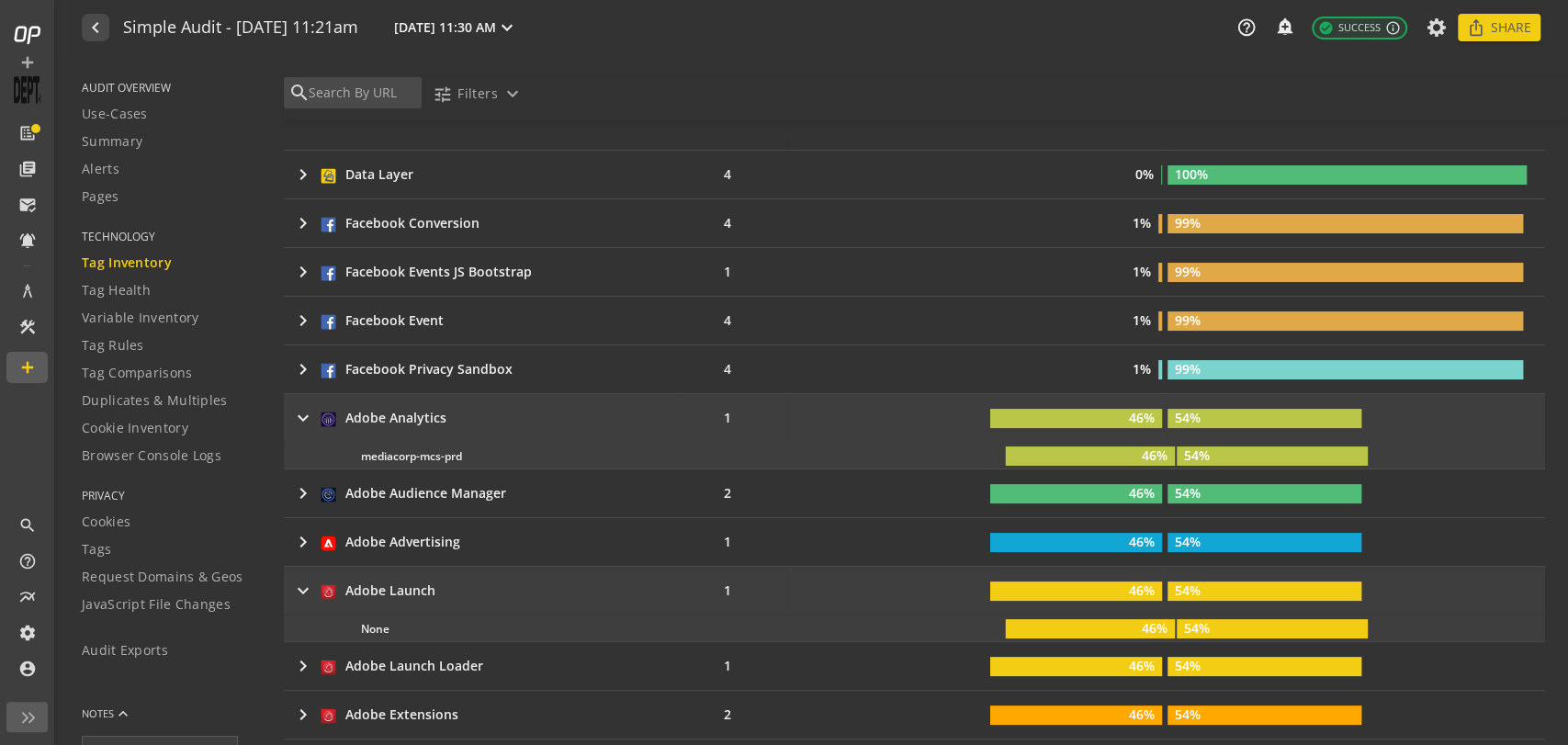 click on "keyboard_arrow_right" 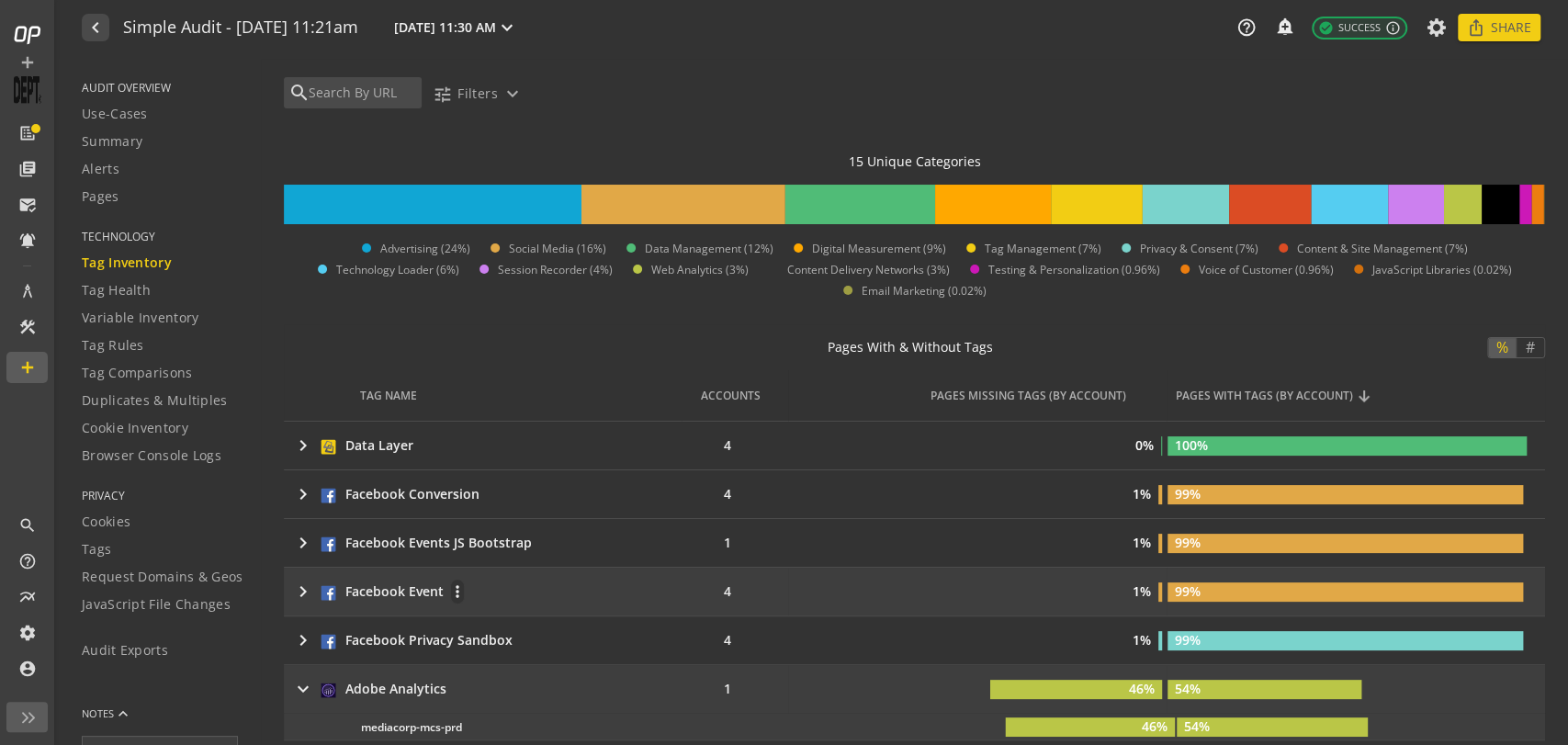 scroll, scrollTop: 0, scrollLeft: 0, axis: both 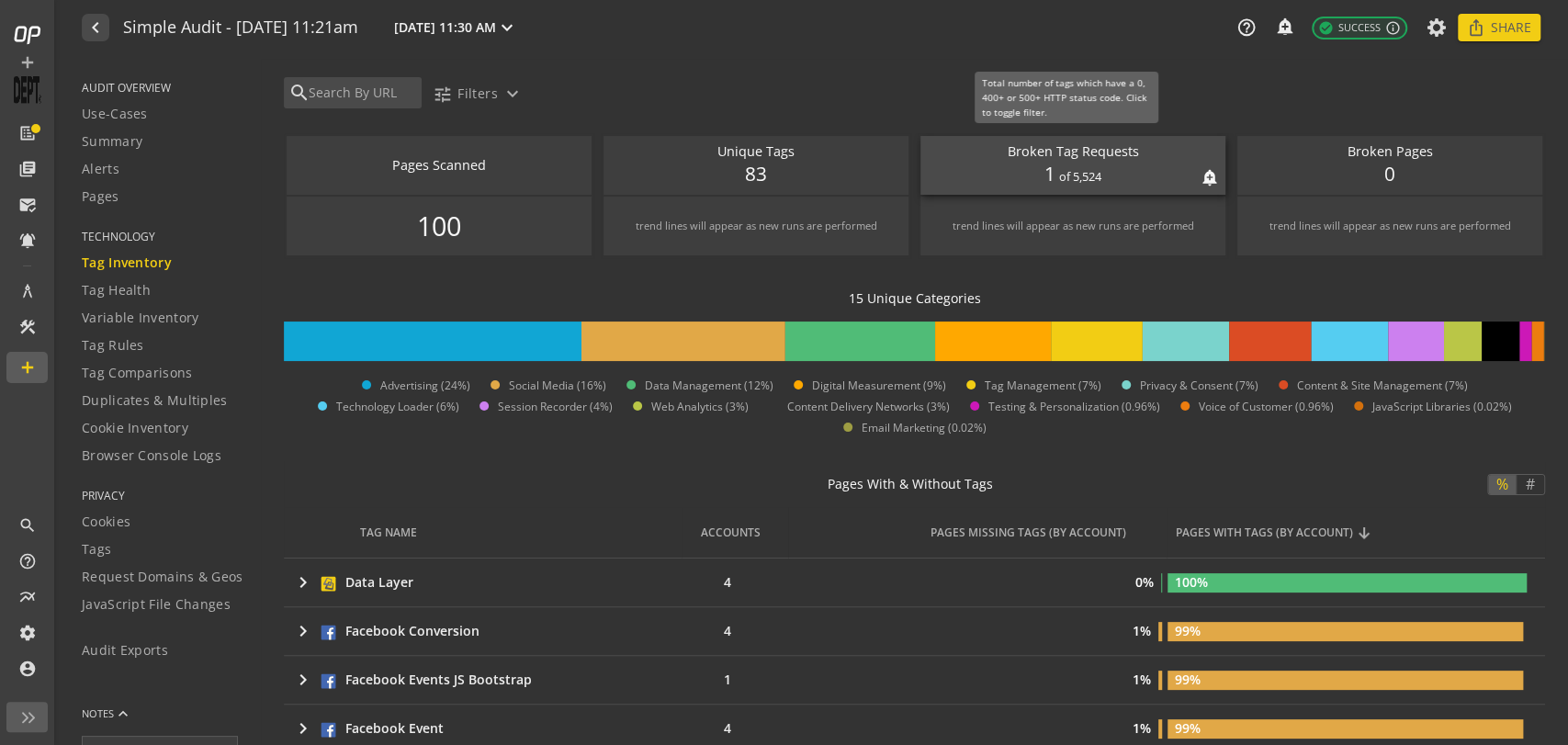 click on "of 5,524" 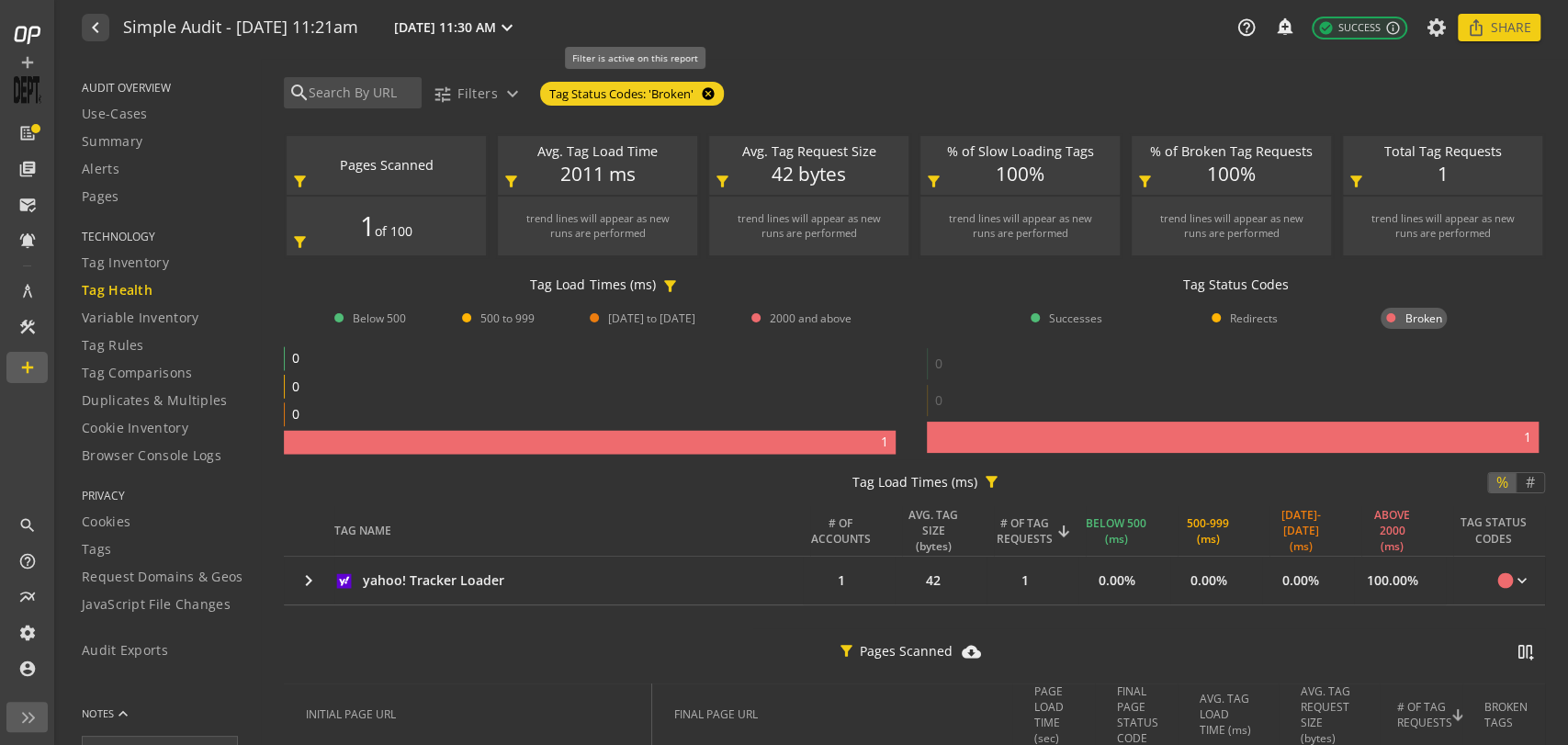 click on "cancel" at bounding box center (706, 94) 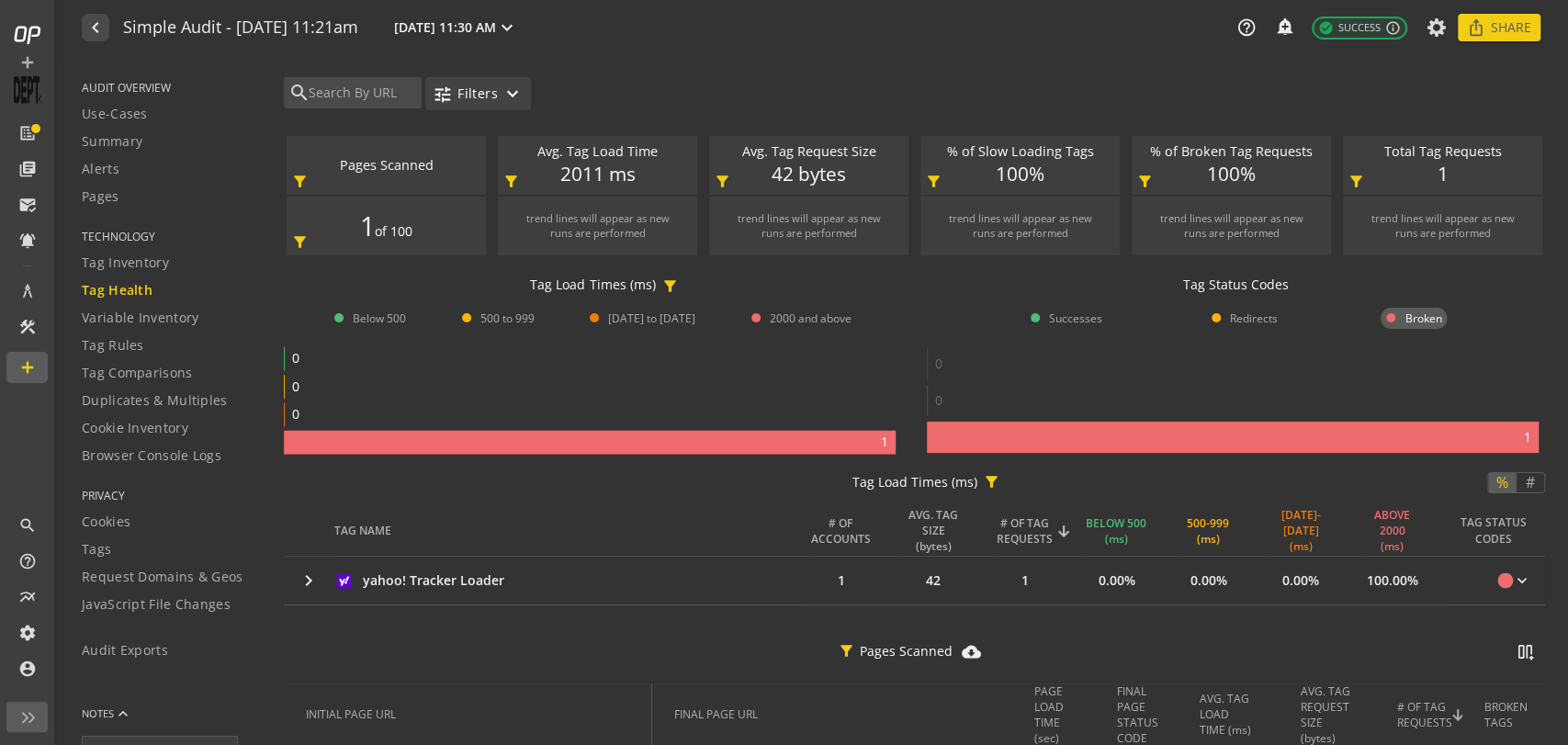 click on "Filters" 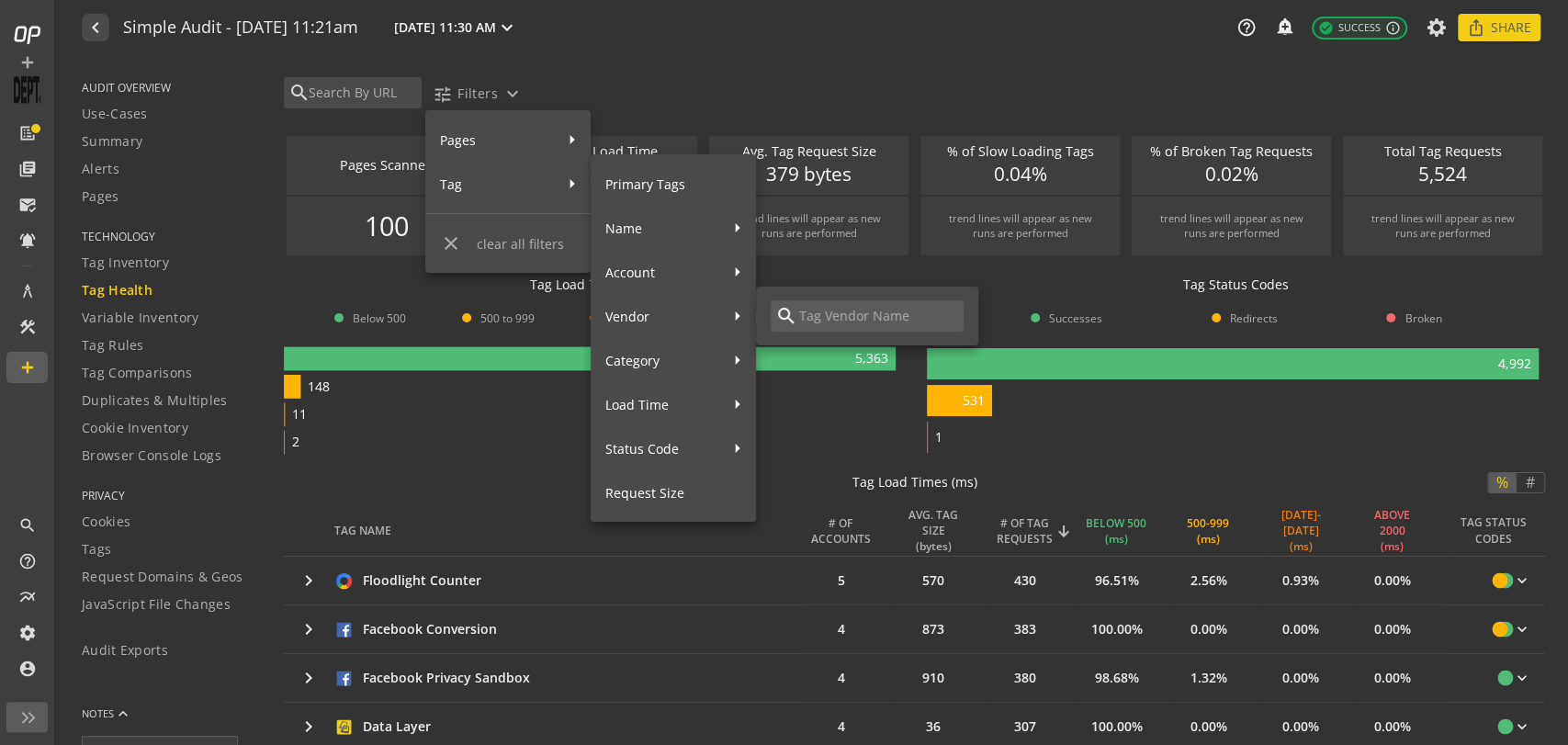 click at bounding box center (878, 316) 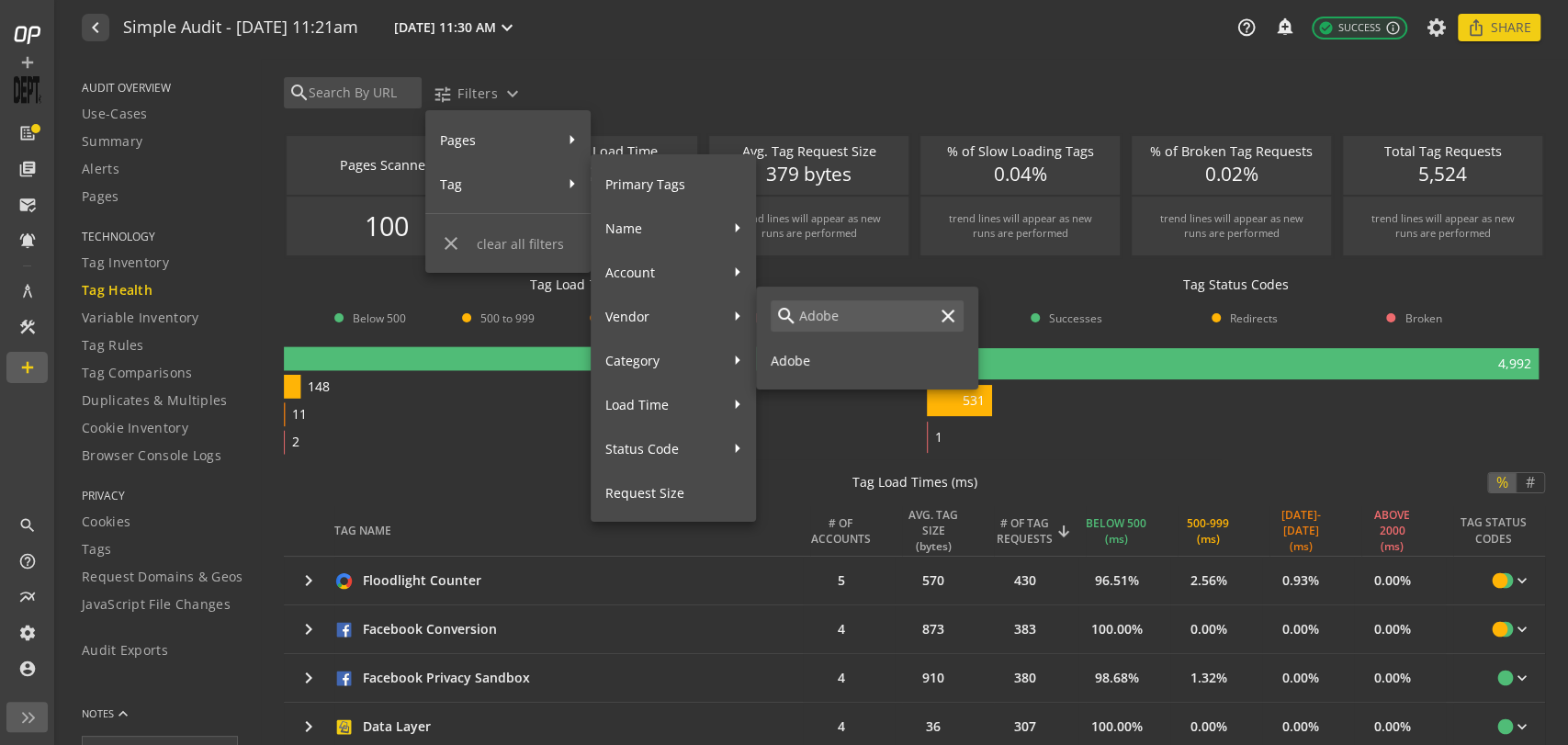 type on "Adobe" 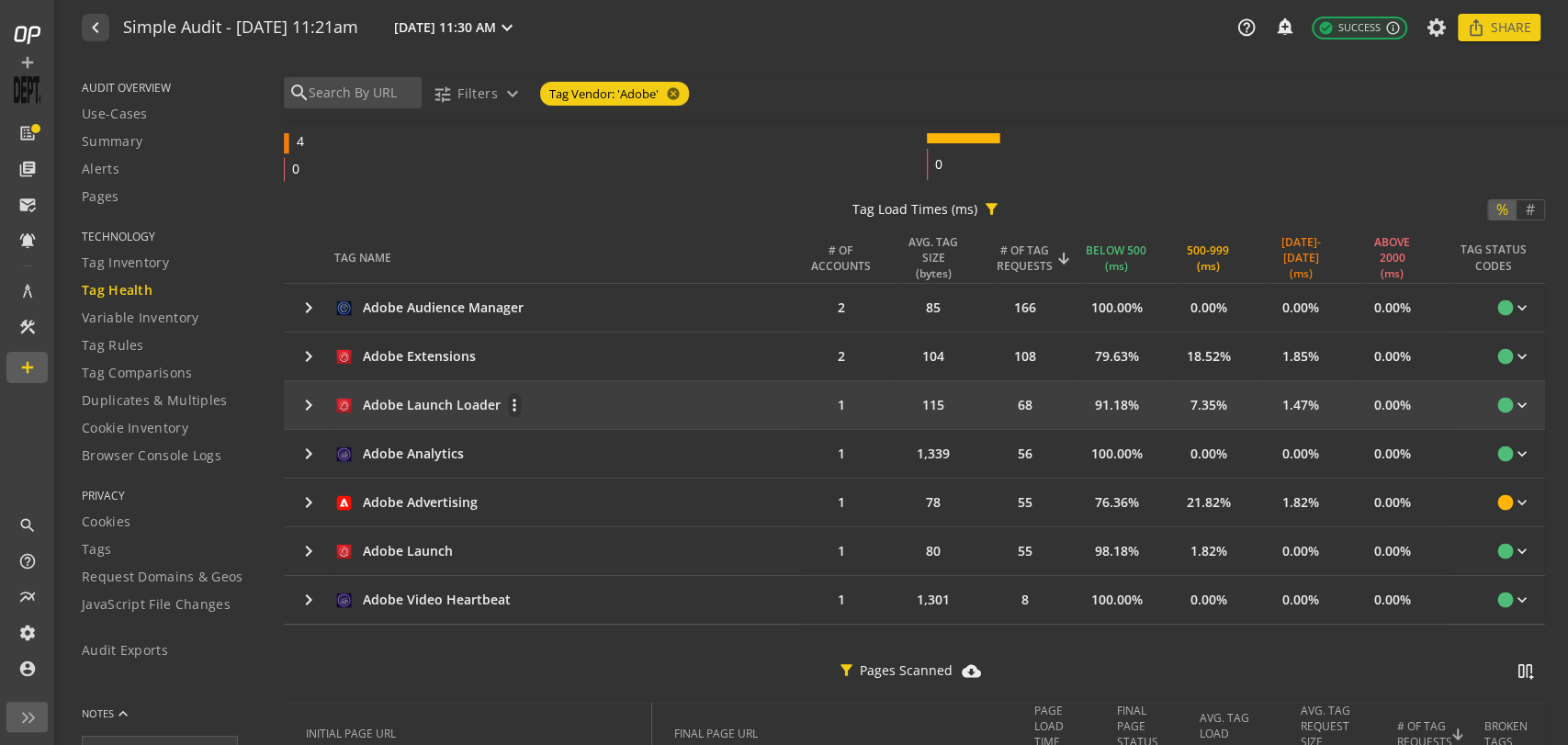 scroll, scrollTop: 306, scrollLeft: 0, axis: vertical 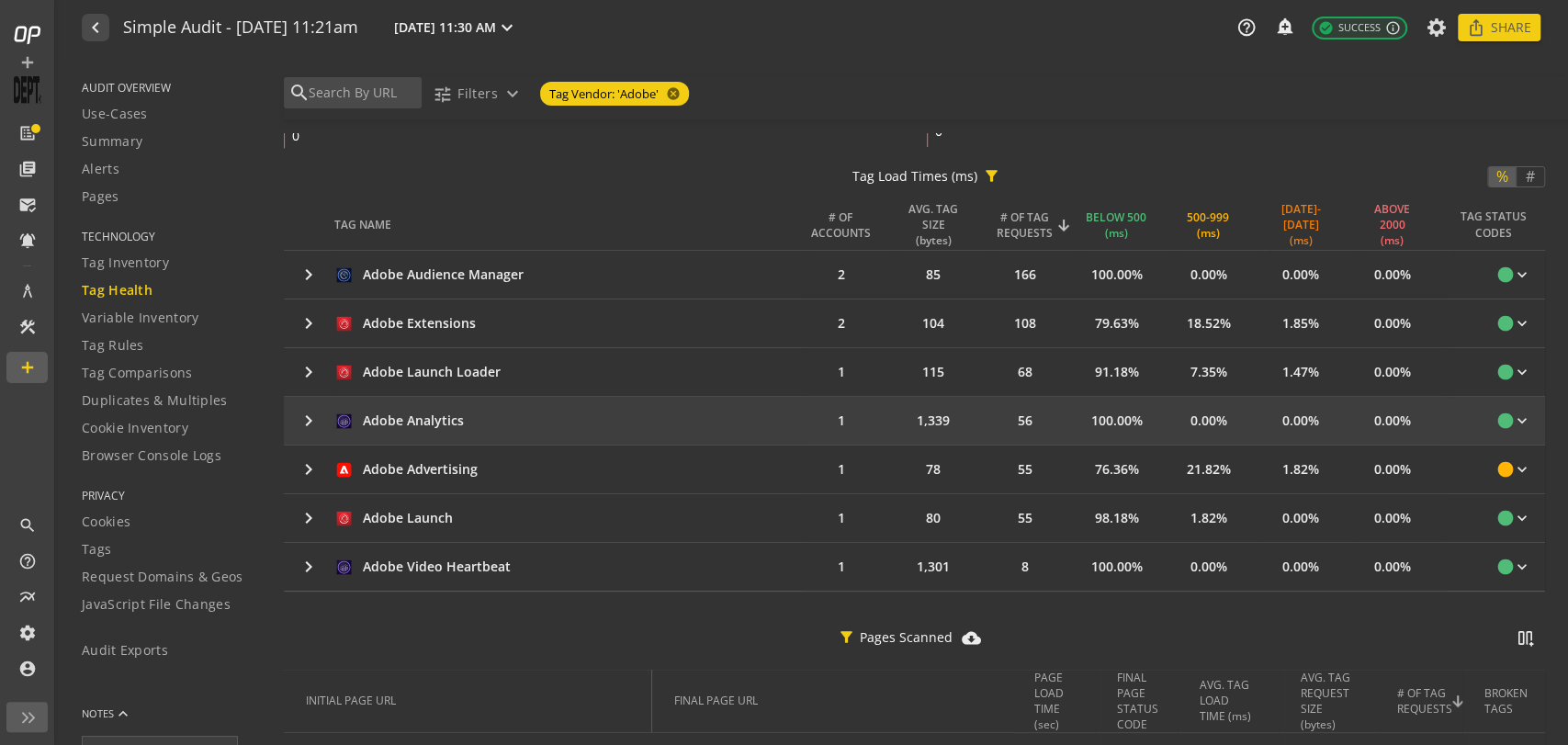 click on "keyboard_arrow_right" 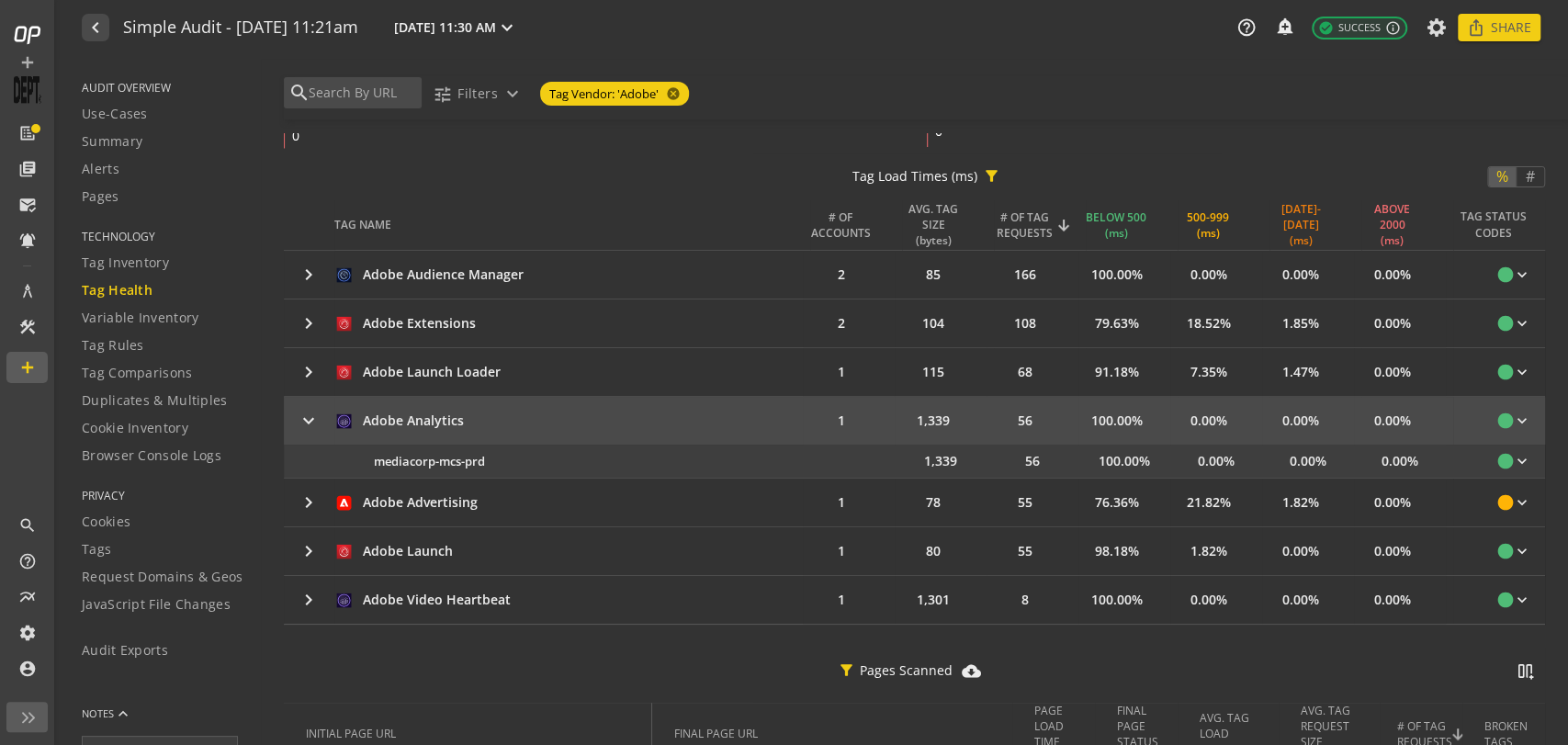 click on "keyboard_arrow_right" 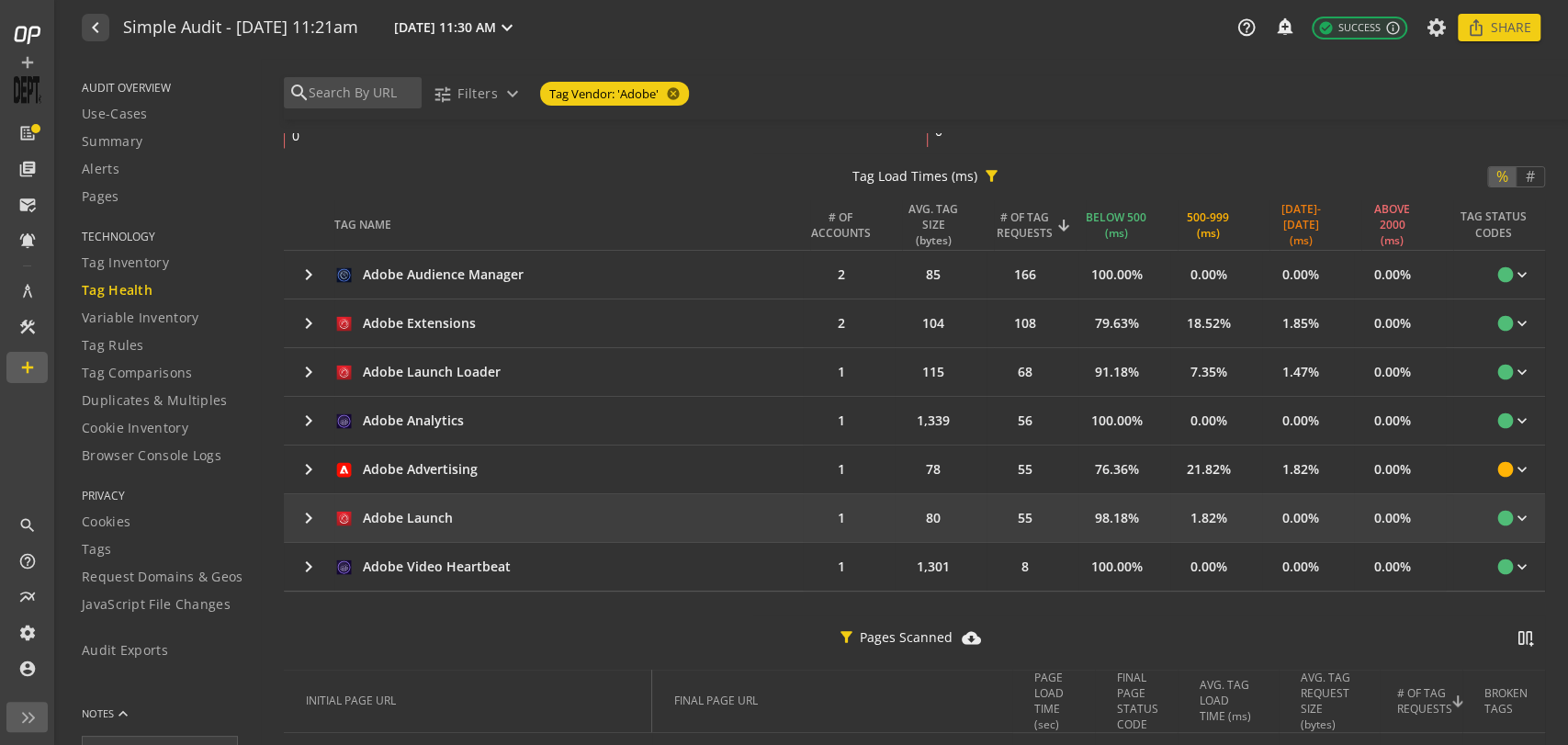 click on "keyboard_arrow_right" 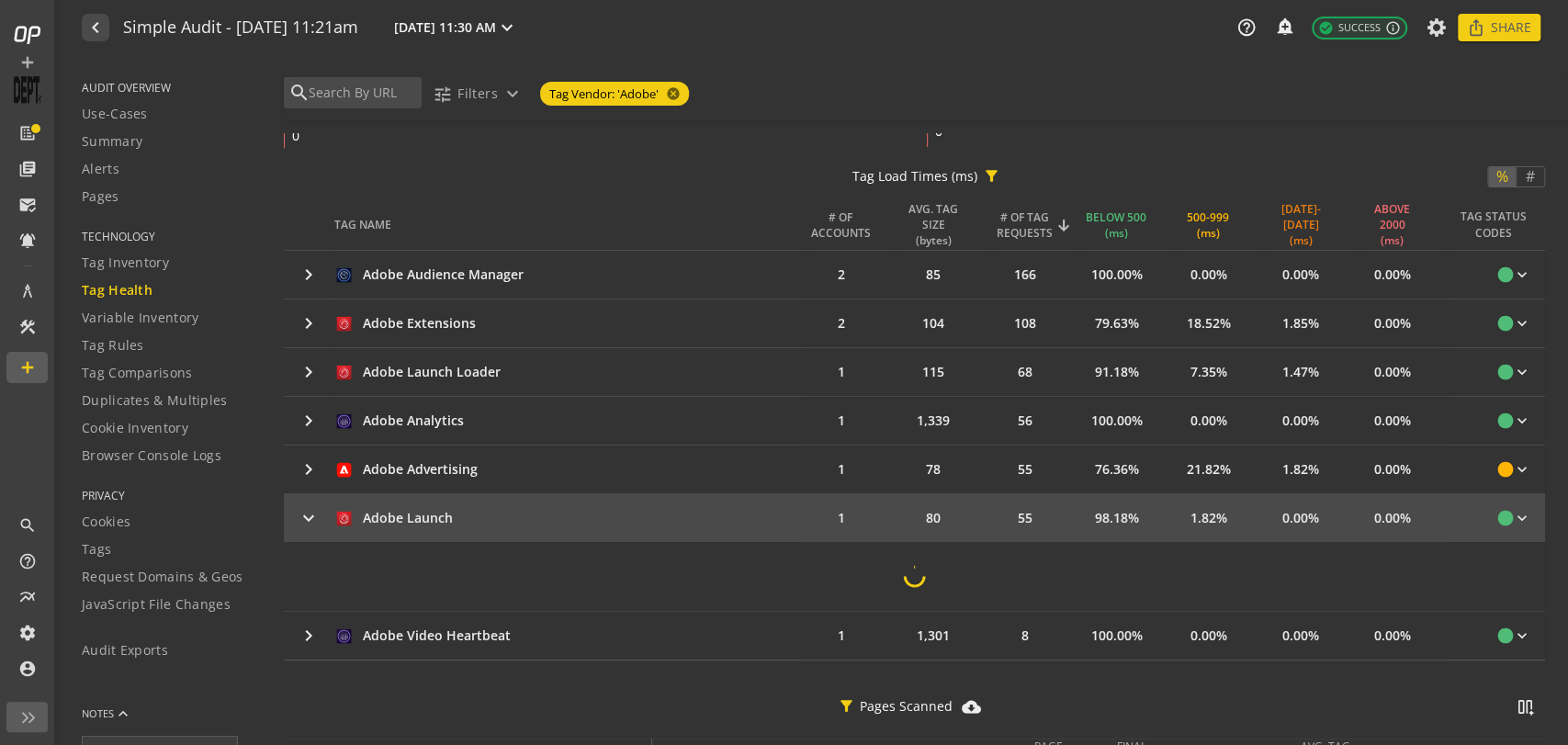 click on "keyboard_arrow_right" 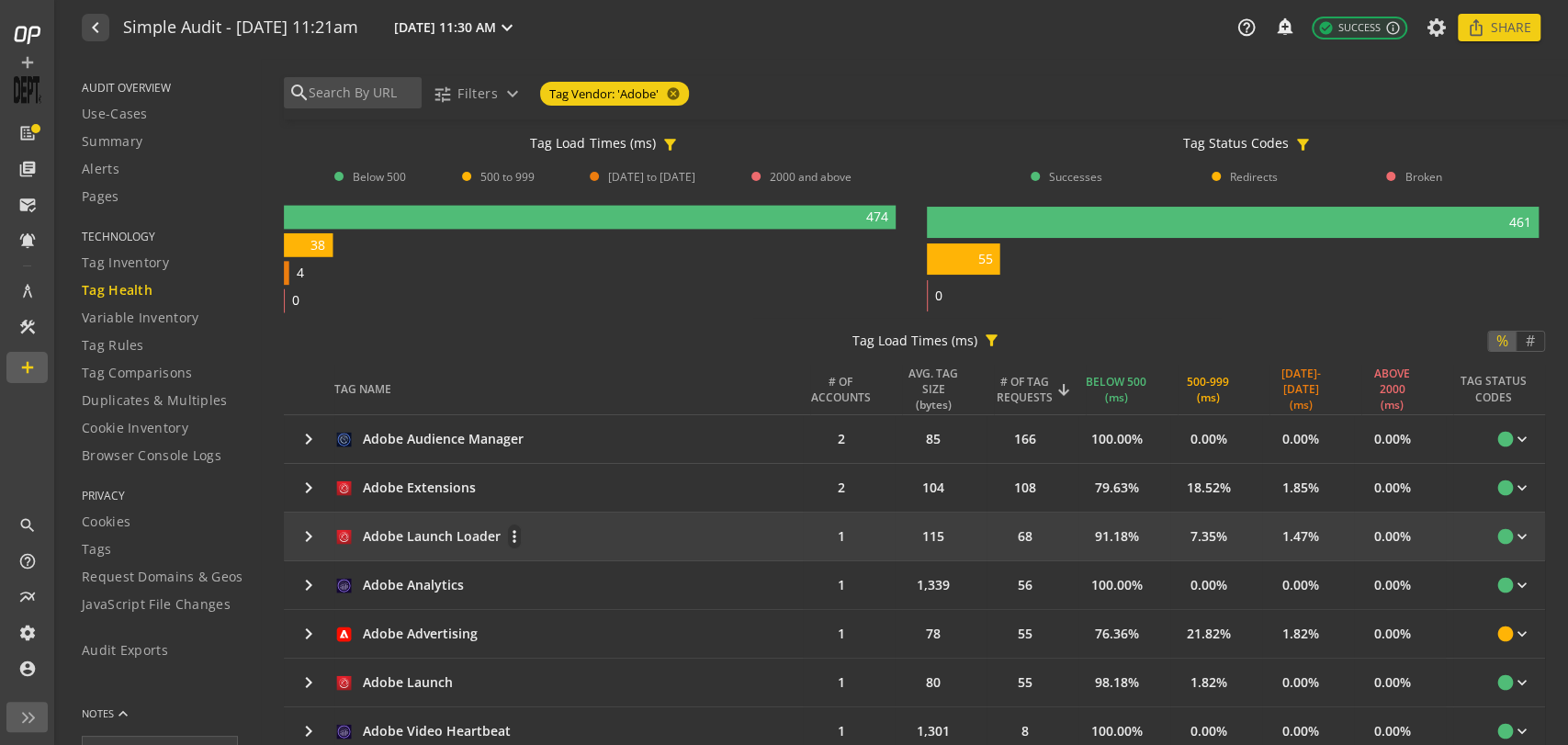 scroll, scrollTop: 0, scrollLeft: 0, axis: both 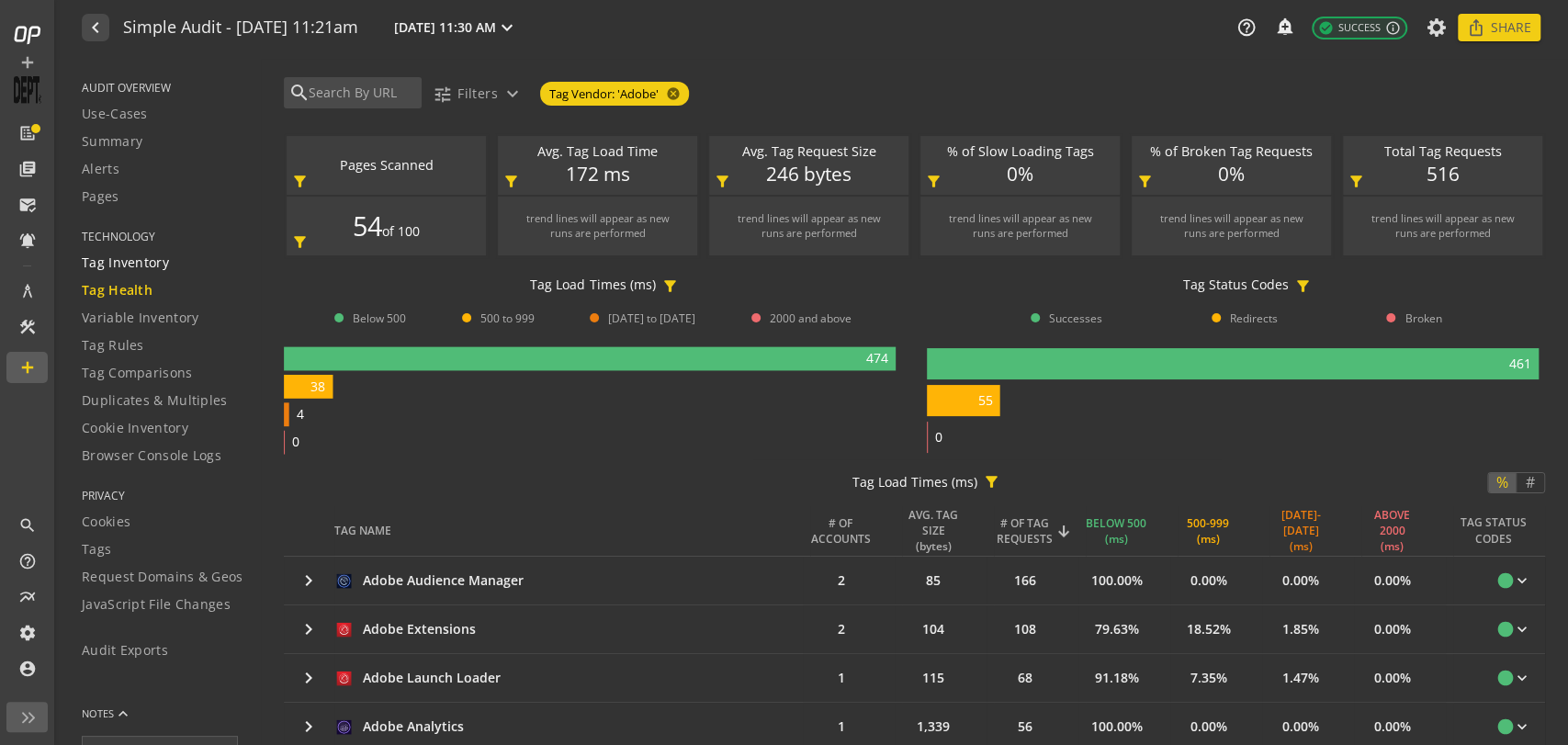 click on "Tag Inventory" 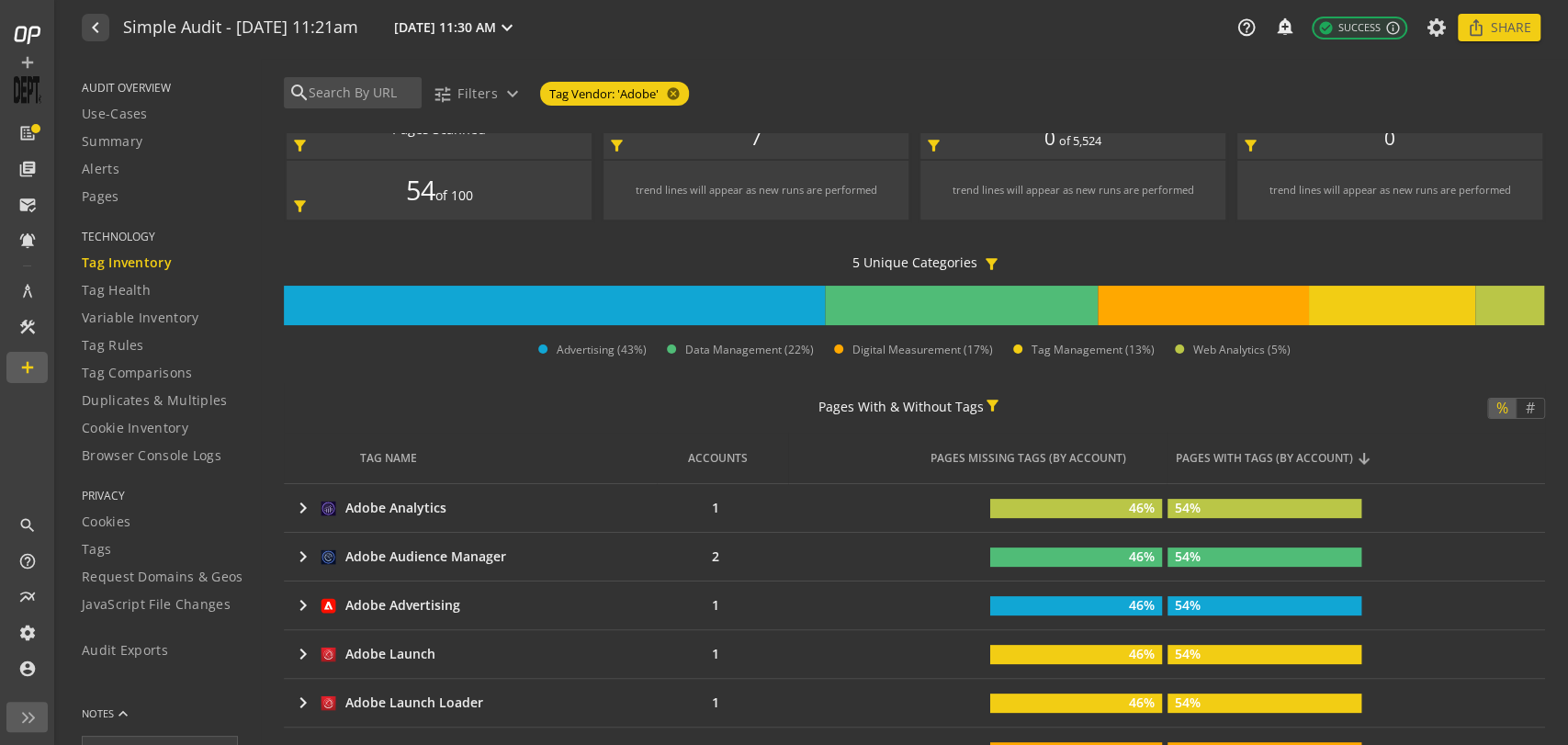 scroll, scrollTop: 0, scrollLeft: 0, axis: both 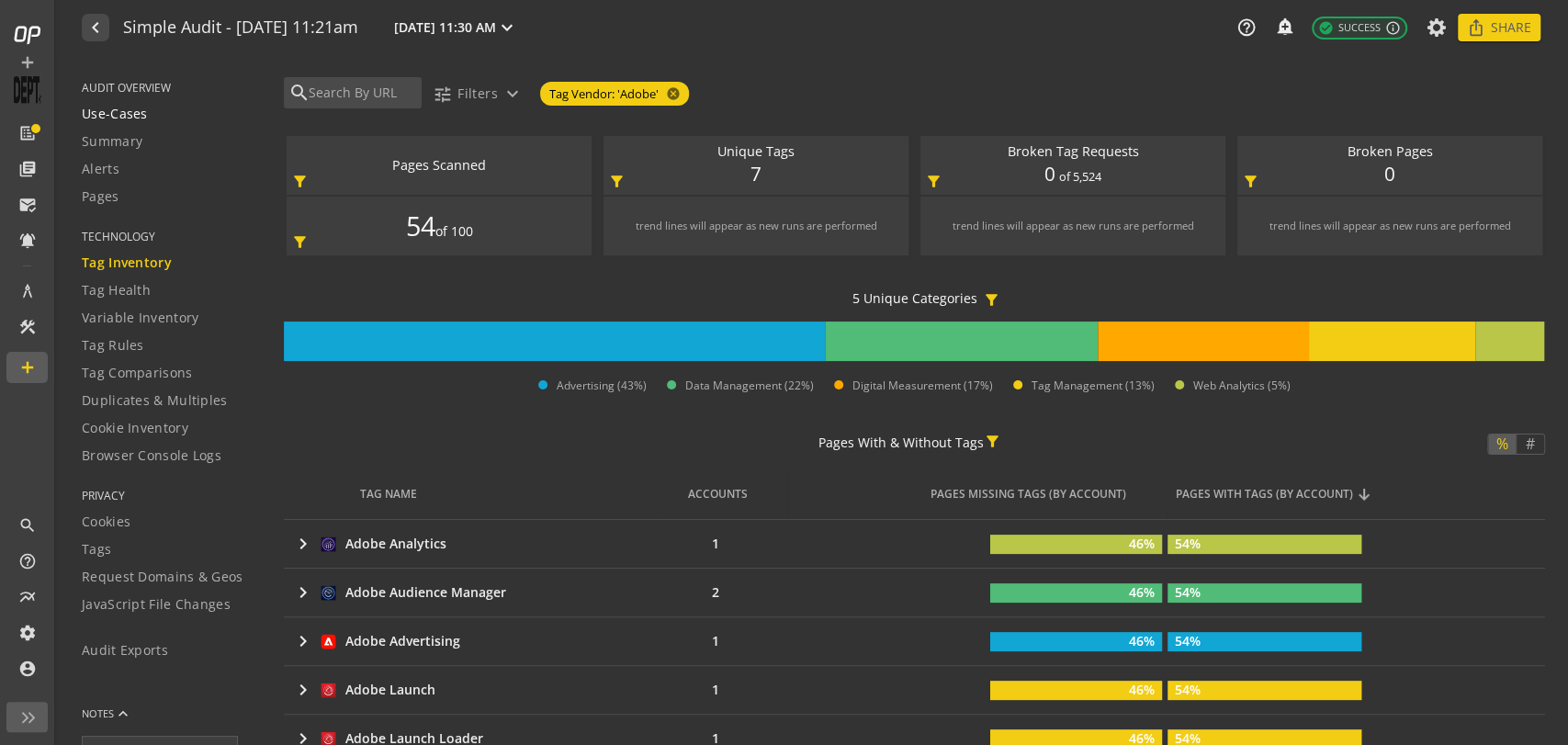 click on "Use-Cases" 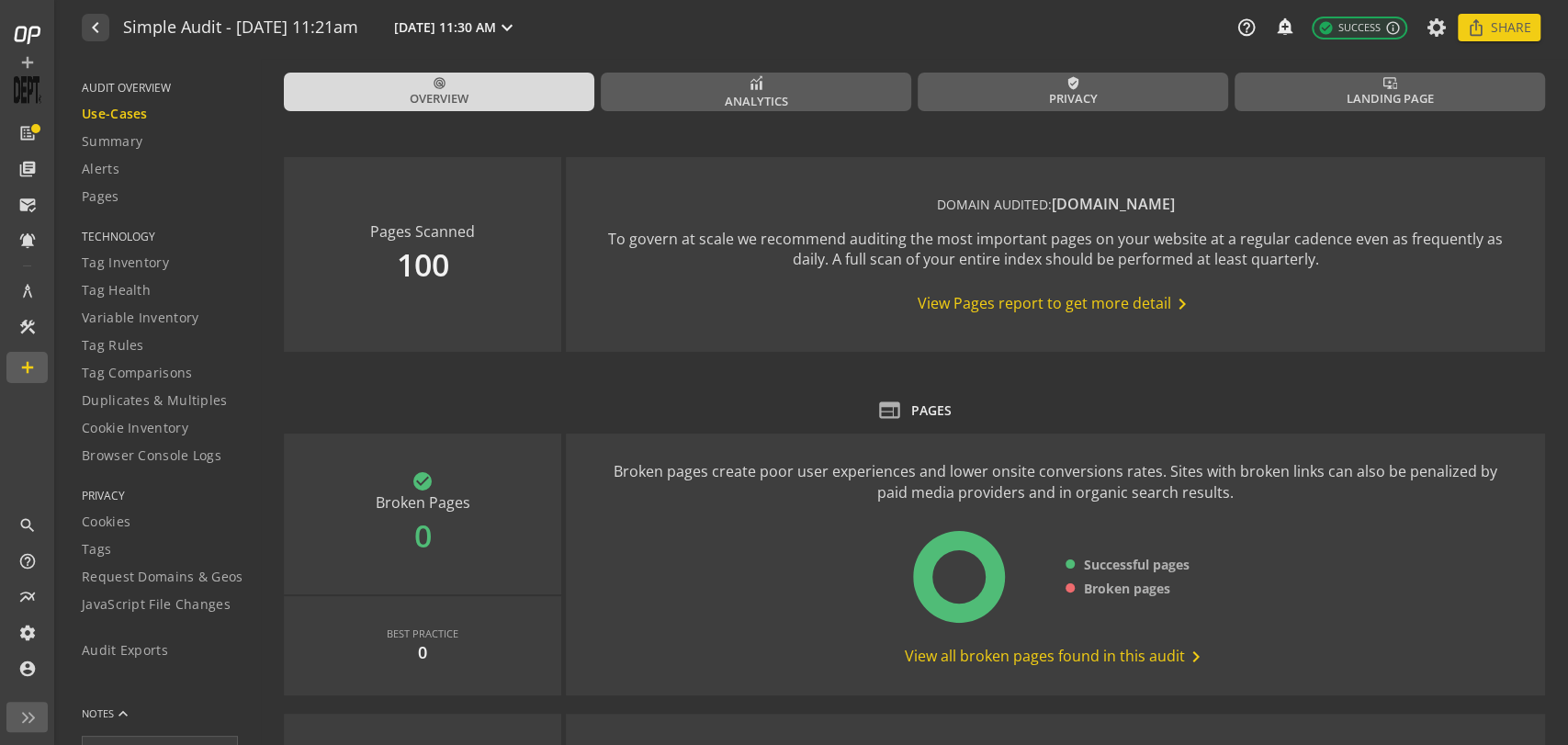 click on "View Pages report to get more detail  chevron_right" 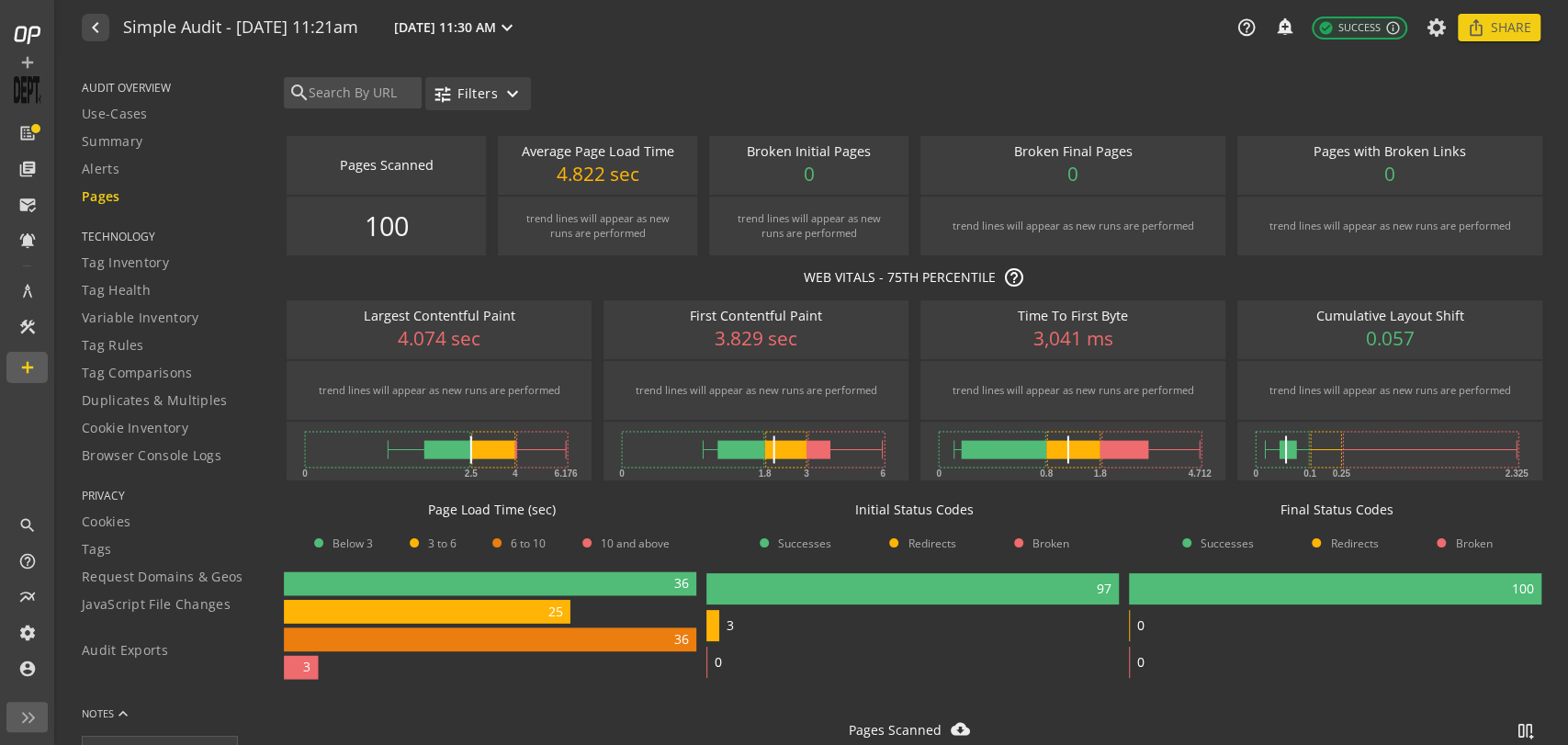click 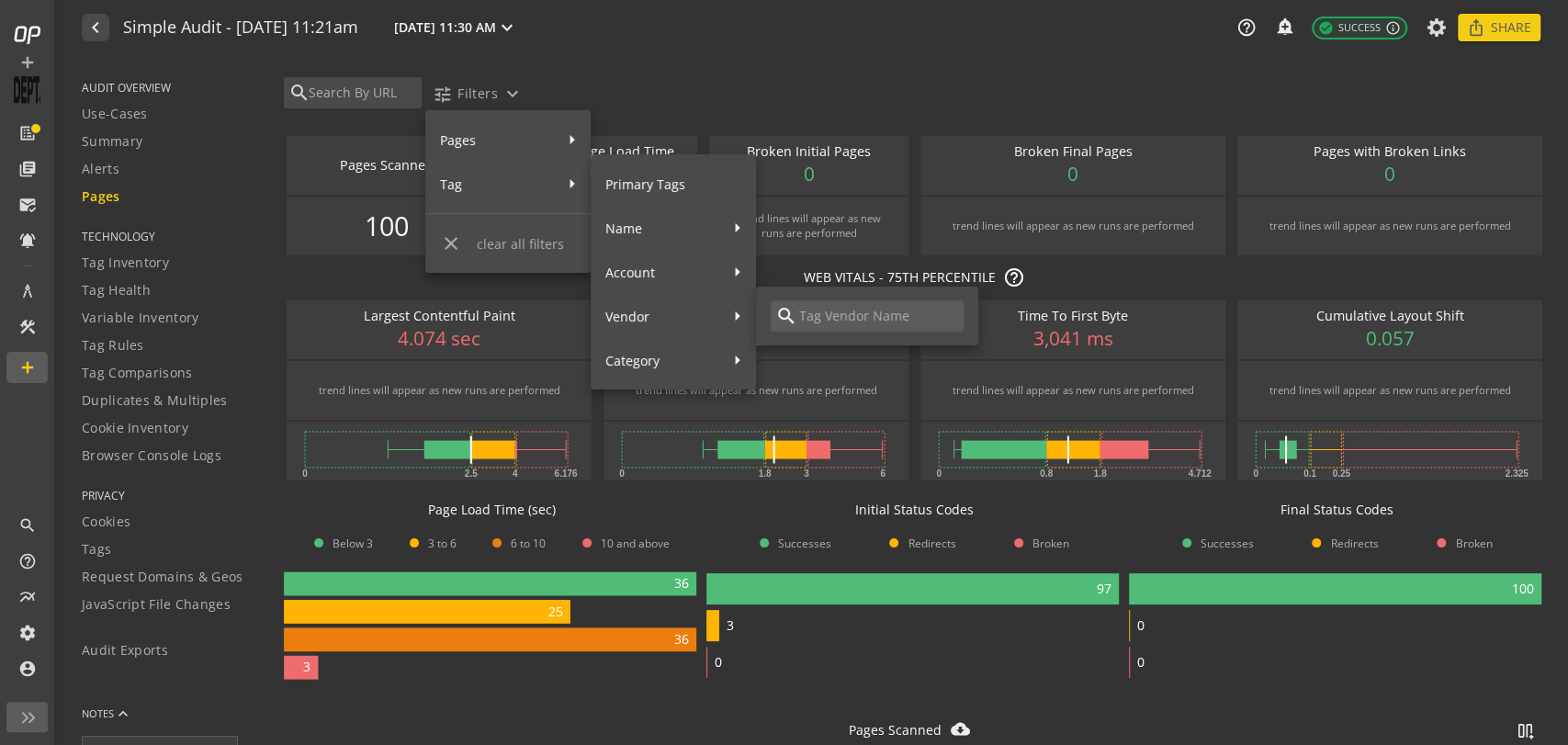 click at bounding box center (878, 316) 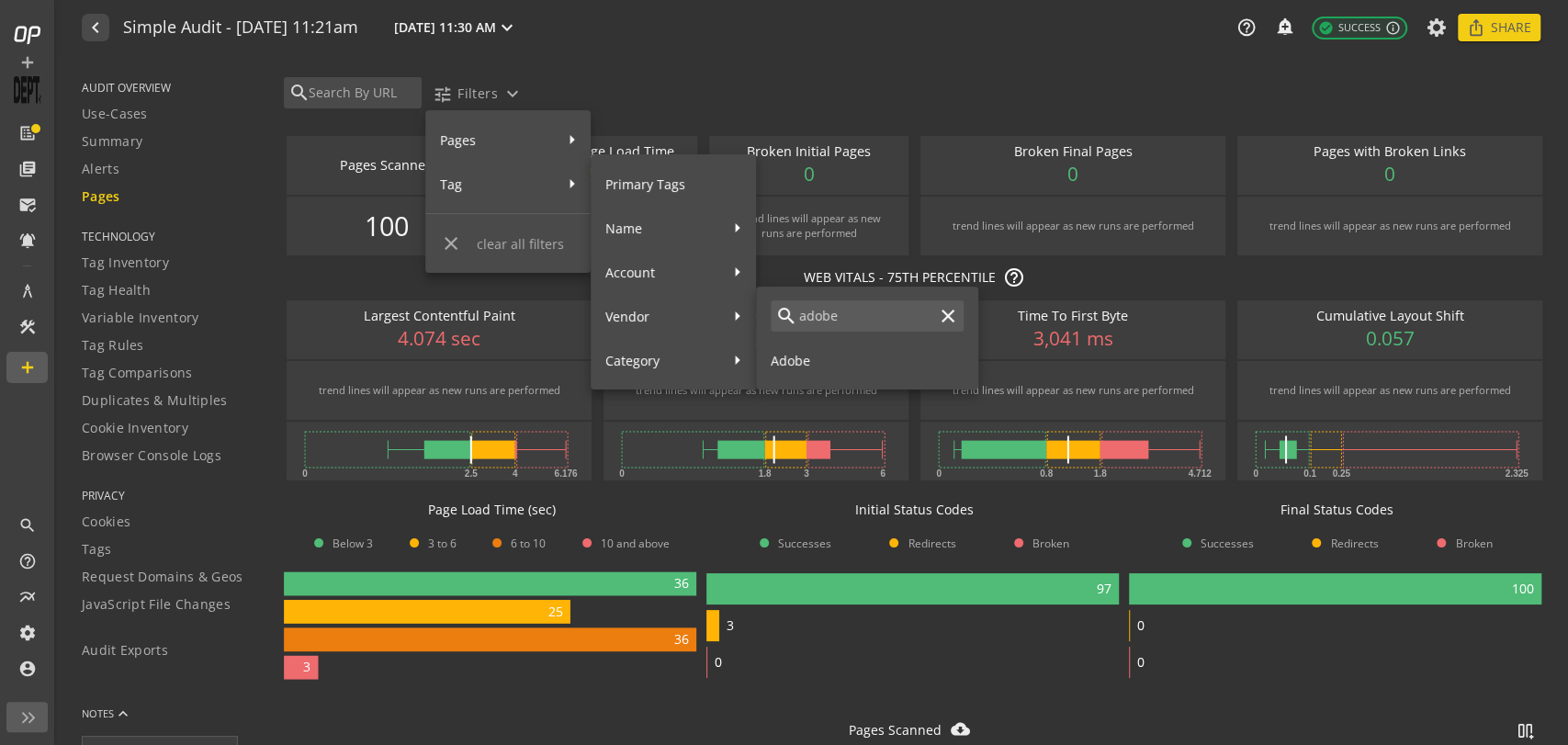 type on "adobe" 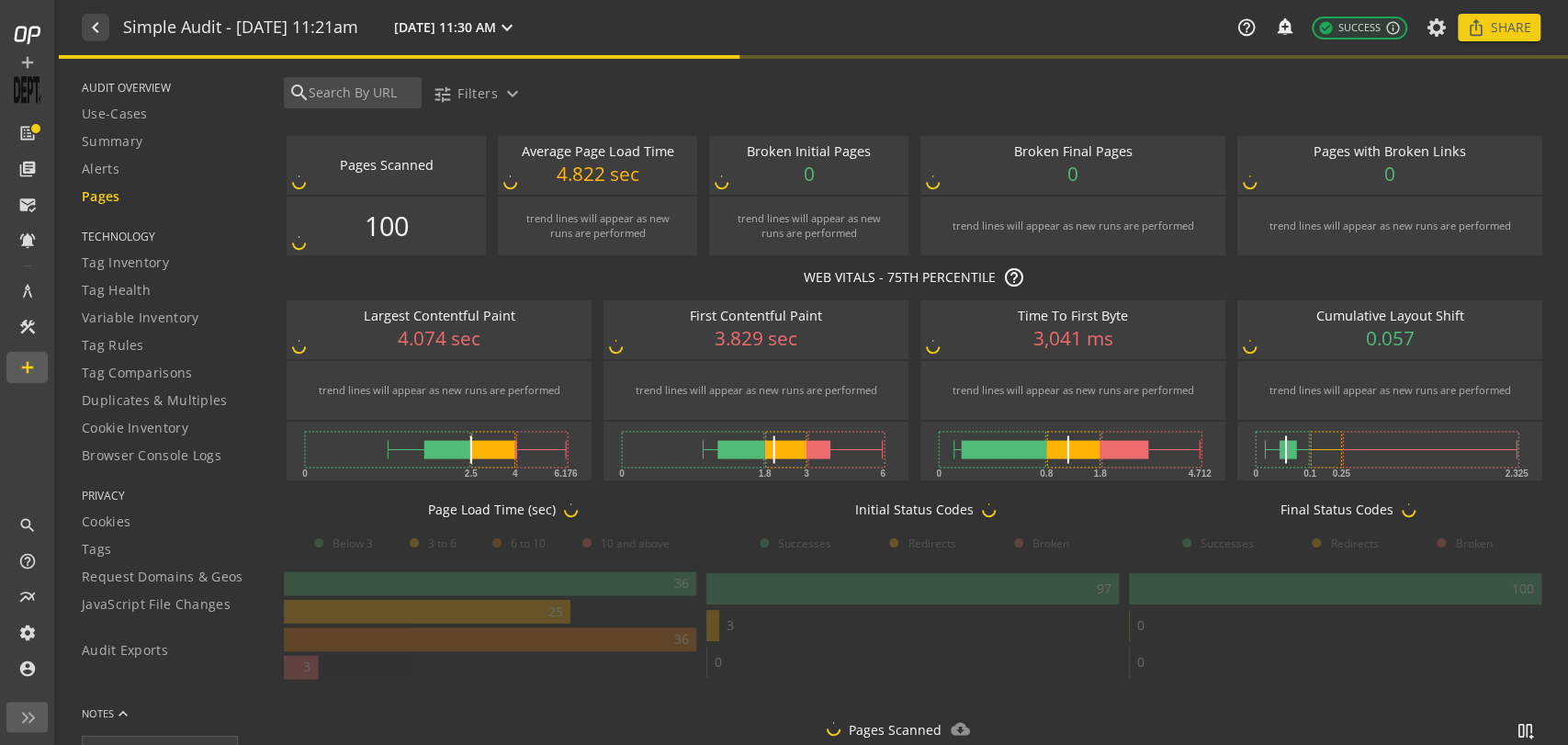 type 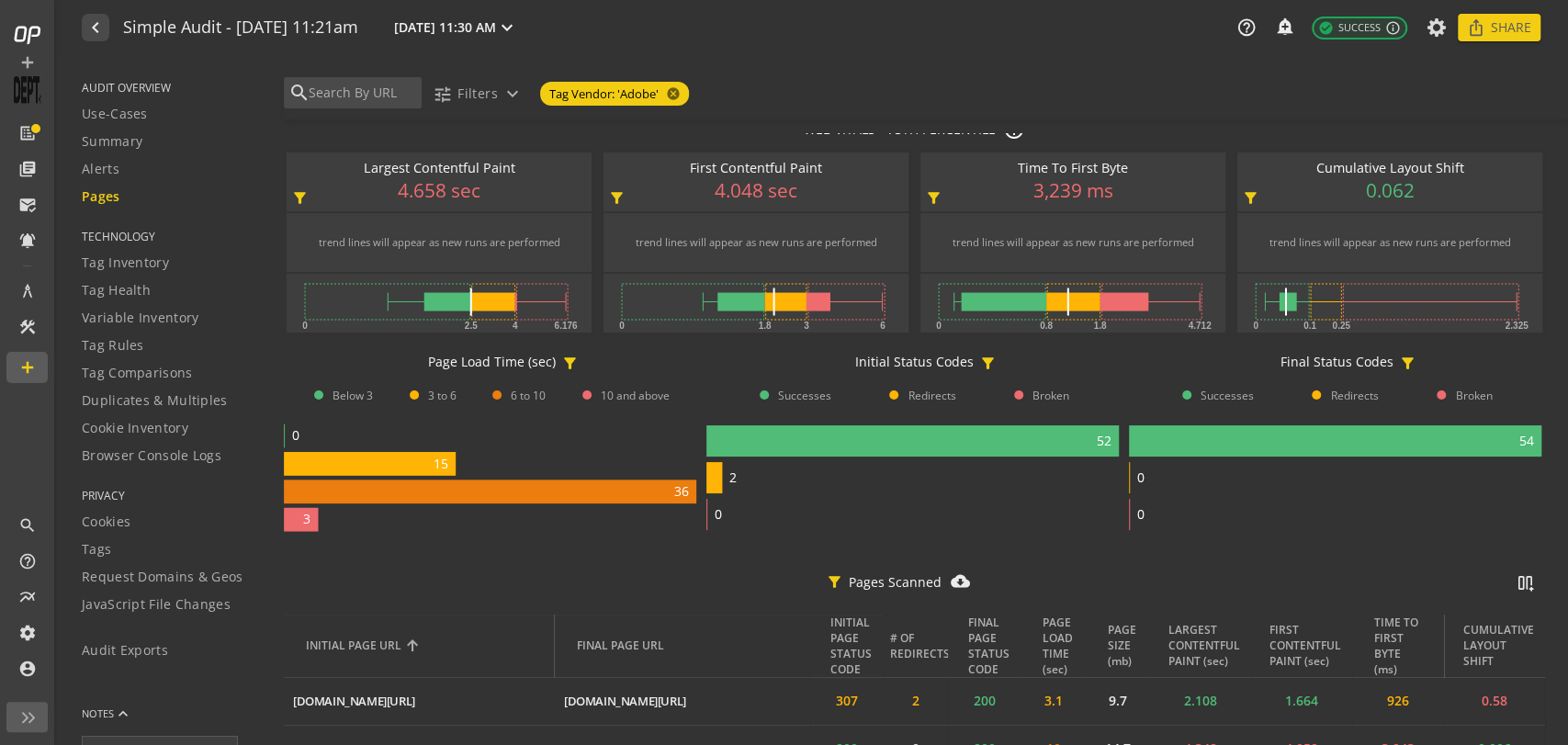 scroll, scrollTop: 0, scrollLeft: 0, axis: both 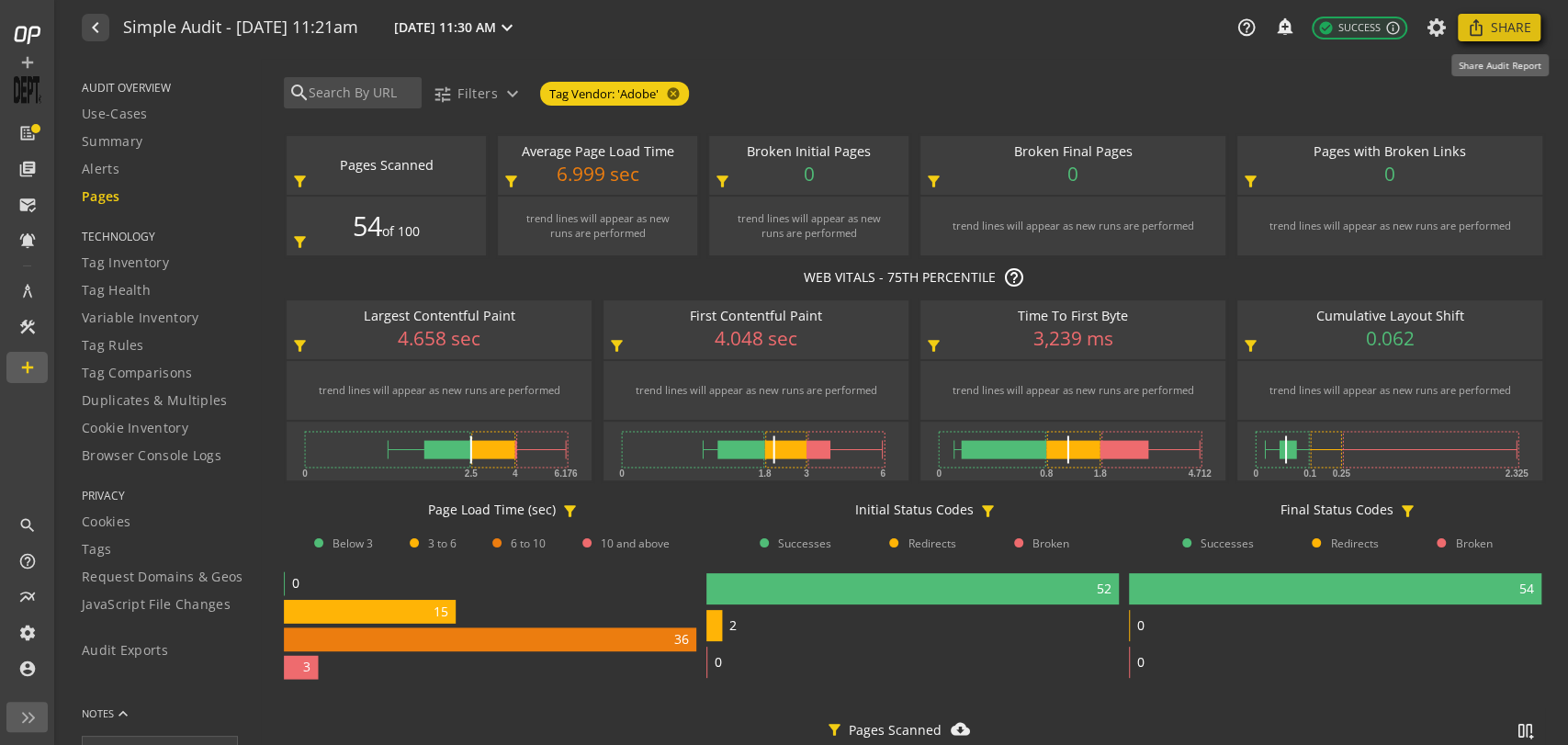 click on "Share" 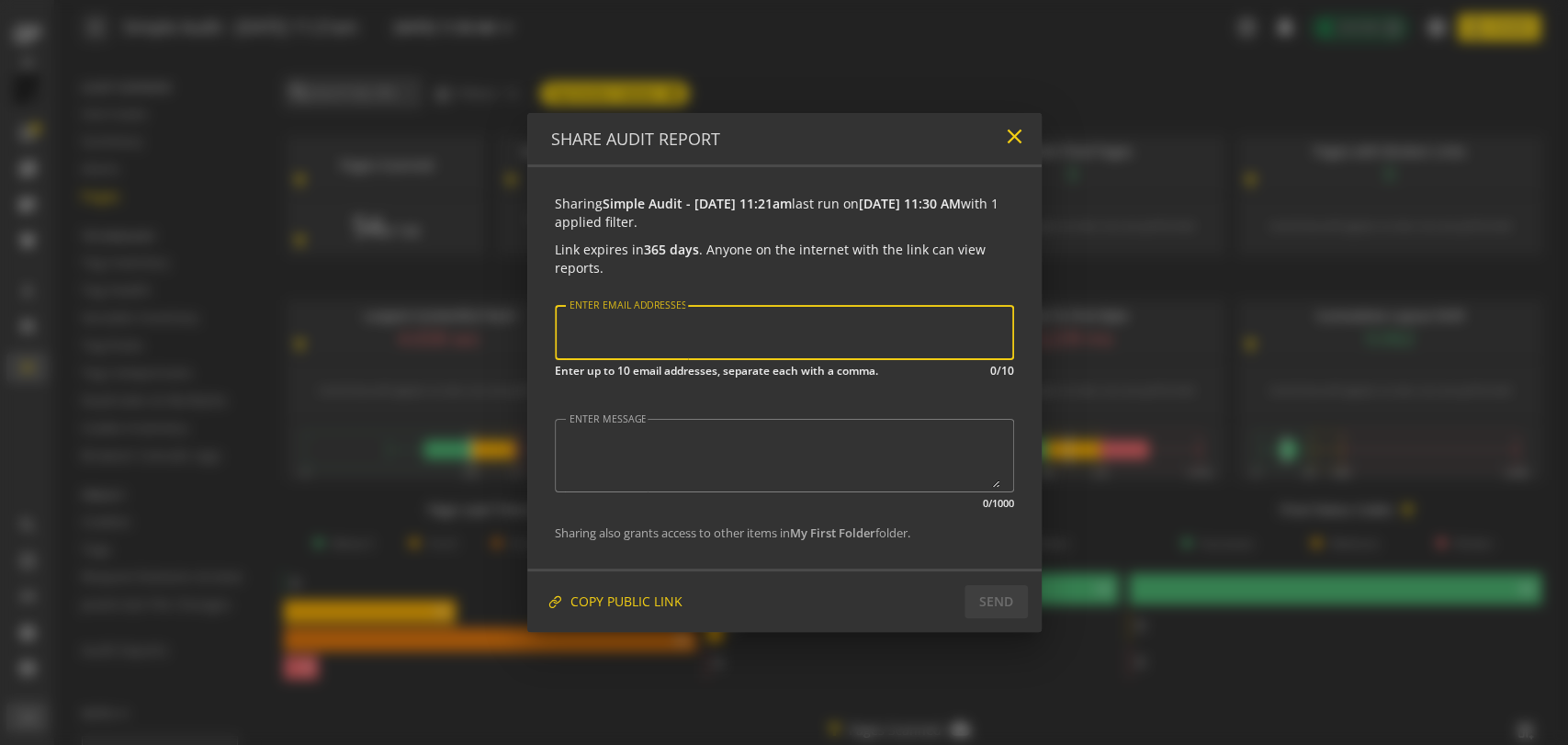 click on "close" at bounding box center [1014, 136] 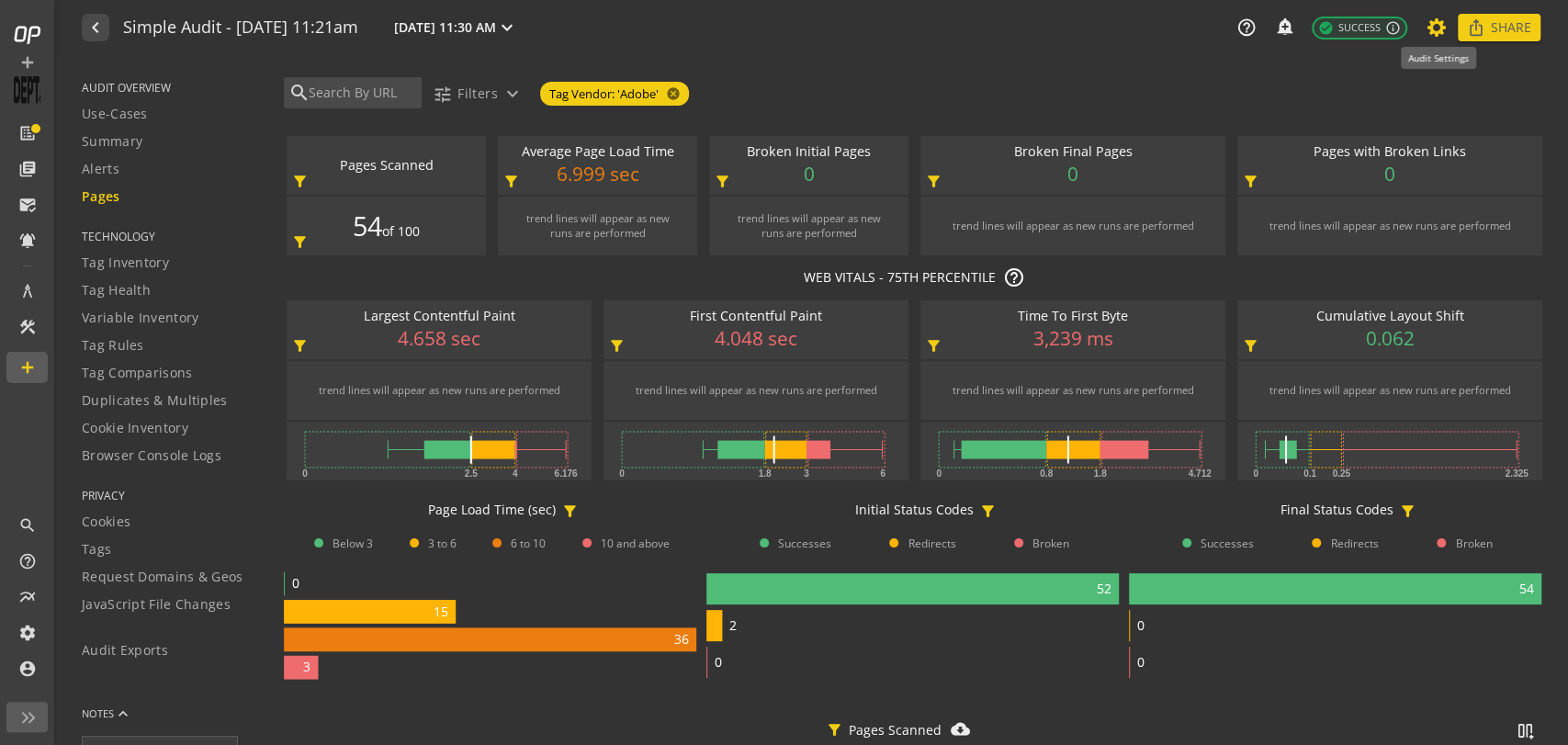 click 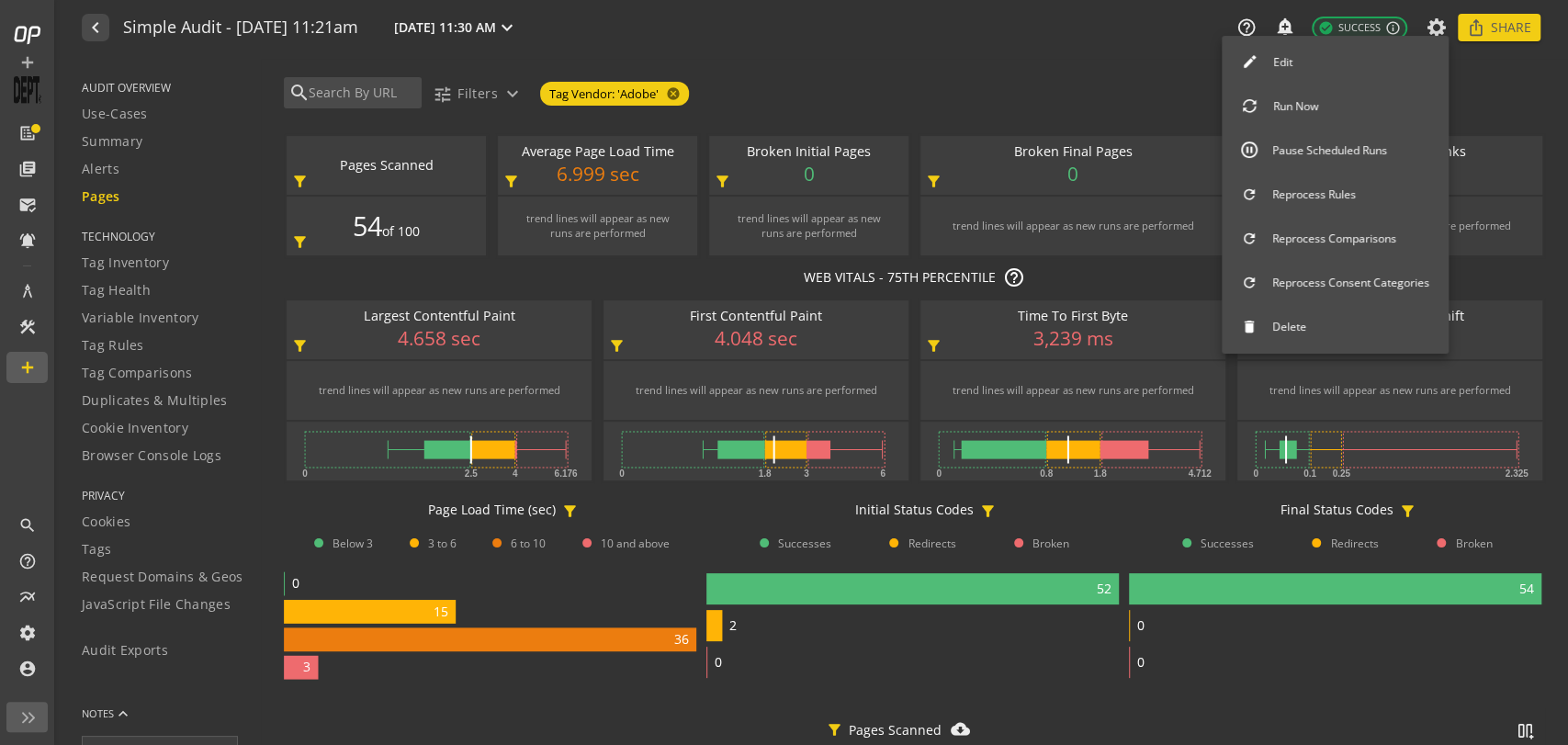 click at bounding box center (784, 372) 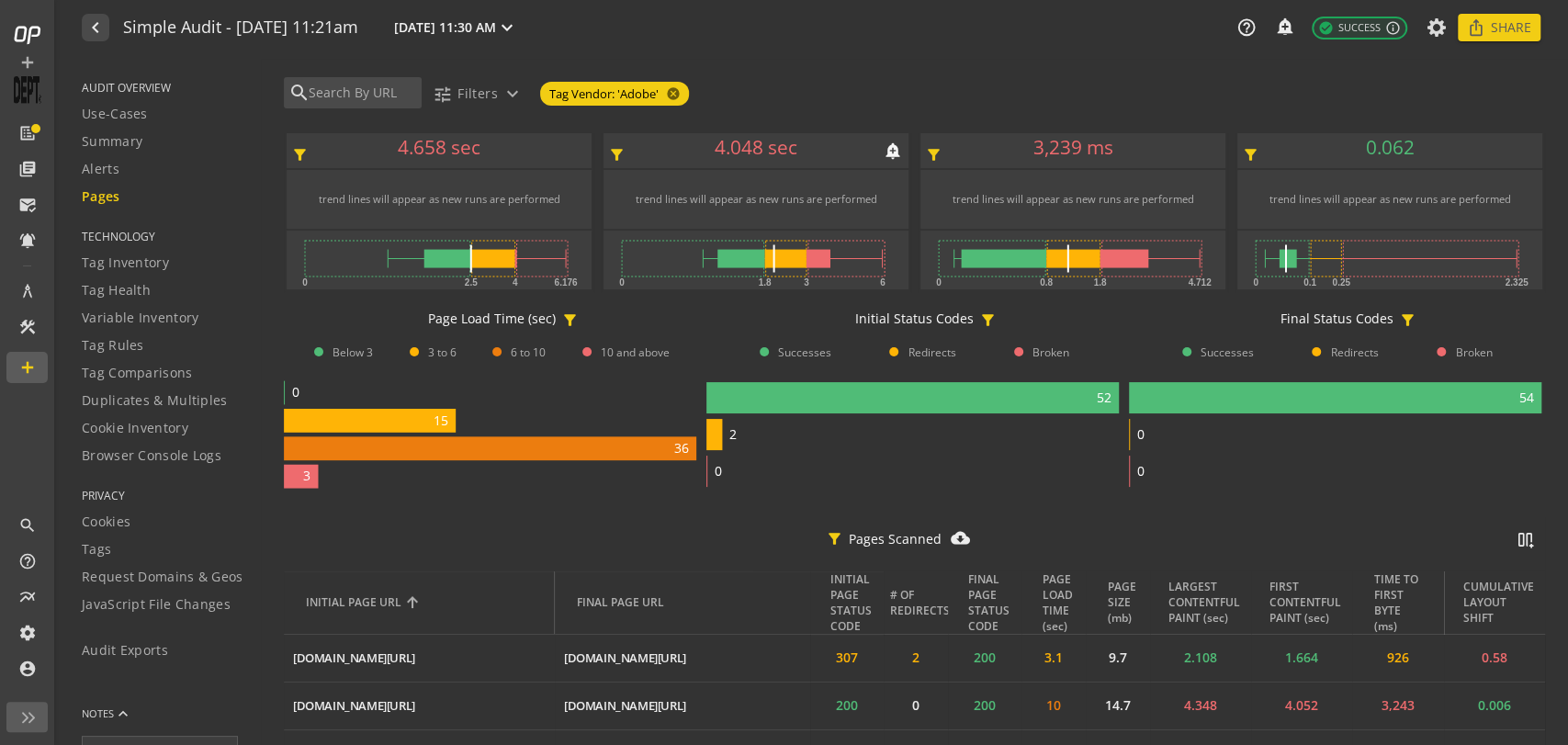 scroll, scrollTop: 204, scrollLeft: 0, axis: vertical 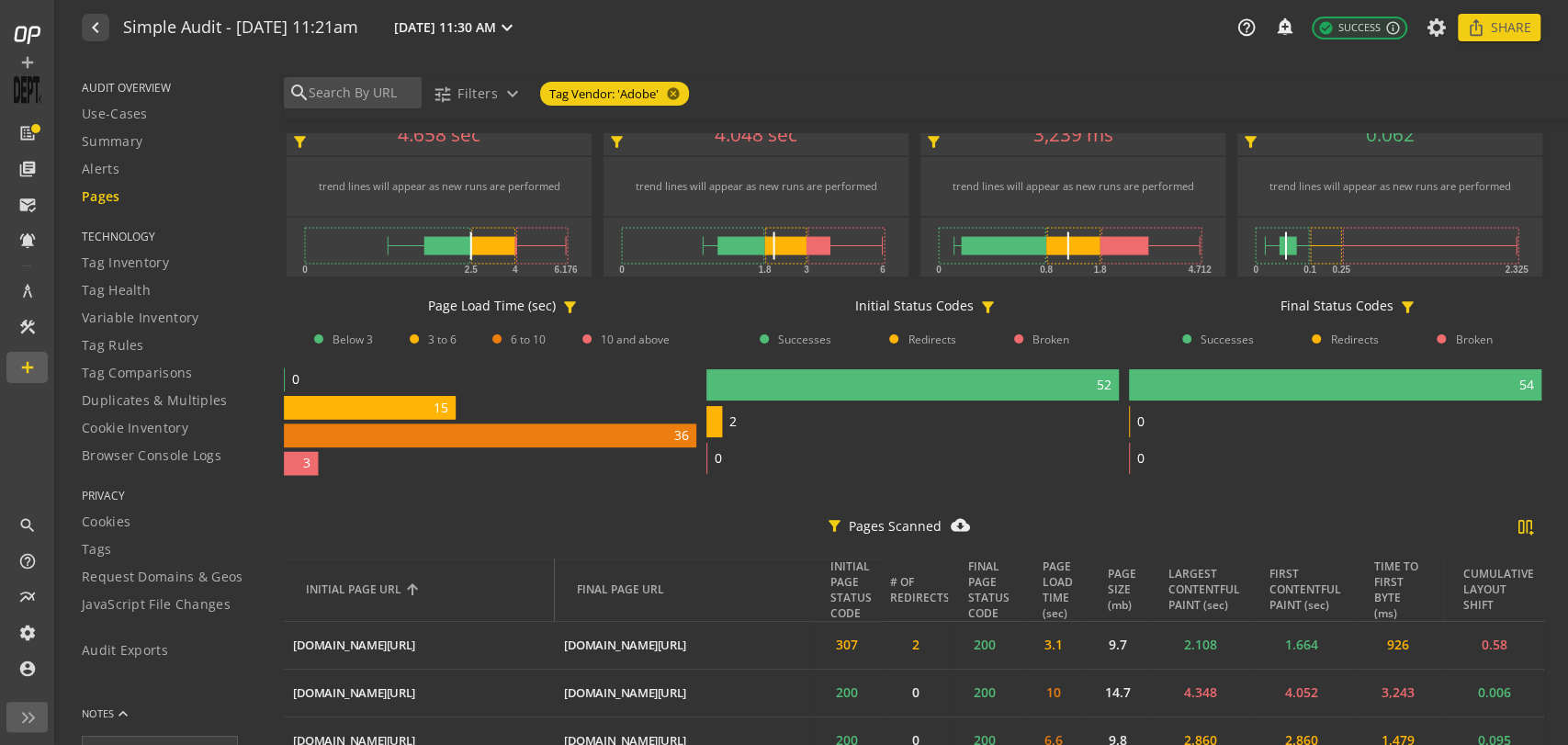 click on "splitscreen_vertical_add" 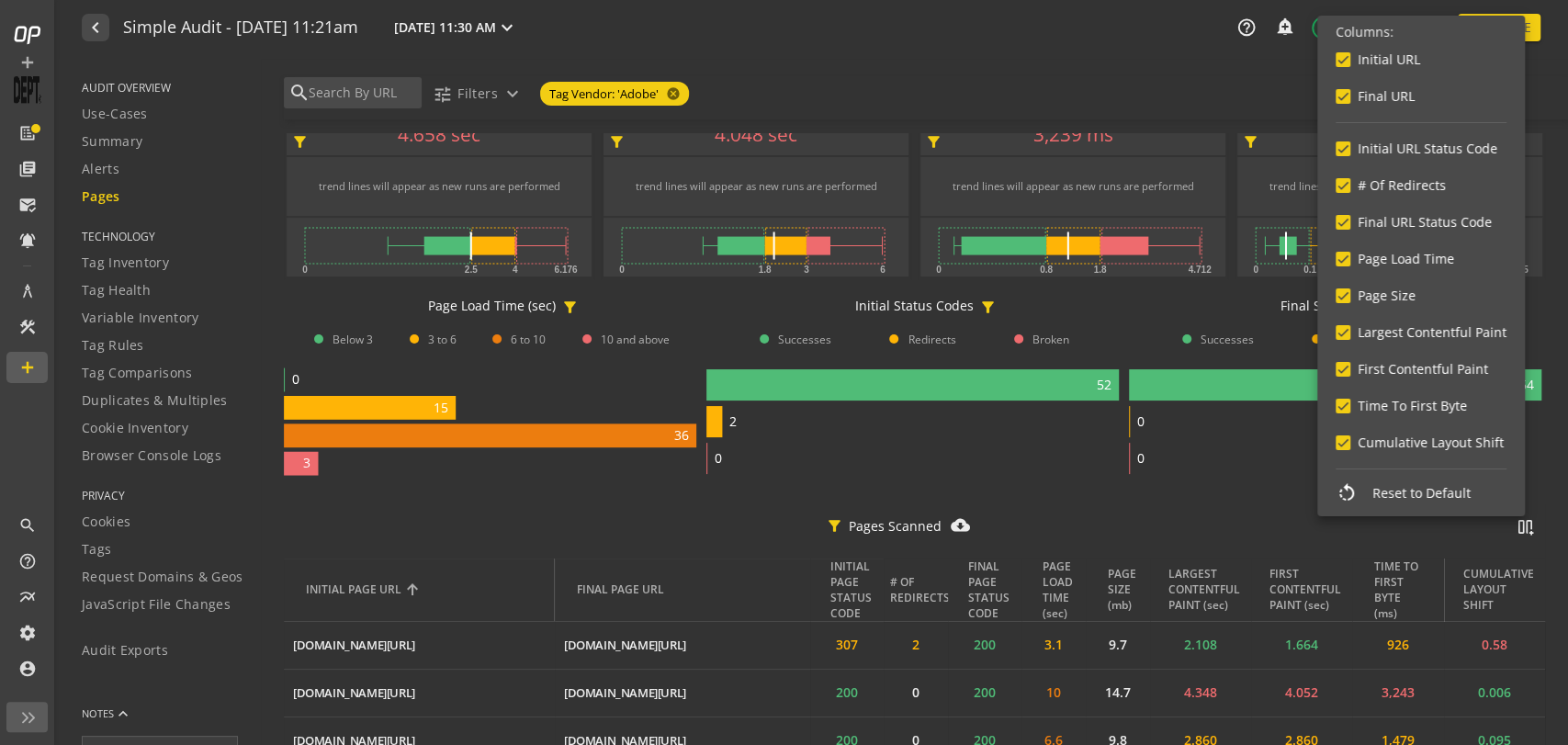 click at bounding box center (784, 372) 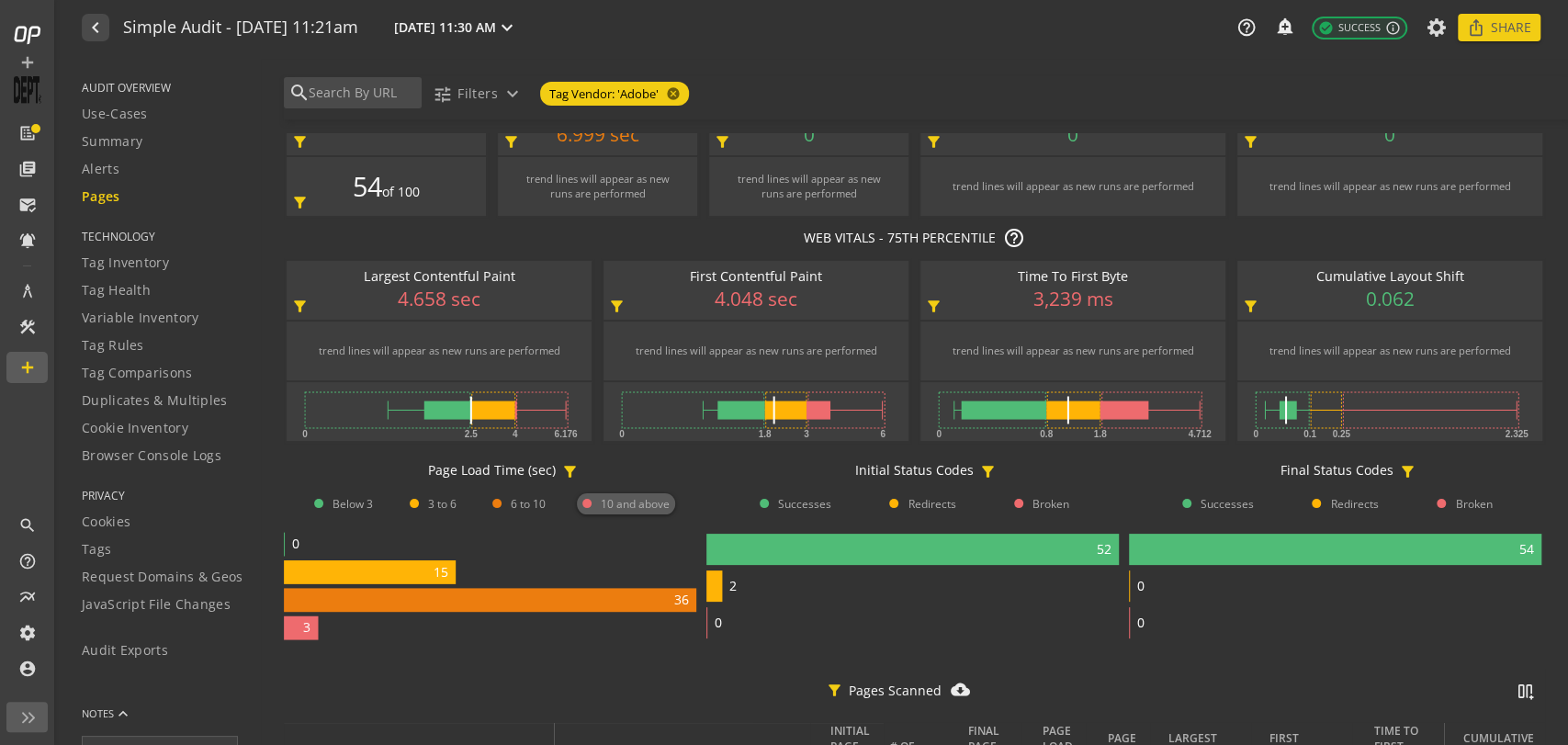 scroll, scrollTop: 0, scrollLeft: 0, axis: both 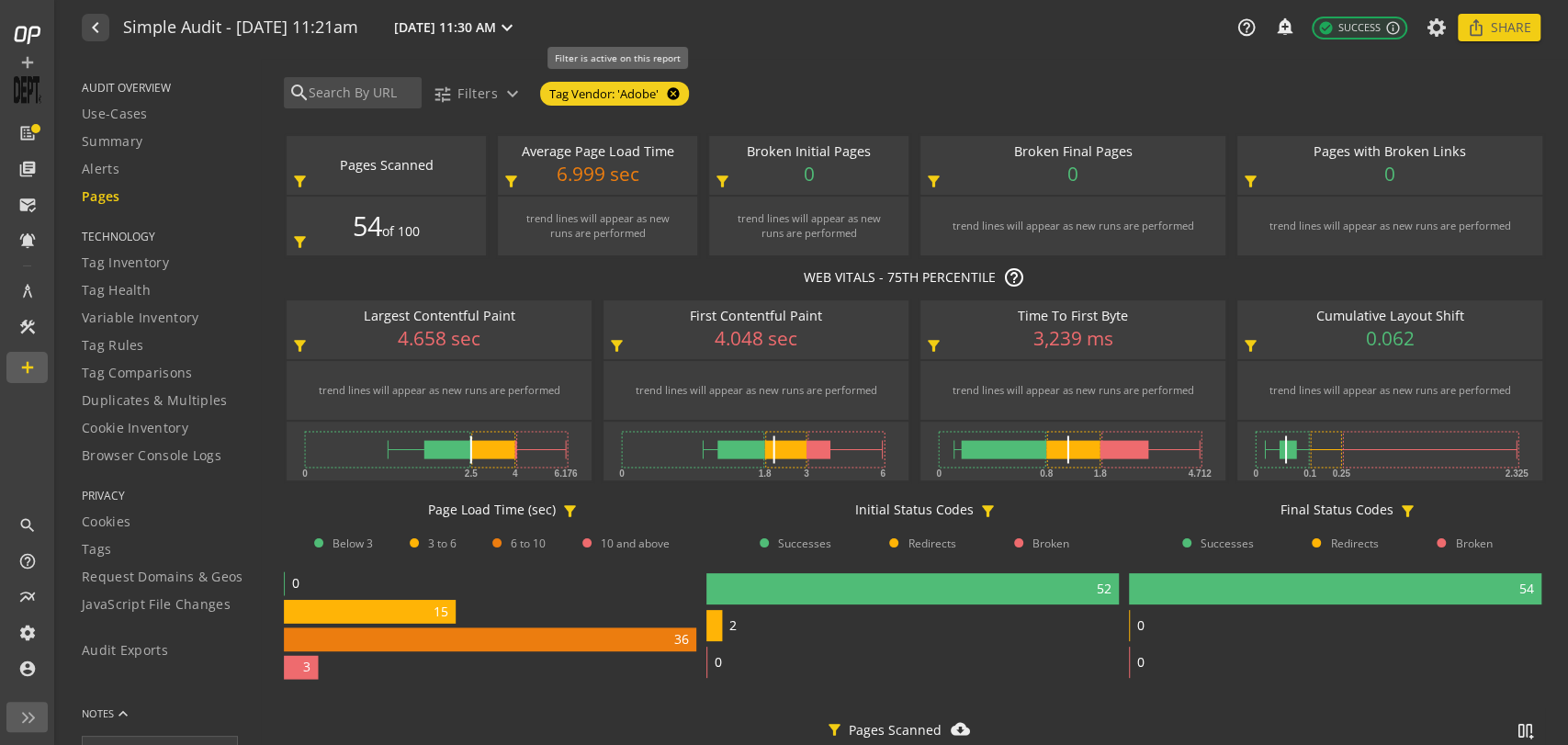 click on "cancel" at bounding box center [671, 94] 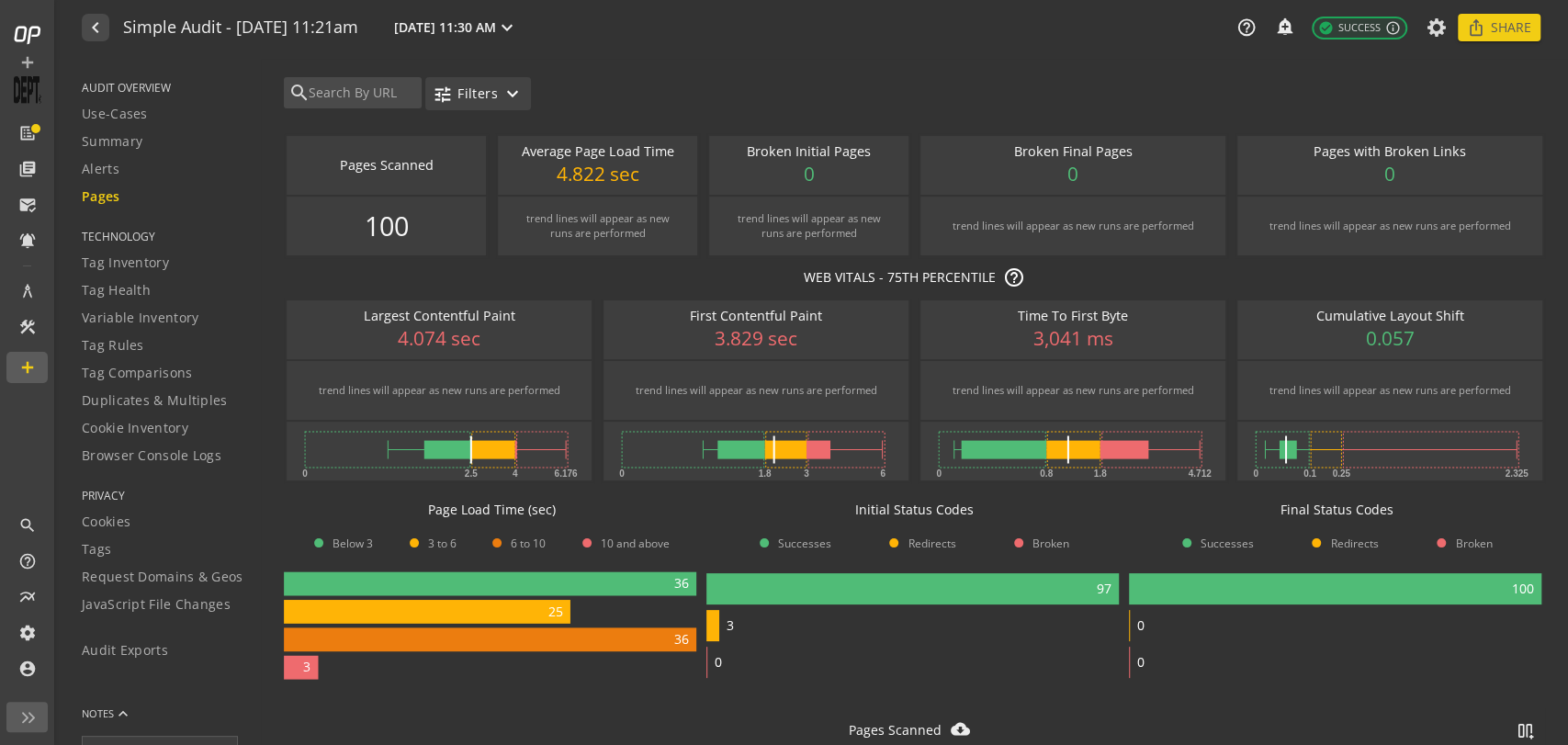 click on "expand_more" 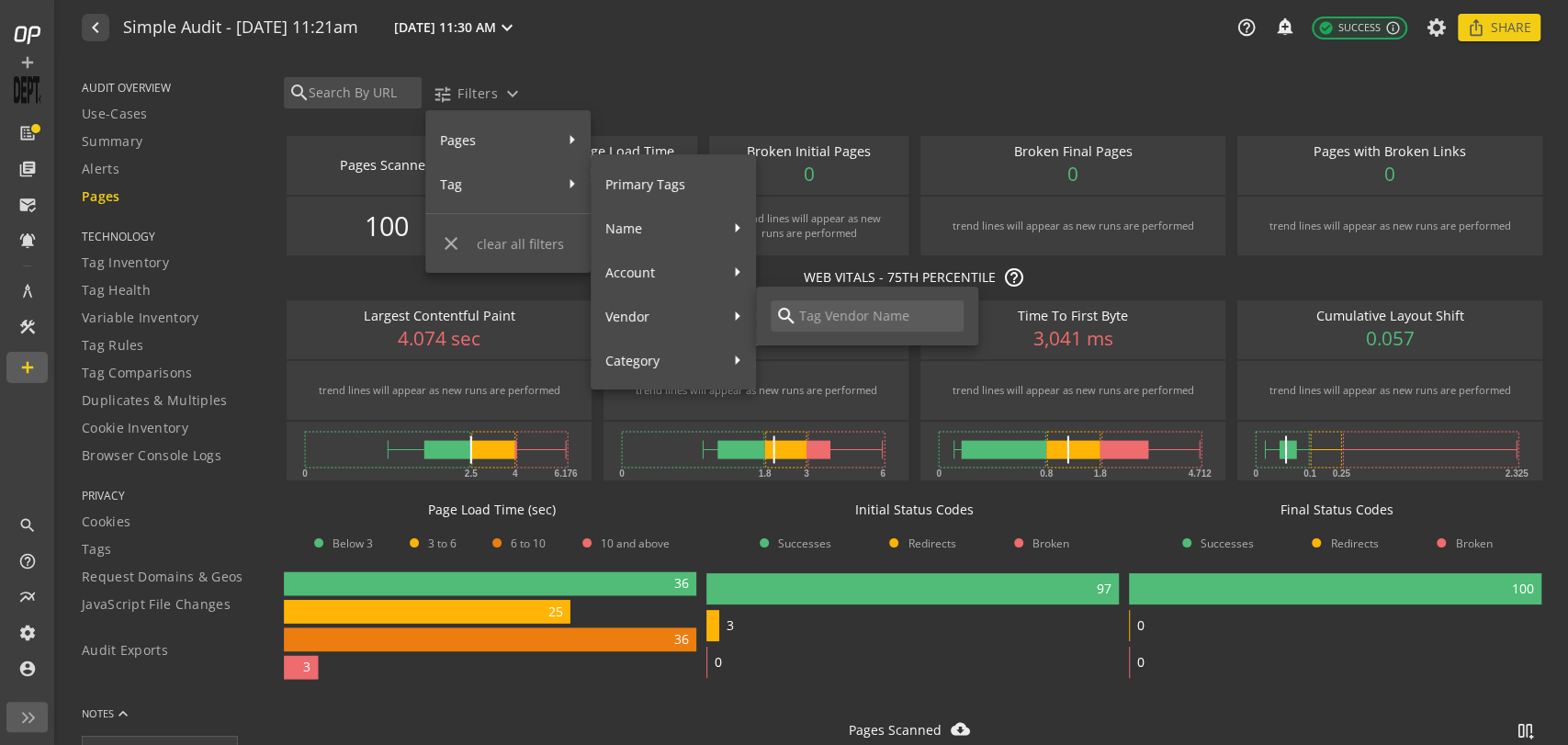 click at bounding box center (878, 316) 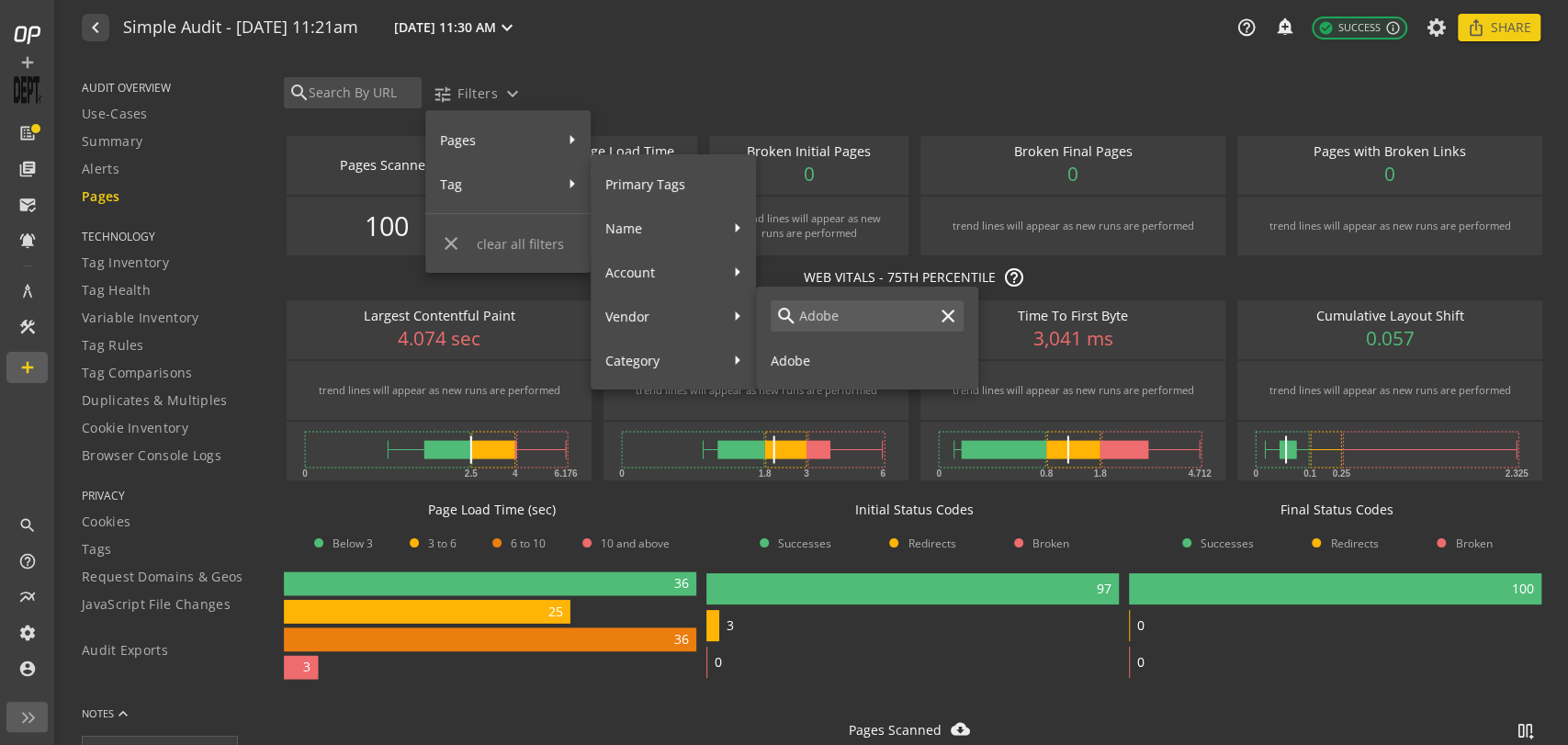type on "Adobe" 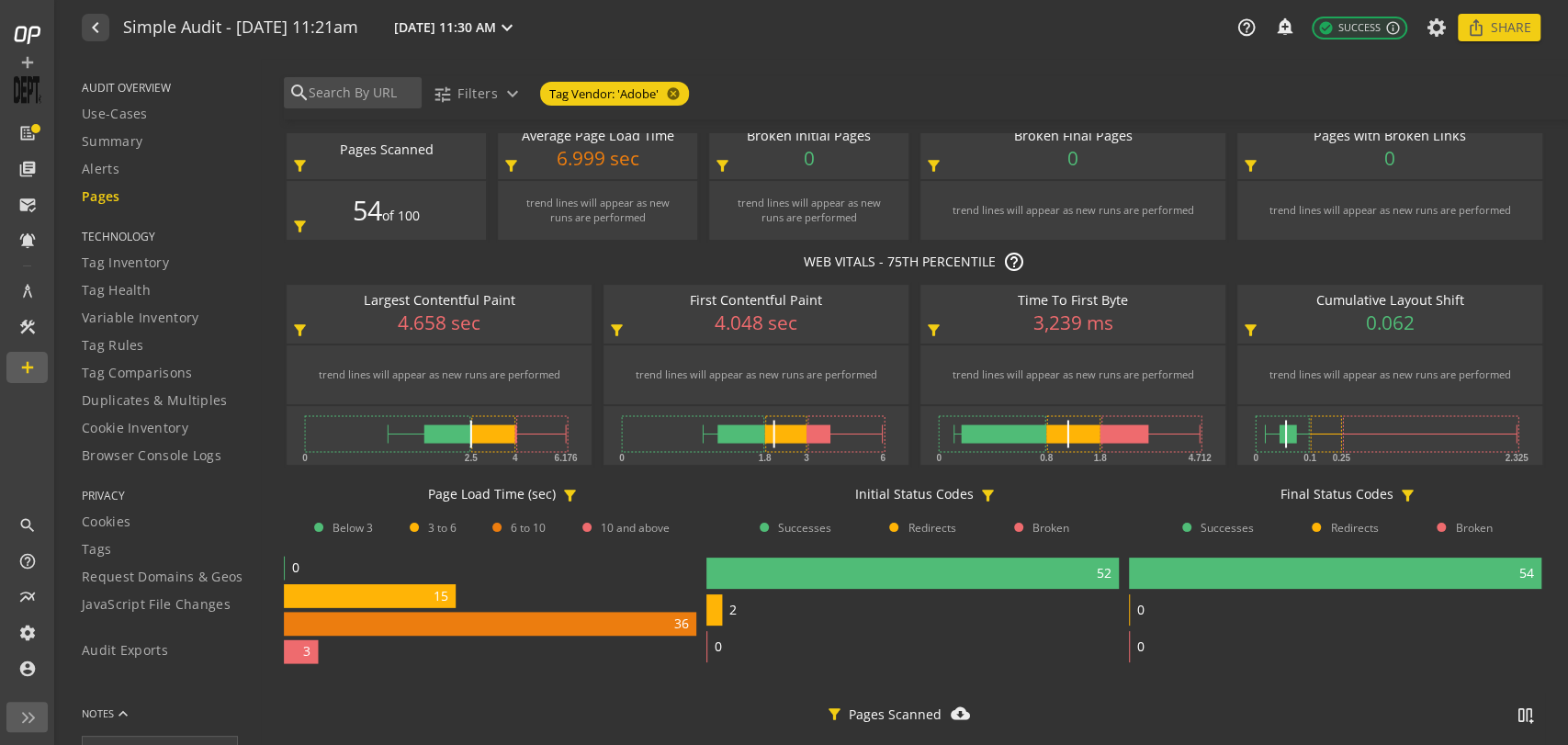 scroll, scrollTop: 0, scrollLeft: 0, axis: both 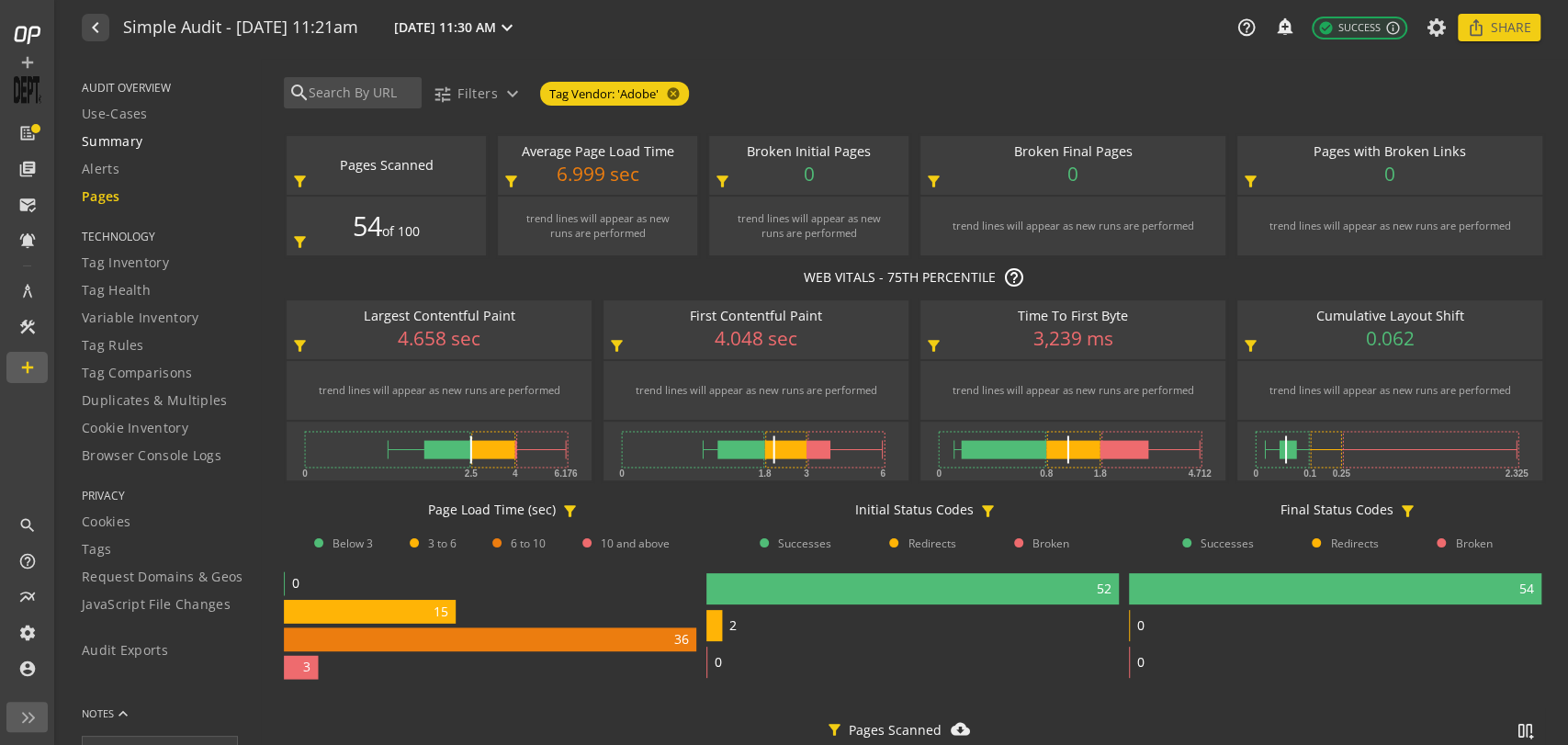 click on "Summary" 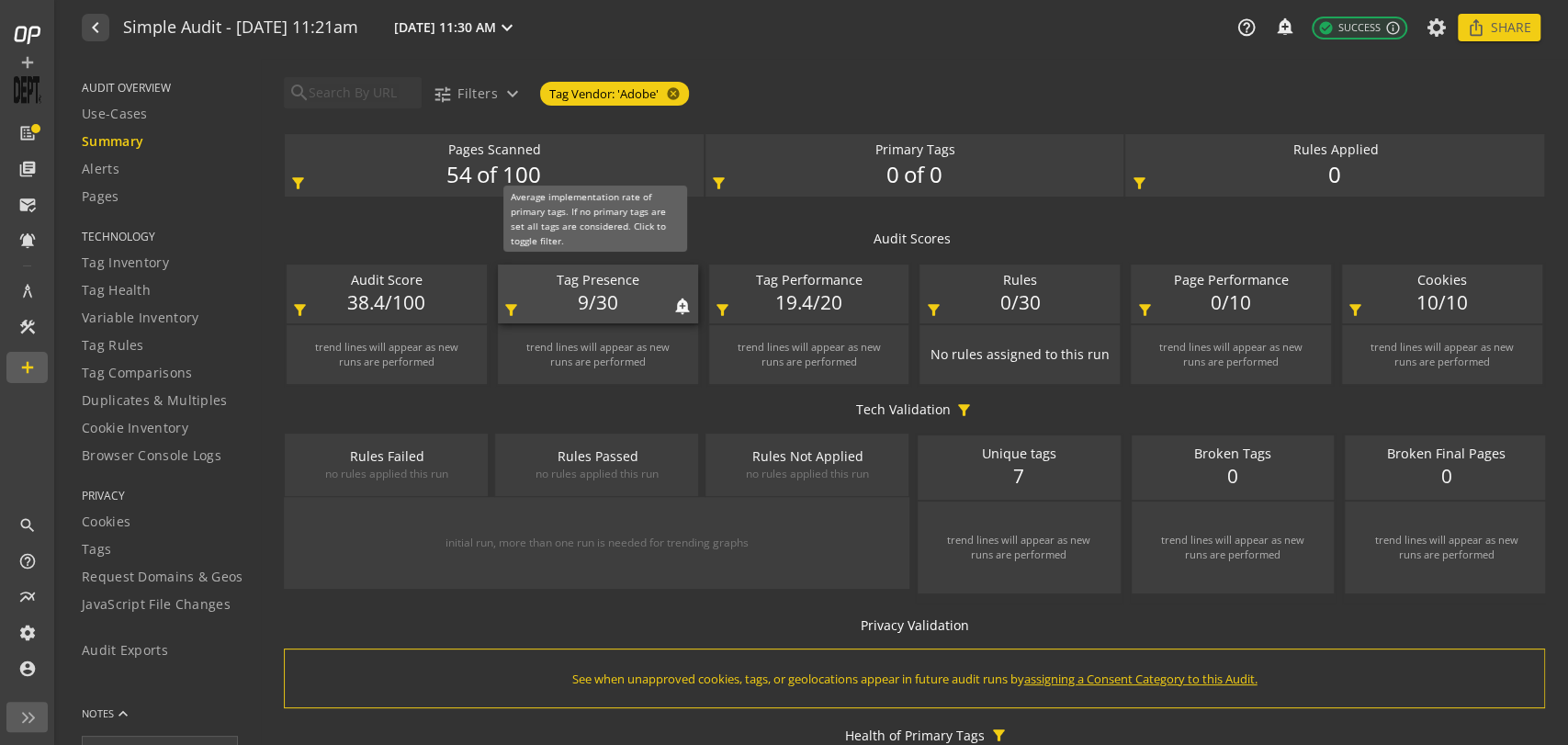 click on "Tag Presence   notifications_none   add_alert
9/30  filter_alt" 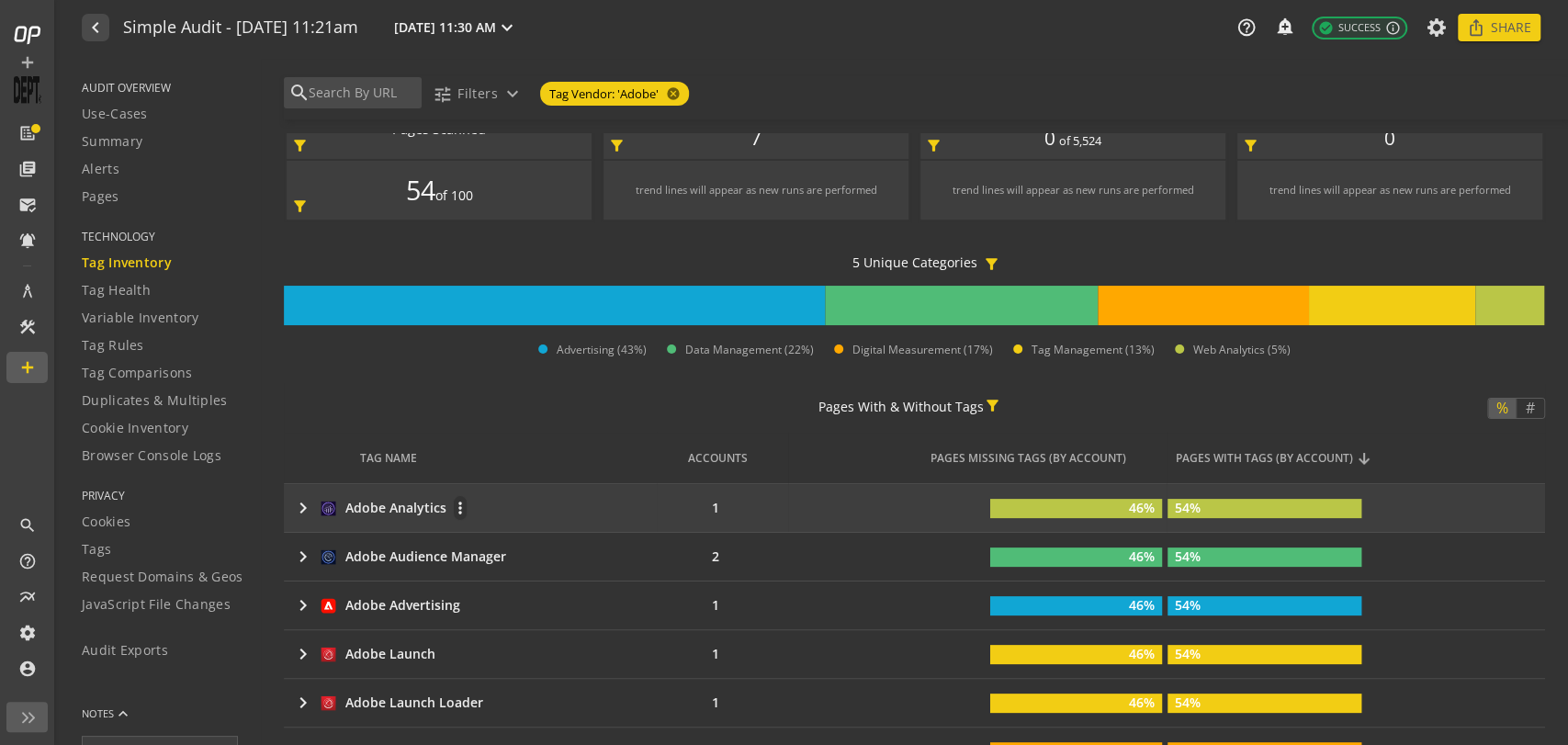 scroll, scrollTop: 0, scrollLeft: 0, axis: both 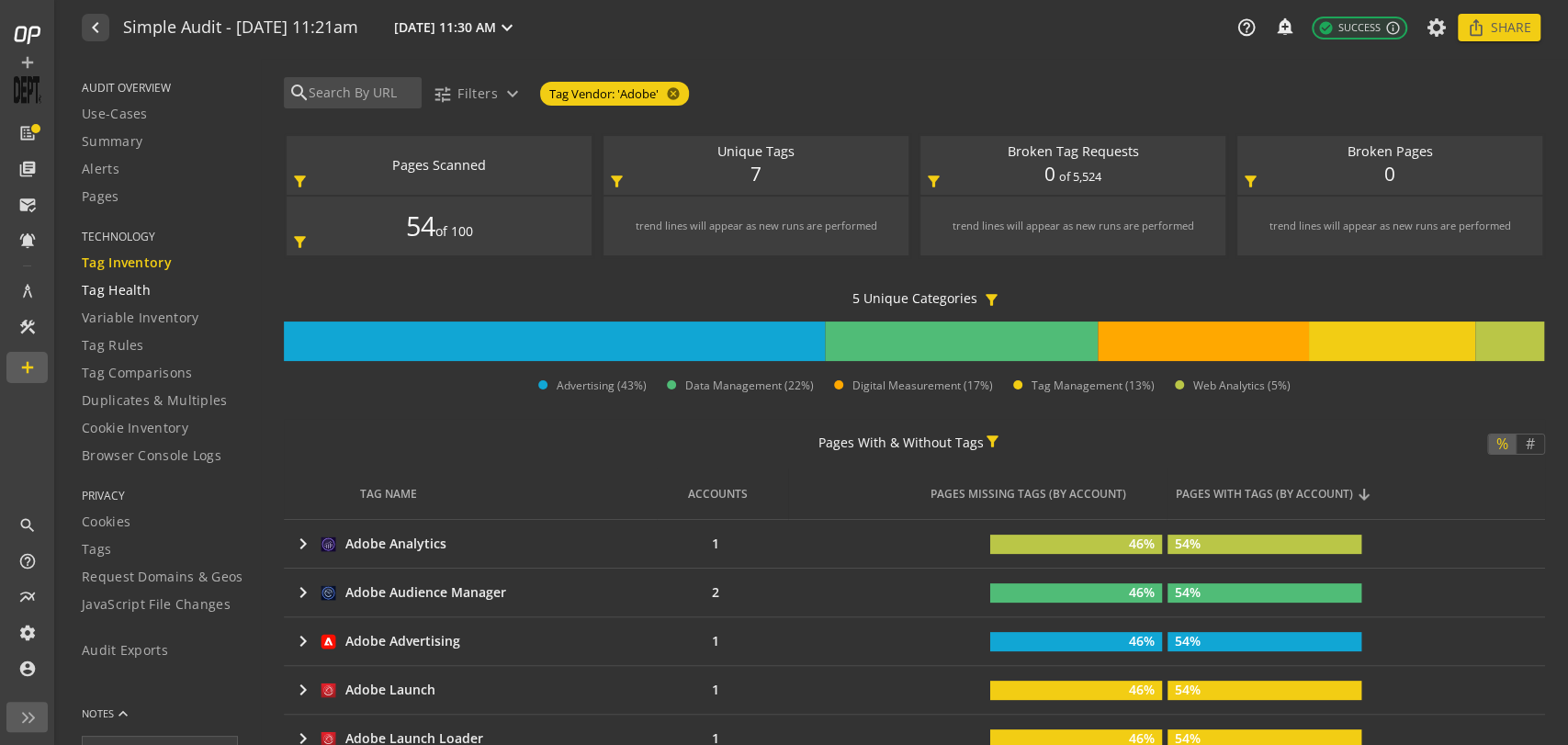 click on "Tag Health" 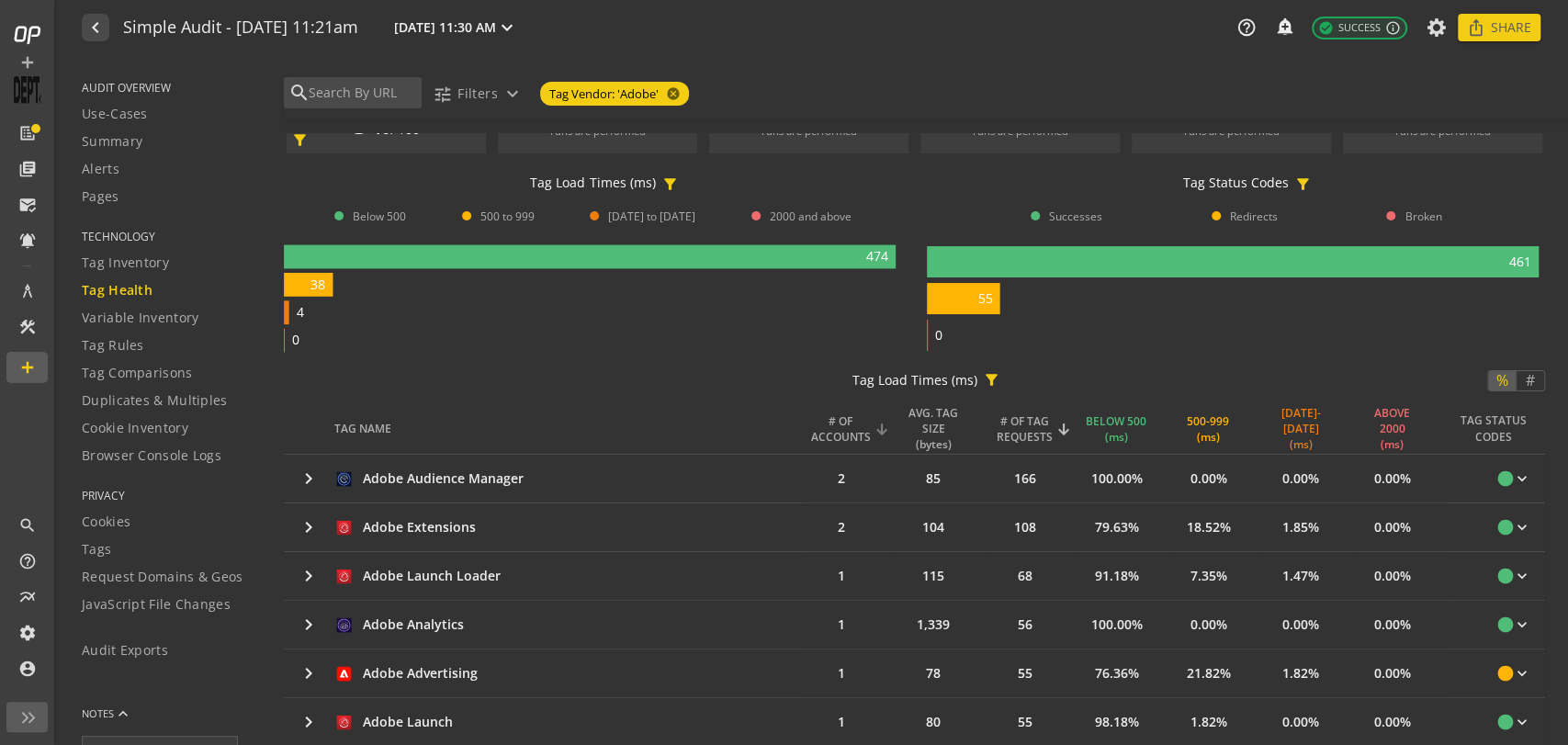 scroll, scrollTop: 0, scrollLeft: 0, axis: both 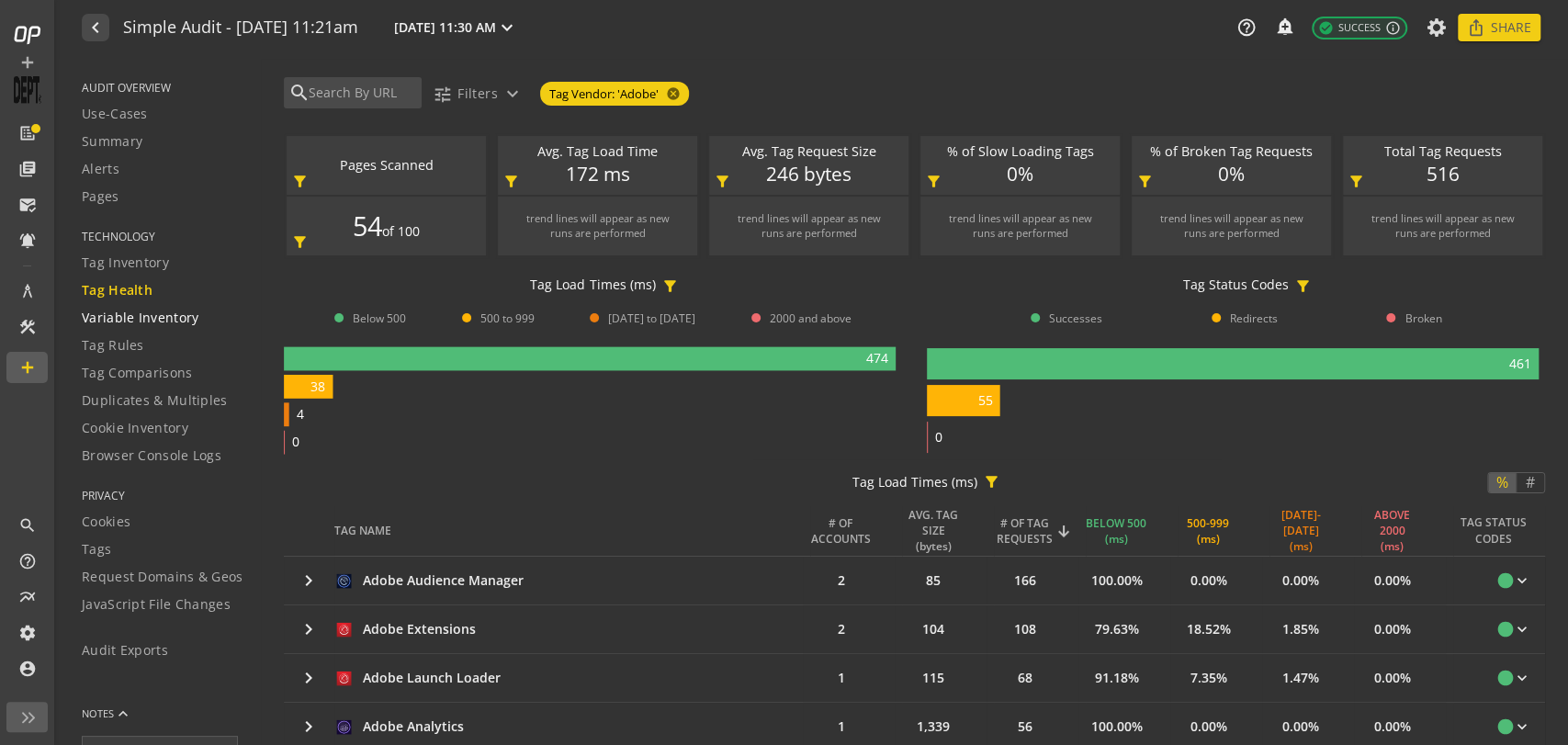 click on "Variable Inventory" 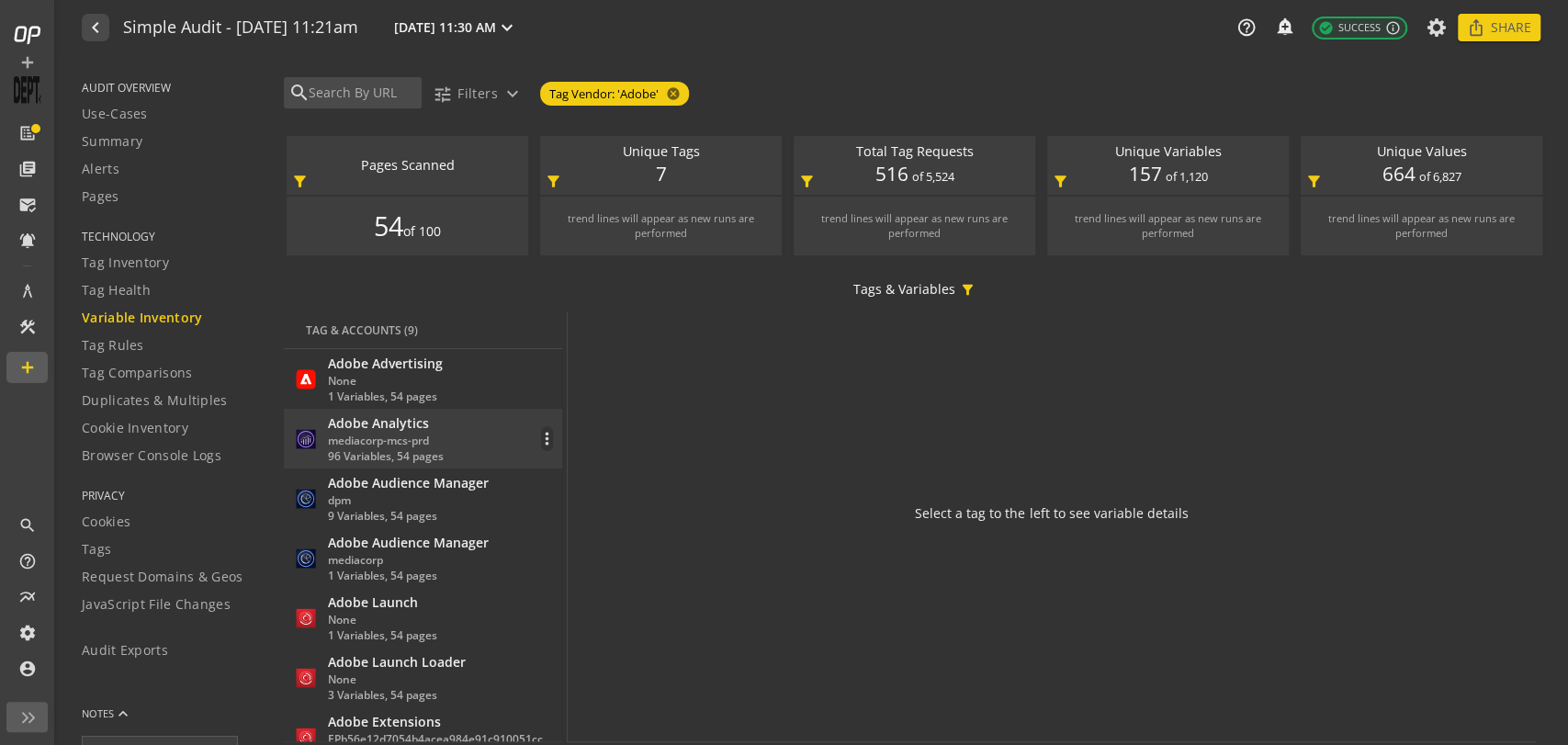 click on "mediacorp-mcs-prd" 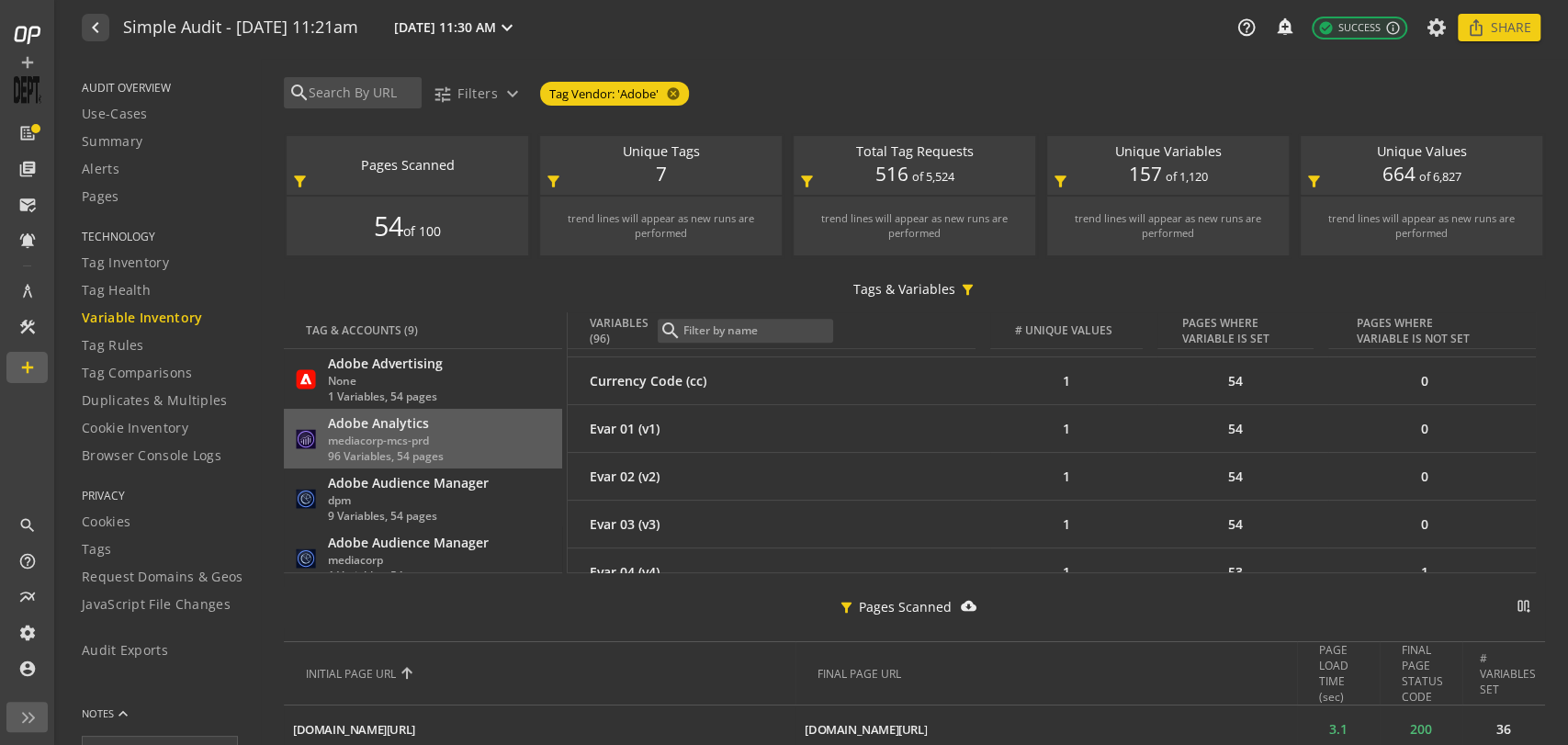 scroll, scrollTop: 919, scrollLeft: 0, axis: vertical 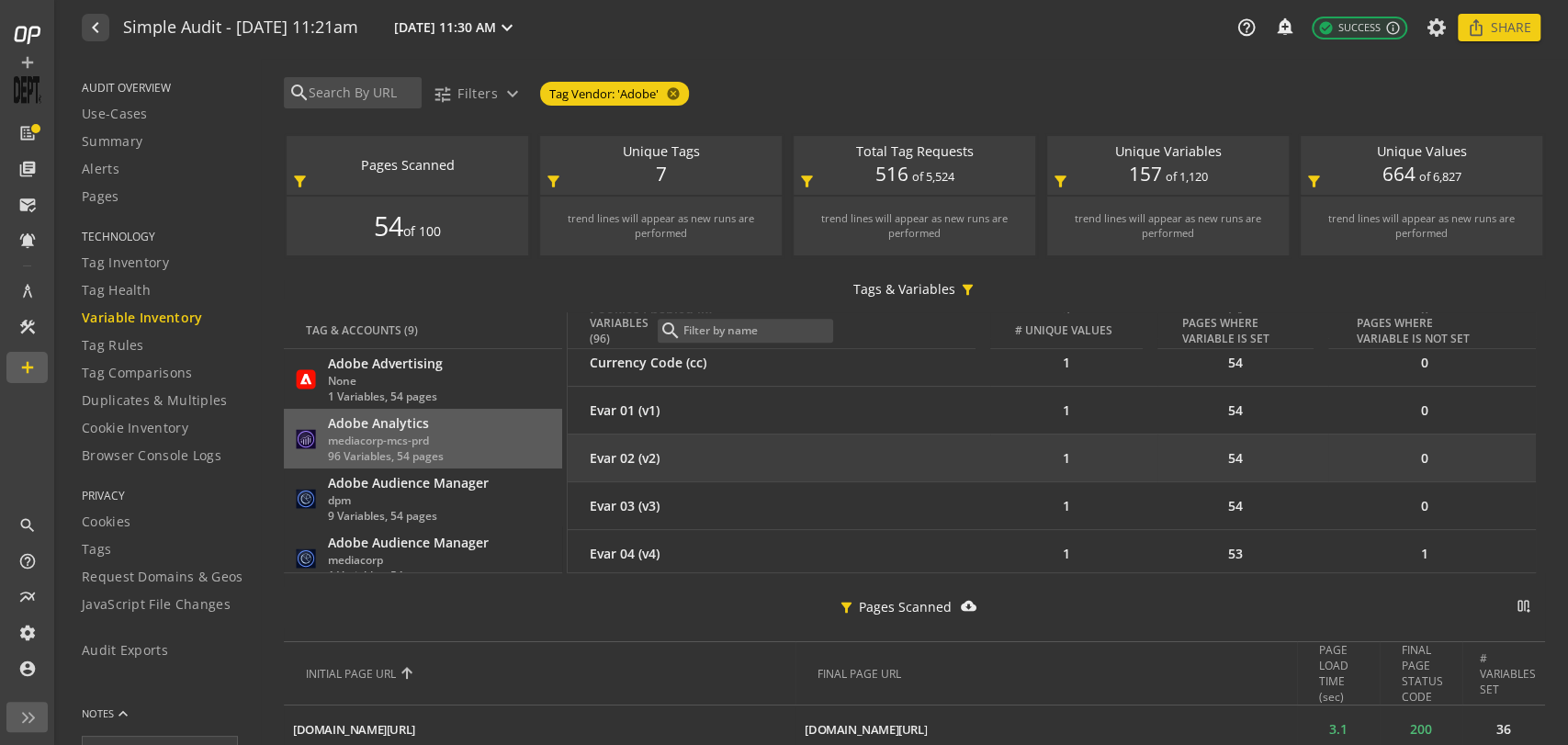 click on "Evar 02 (v2)" 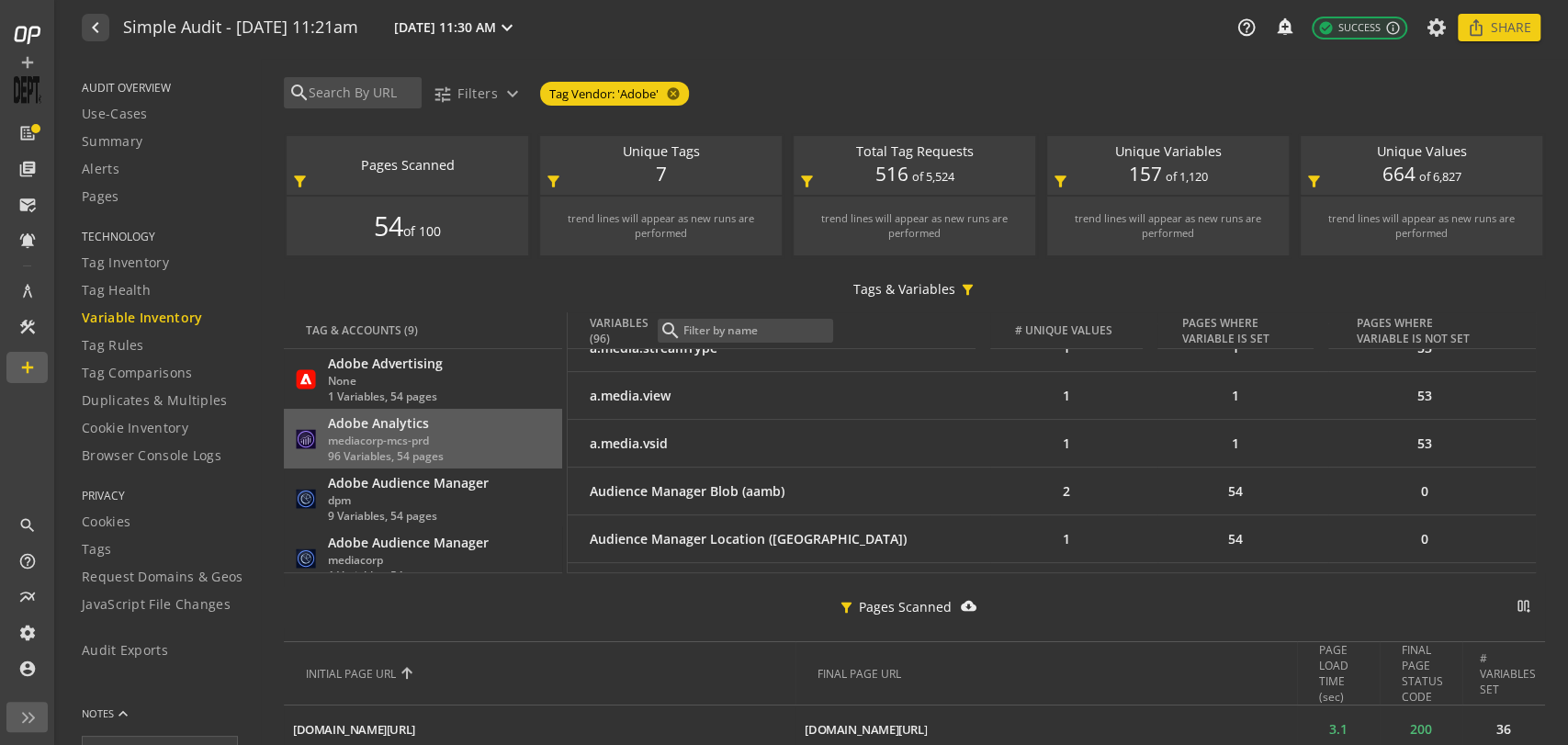 scroll, scrollTop: 0, scrollLeft: 0, axis: both 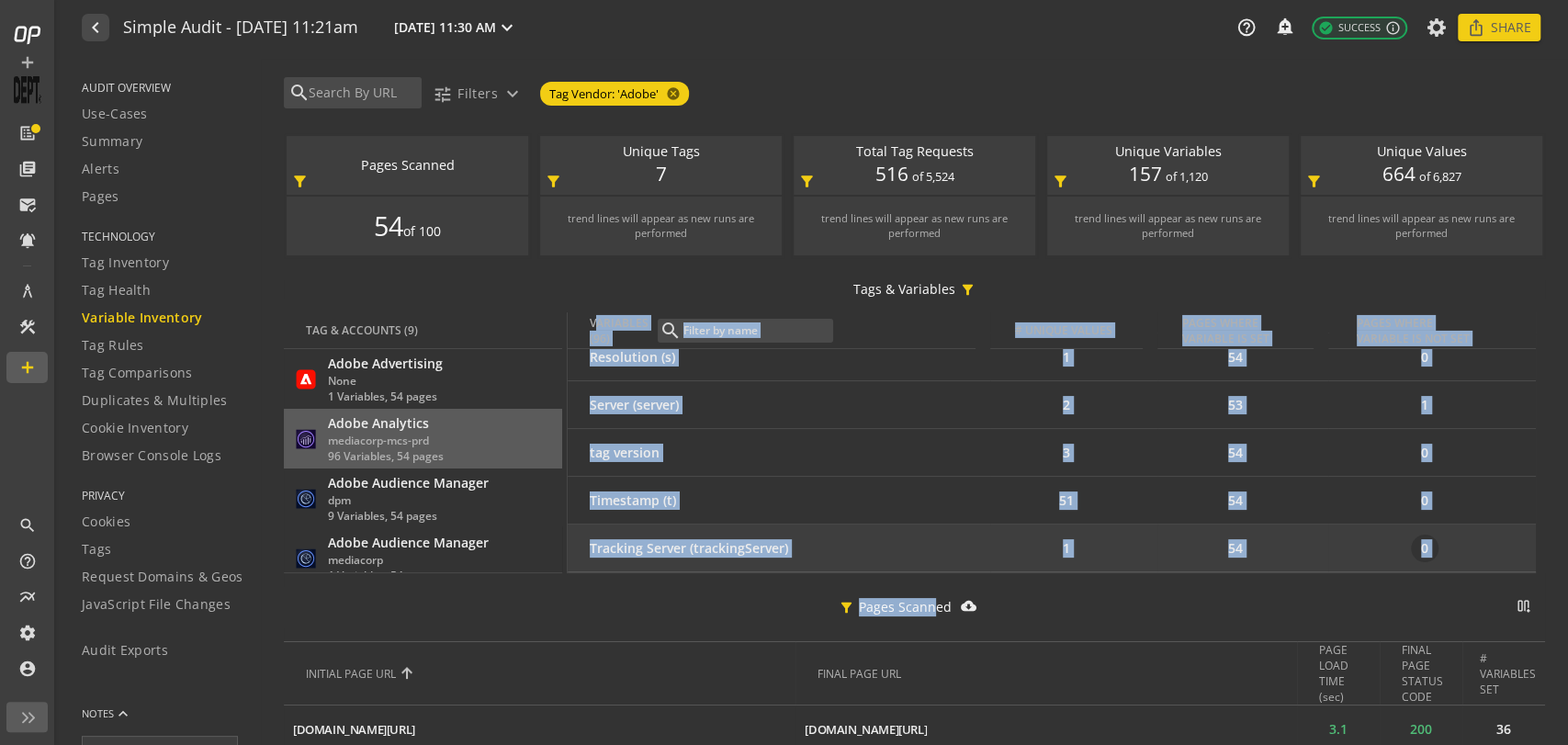 drag, startPoint x: 583, startPoint y: 311, endPoint x: 1436, endPoint y: 544, distance: 884.25 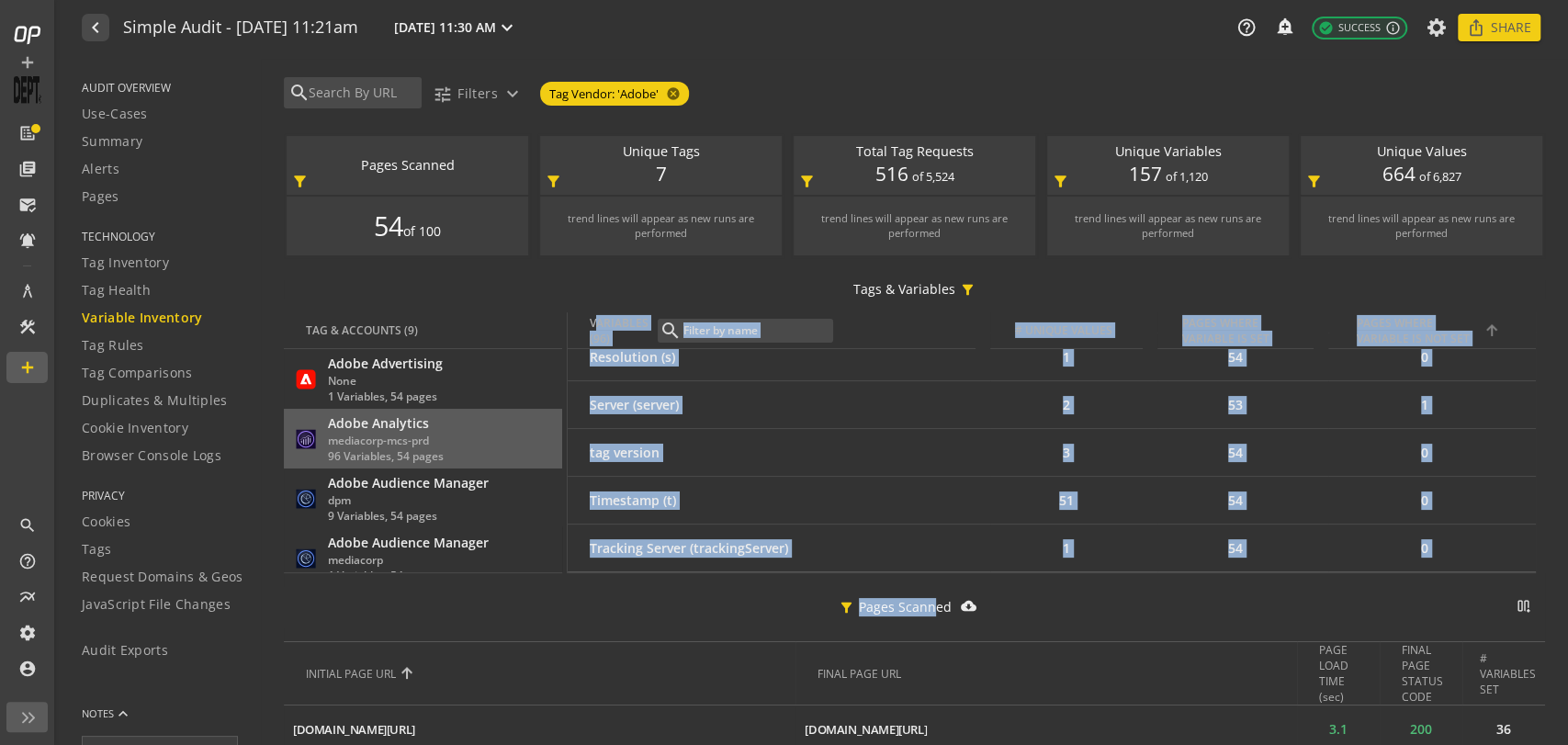 copy on "VARIABLES (96)  search  # UNIQUE VALUES   PAGES WHERE VARIABLE IS SET   PAGES WHERE VARIABLE IS NOT SET   a.contentType   1   1   53   a.contenttypenew   1   1   53   [DOMAIN_NAME]   1   1   53   a.media.friendlyName   1   1   53   a.media.genre   1   1   53   a.media.length   1   1   53   [DOMAIN_NAME]   1   1   53   a.media.playerName   1   1   53   a.media.streamType   1   1   53   a.media.view   1   1   53   a.media.vsid   1   1   53   Audience Manager Blob (aamb)   2   54   0   Audience Manager Location (aamlh)   1   54   0   Browser Height (bh)   2   54   0   Browser Width (bw)   2   54   0   Channel (ch)   3   54   0   Charset (ce)   1   54   0   Color Depth (c)   1   54   0   Cookies Enabled (k)   2   54   0   Currency Code (cc)   1   54   0   Evar 01 (v1)   1   54   0   Evar 02 (v2)   1   54   0   Evar 03 (v3)   1   54   0   Evar 04 (v4)   1   53   1   Evar 05 (v5)   1   43   11   Evar 08 (v8)   1   54   0   Evar 09 (v9)   1   54   0   Evar 16 (v16)   1   54   0   Evar 17 (v17)   1   53   1   Eva..." 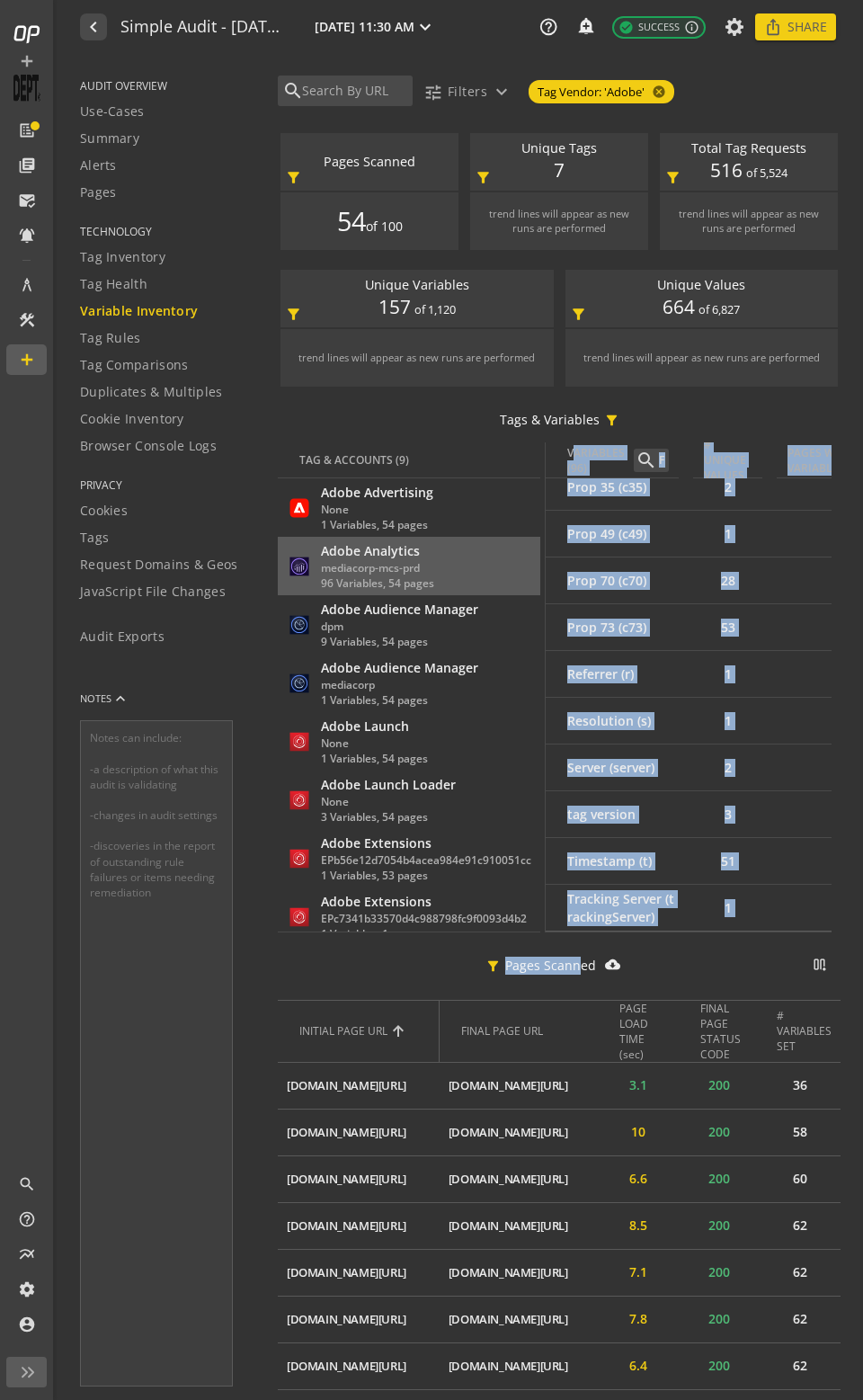 scroll, scrollTop: 4054, scrollLeft: 0, axis: vertical 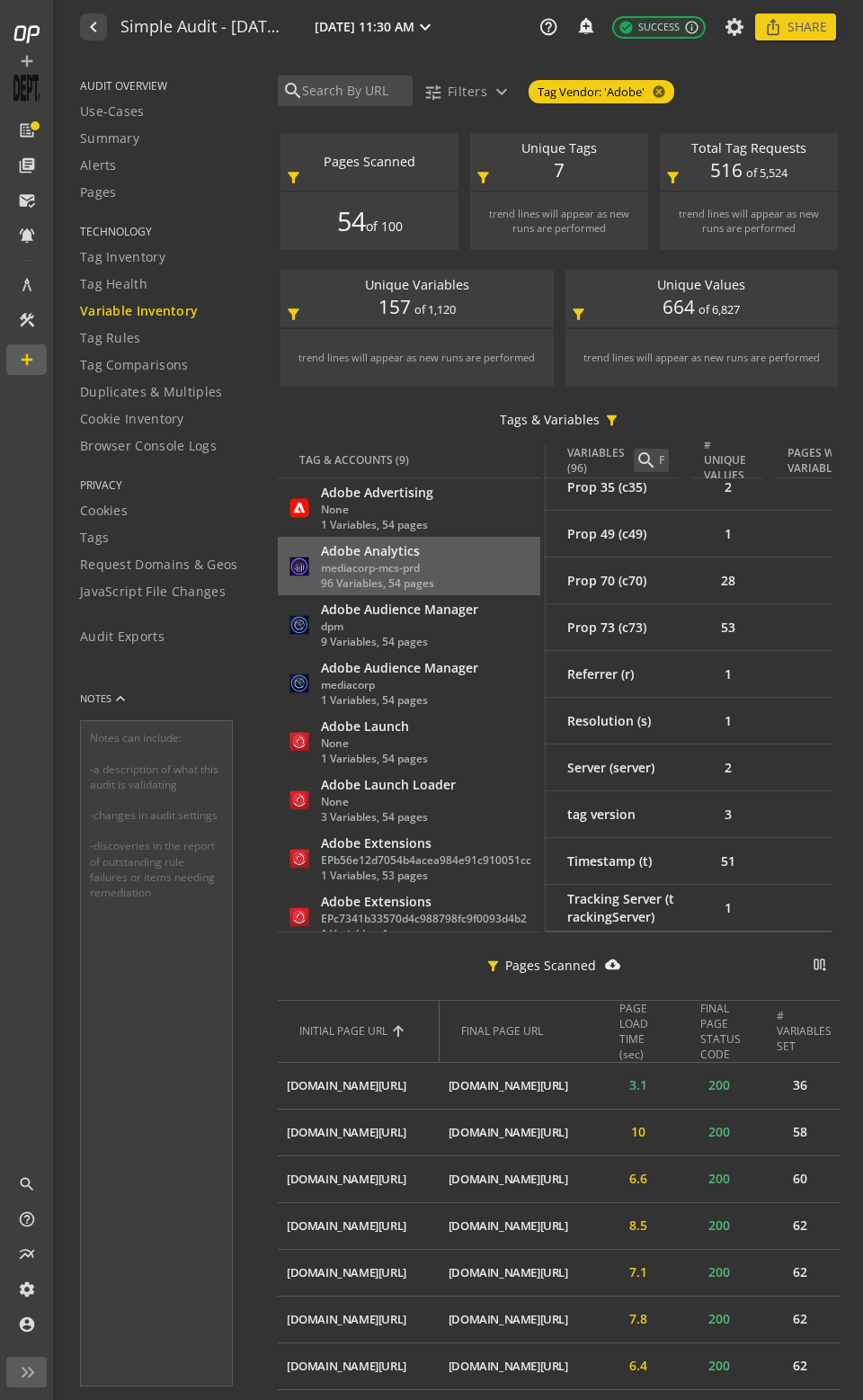 click on "TAG & ACCOUNTS (9)   Adobe Advertising   None  1 Variables, 54 pages more_vert  Adobe Analytics   mediacorp-mcs-prd  96 Variables, 54 pages more_vert  Adobe Audience Manager   dpm  9 Variables, 54 pages more_vert  Adobe Audience Manager   mediacorp  1 Variables, 54 pages more_vert  Adobe Launch   None  1 Variables, 54 pages more_vert  Adobe Launch Loader   None  3 Variables, 54 pages more_vert  Adobe Extensions   EPb56e12d7054b4acea984e91c910051cc  1 Variables, 53 pages more_vert  Adobe Extensions   EPc7341b33570d4c988798fc9f0093d4b2  1 Variables, 1 page more_vert  Adobe Video Heartbeat   None  48 Variables, 1 page more_vert" 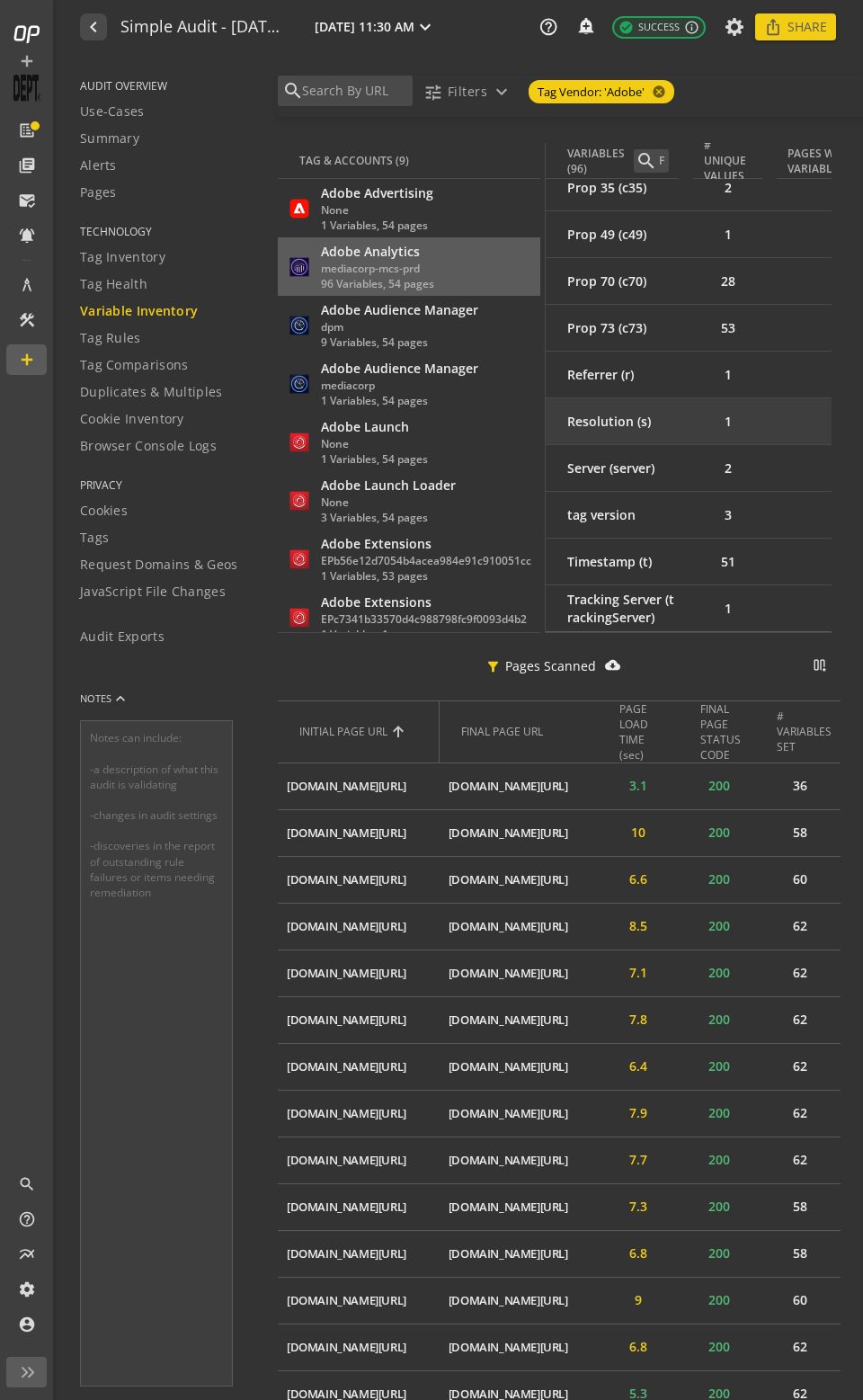 scroll, scrollTop: 0, scrollLeft: 0, axis: both 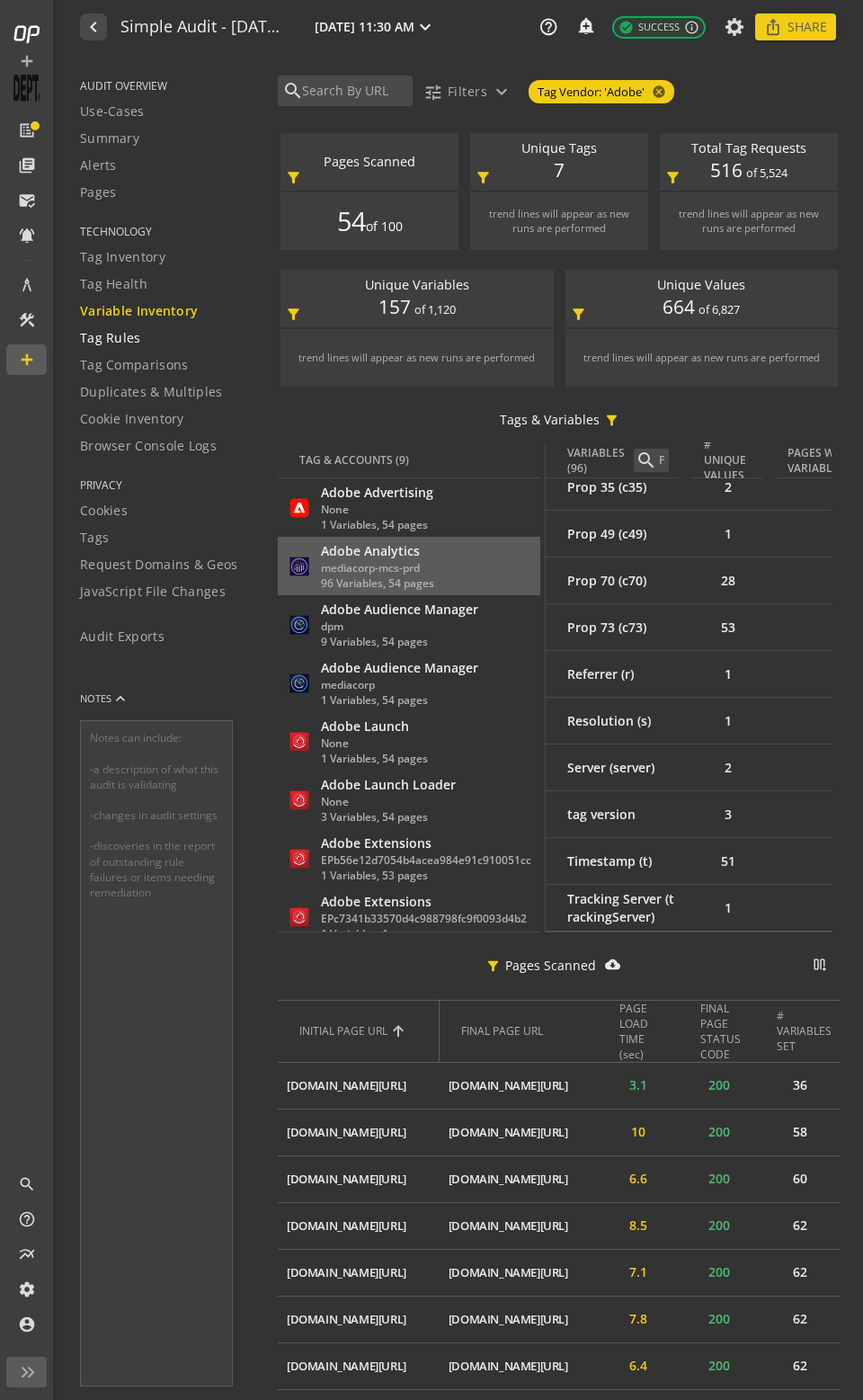 click on "Tag Rules" 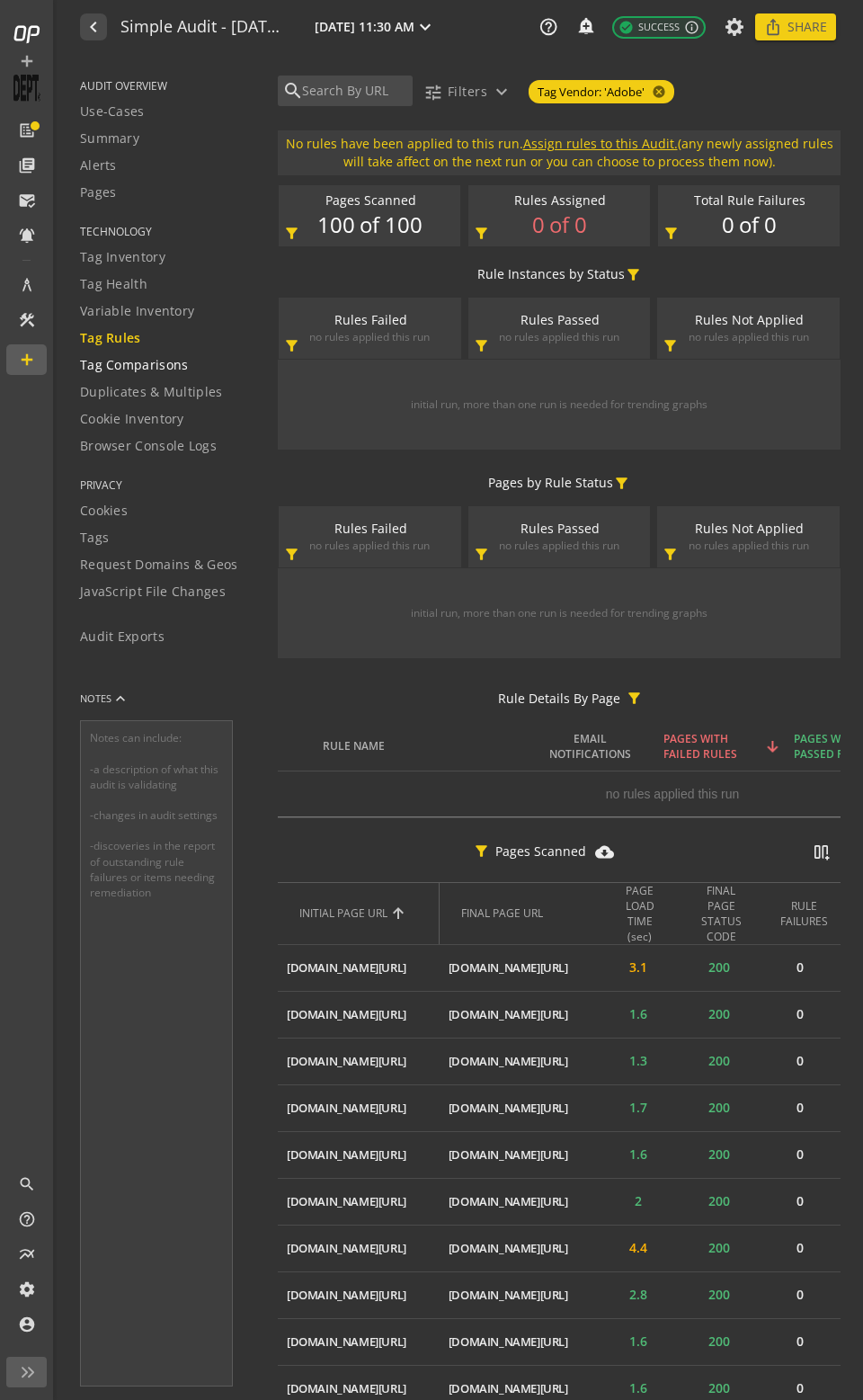 click on "Tag Comparisons" 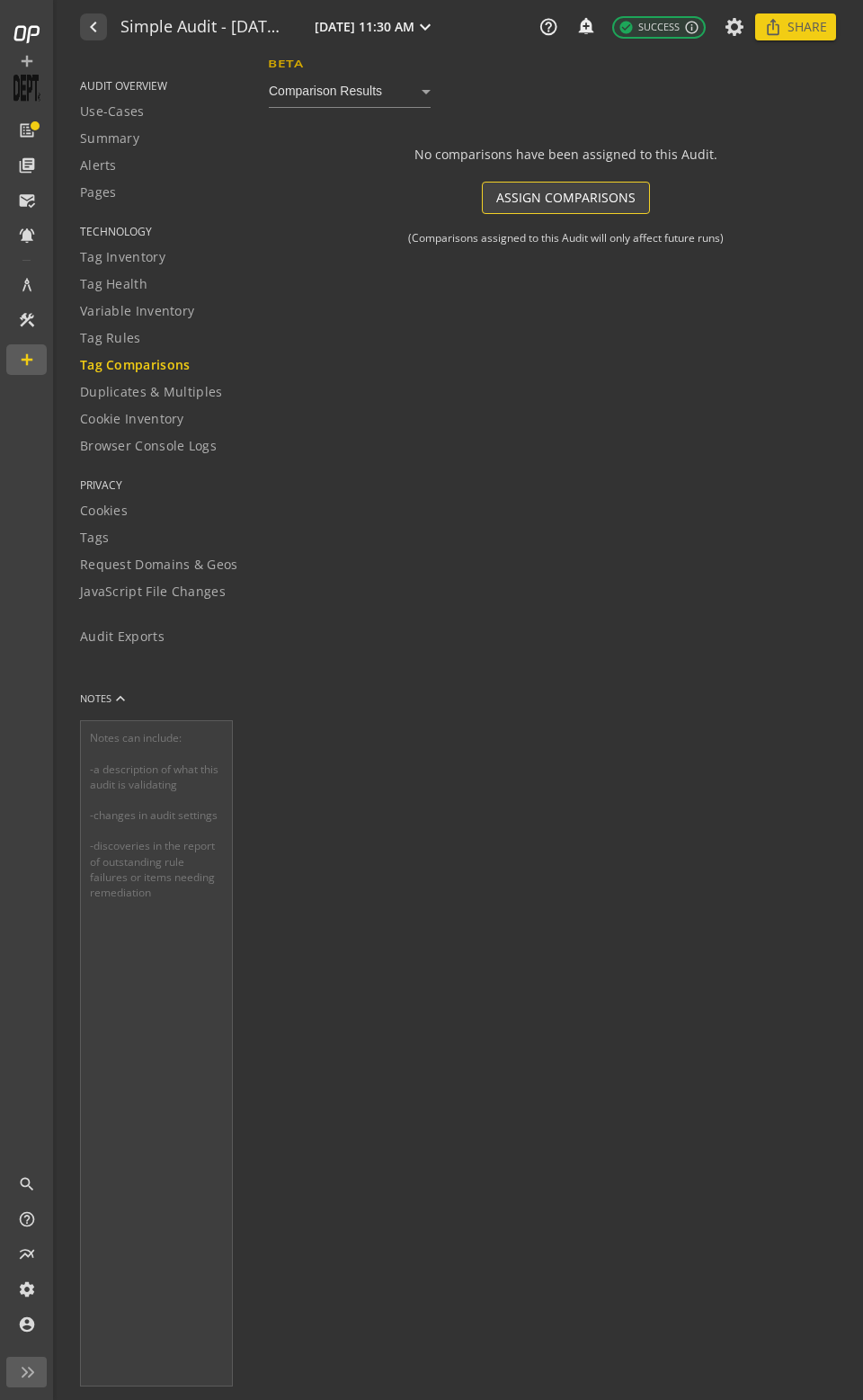 click on "ASSIGN COMPARISONS" 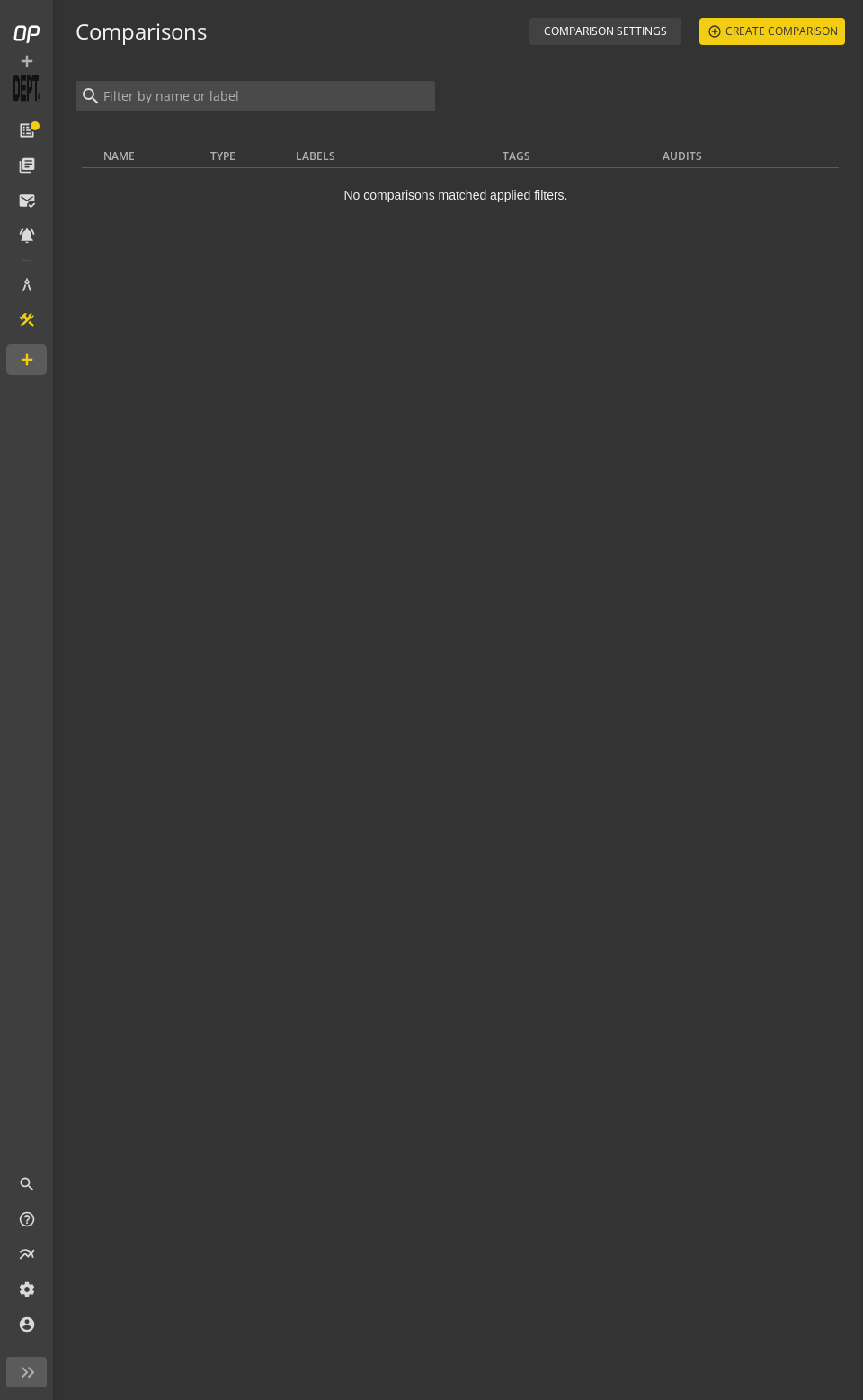 click 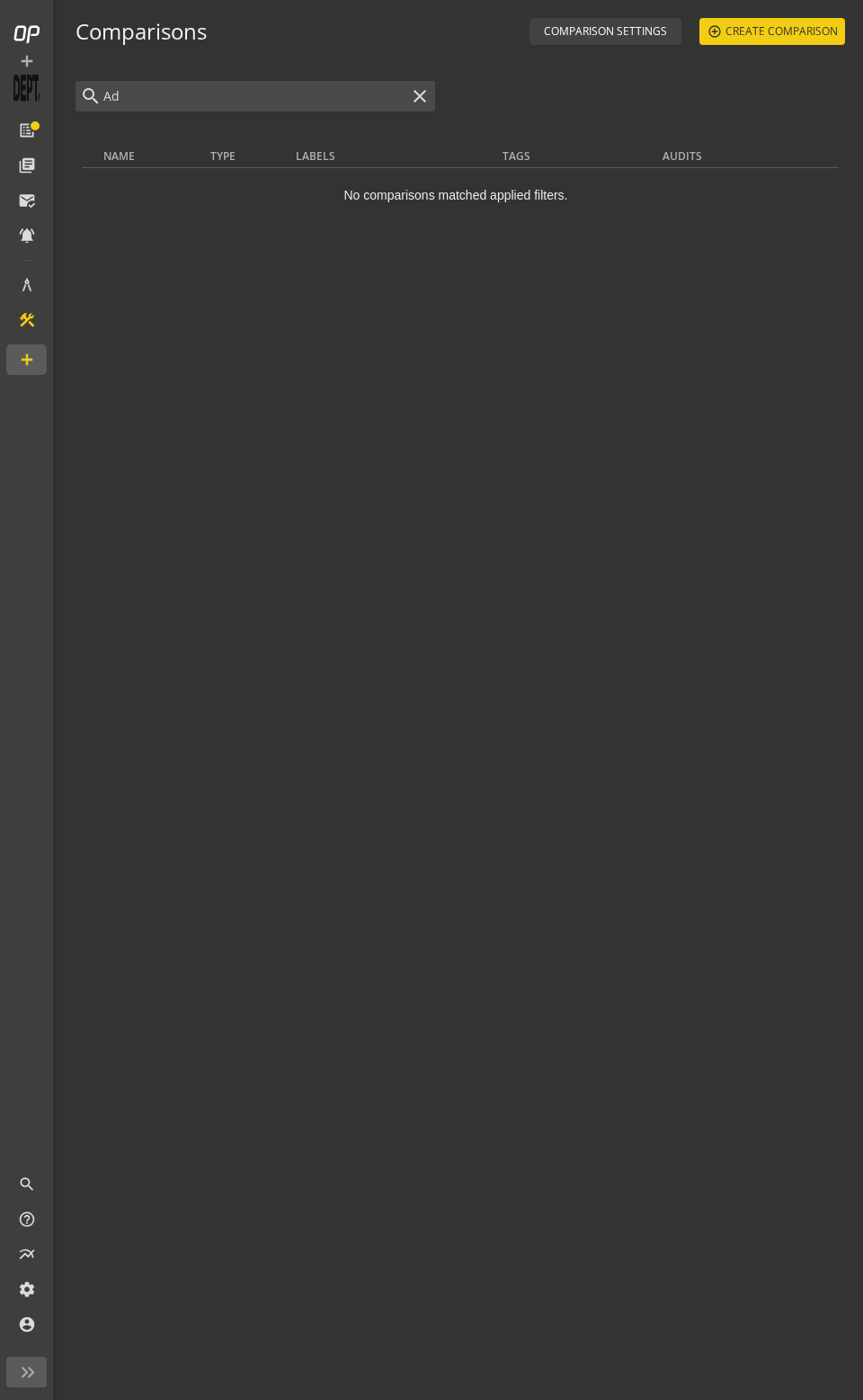 type on "A" 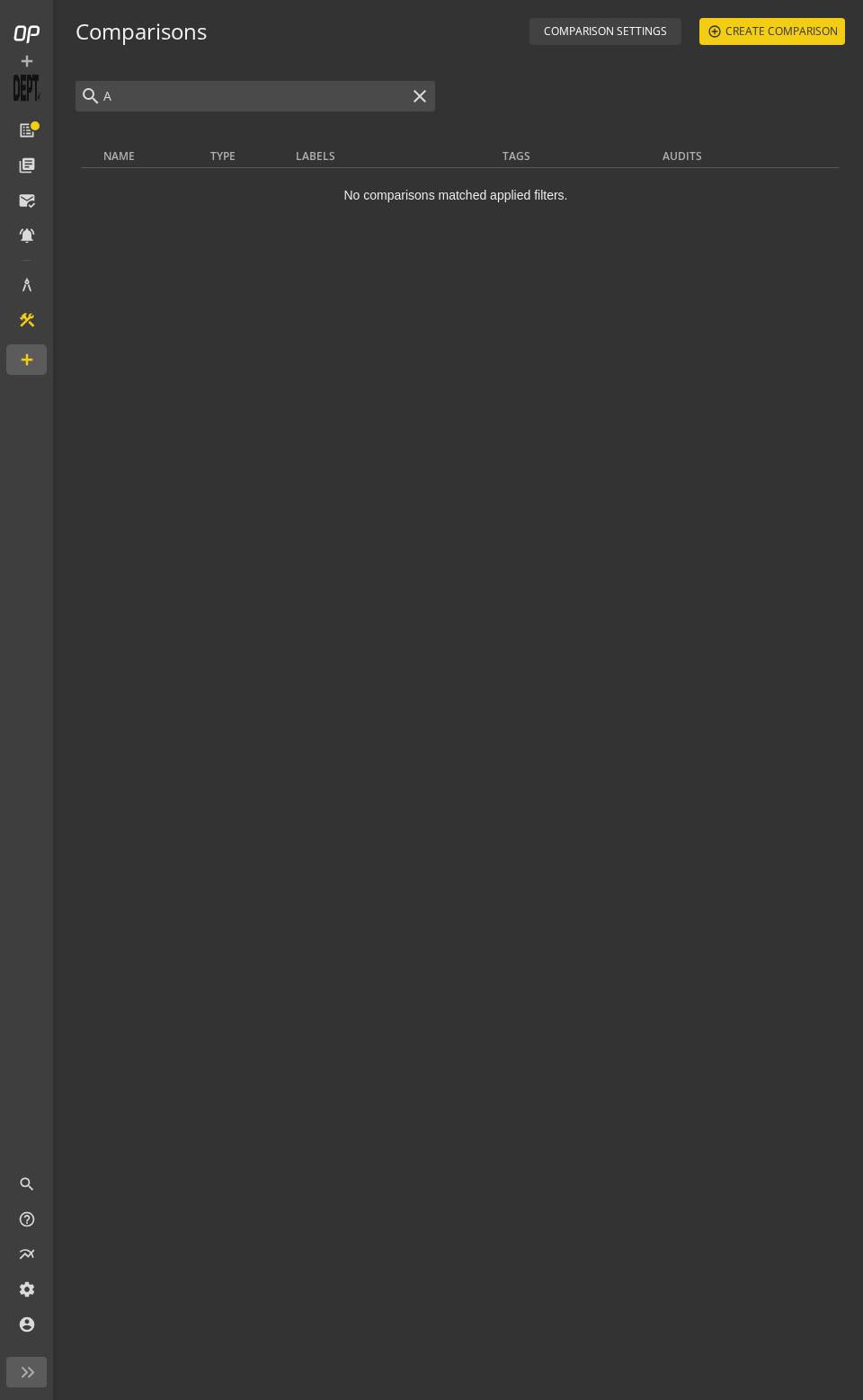 type 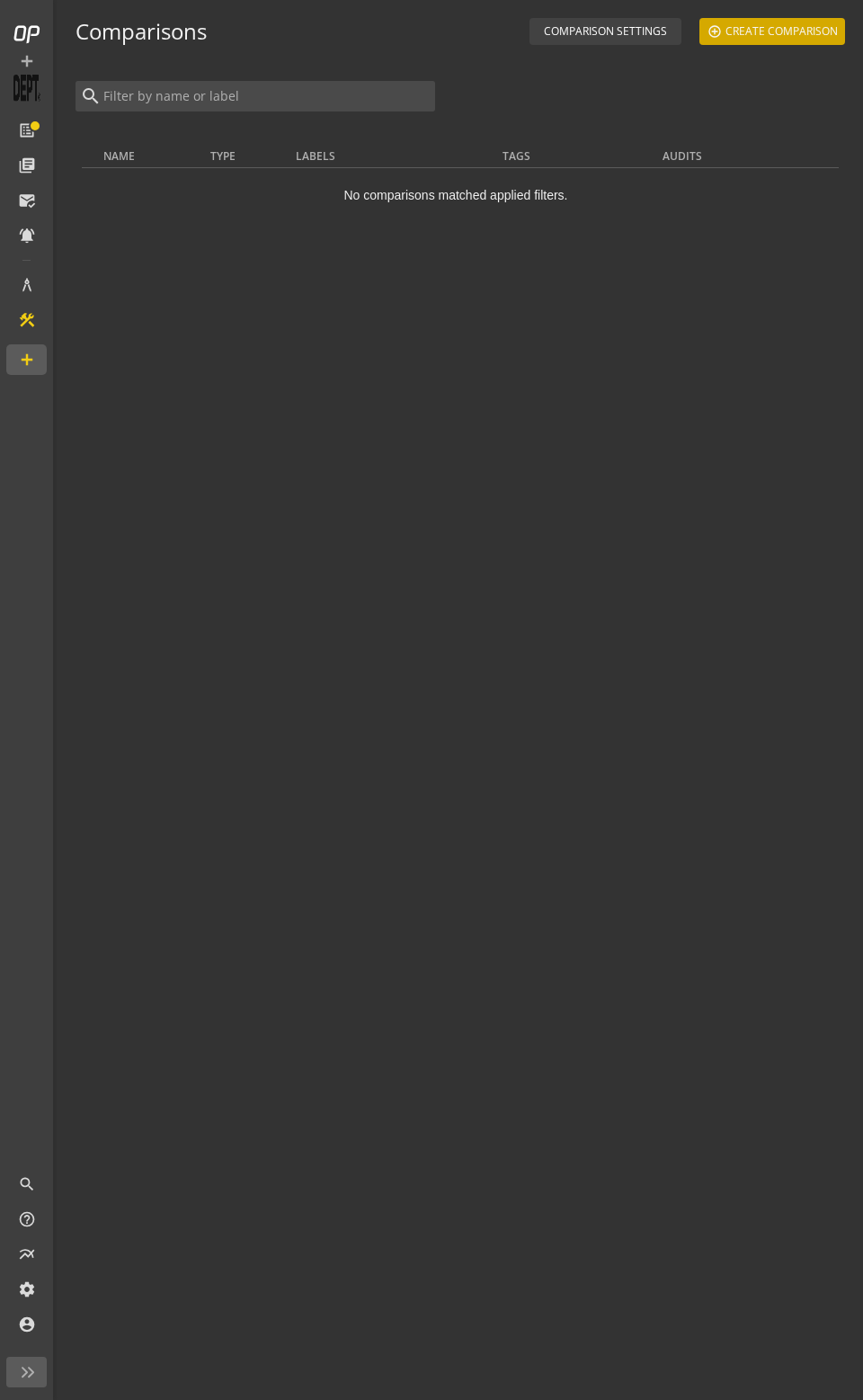 click on "Create Comparison" 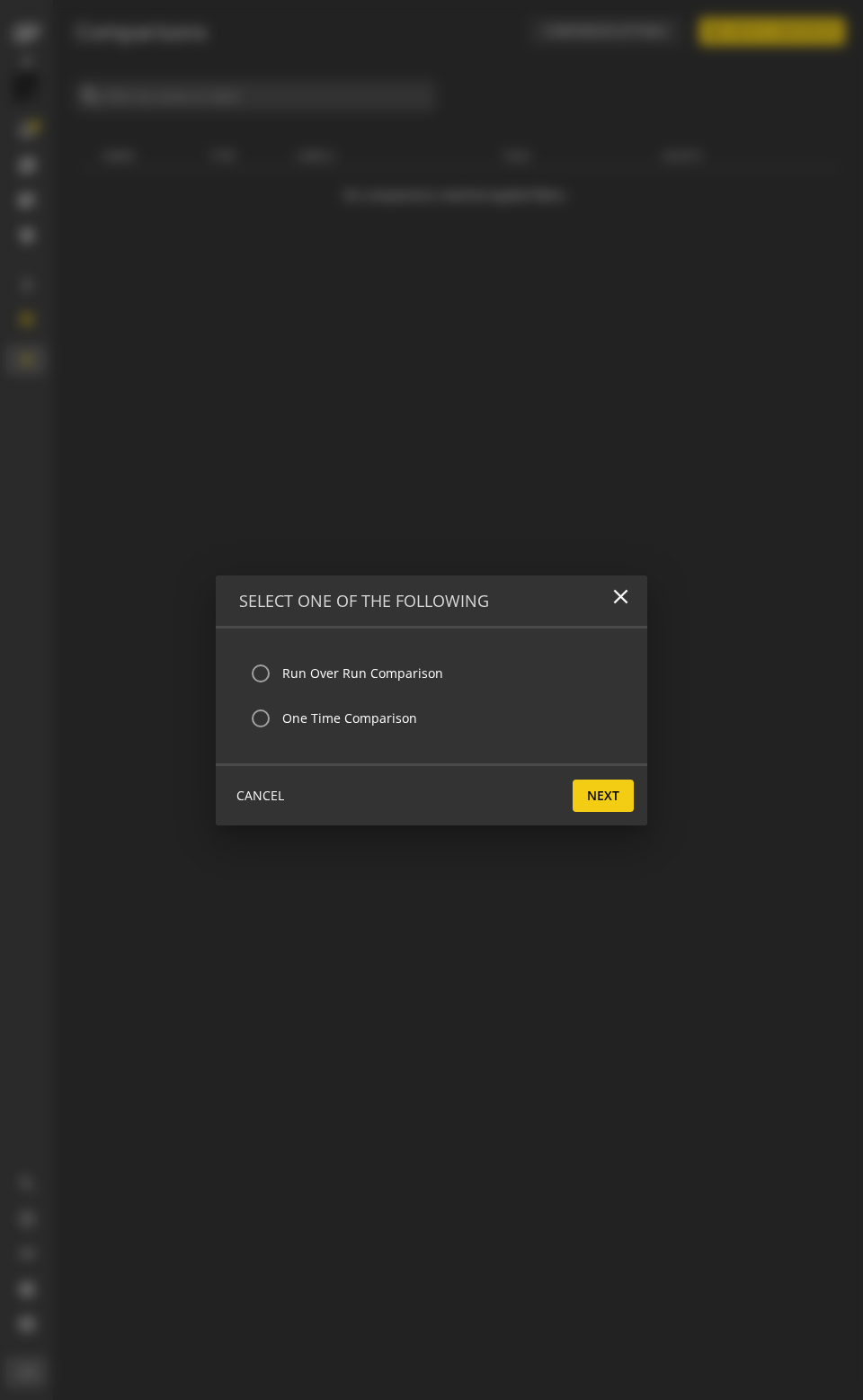 click on "One Time Comparison" at bounding box center (348, 718) 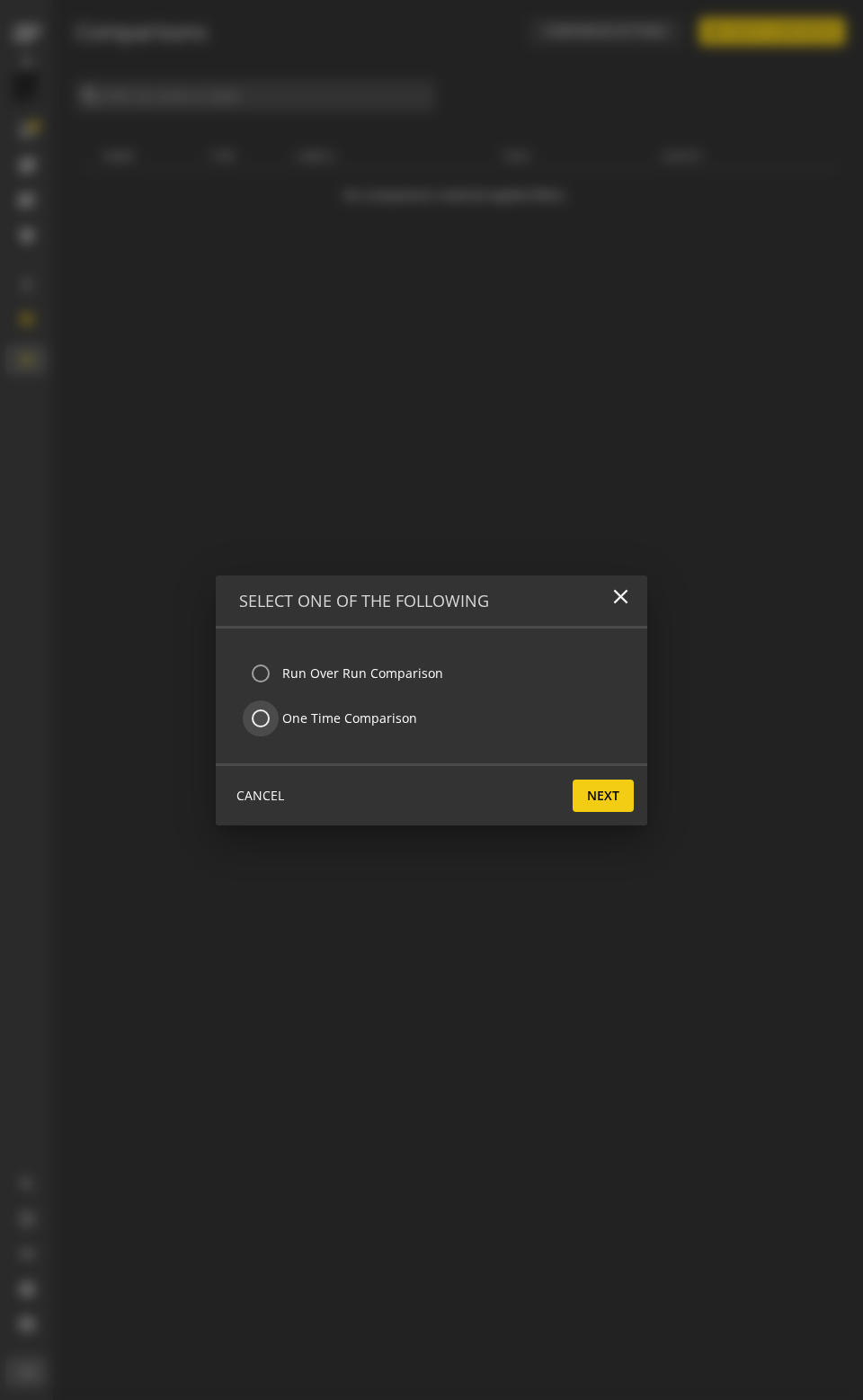 click on "One Time Comparison" at bounding box center [261, 718] 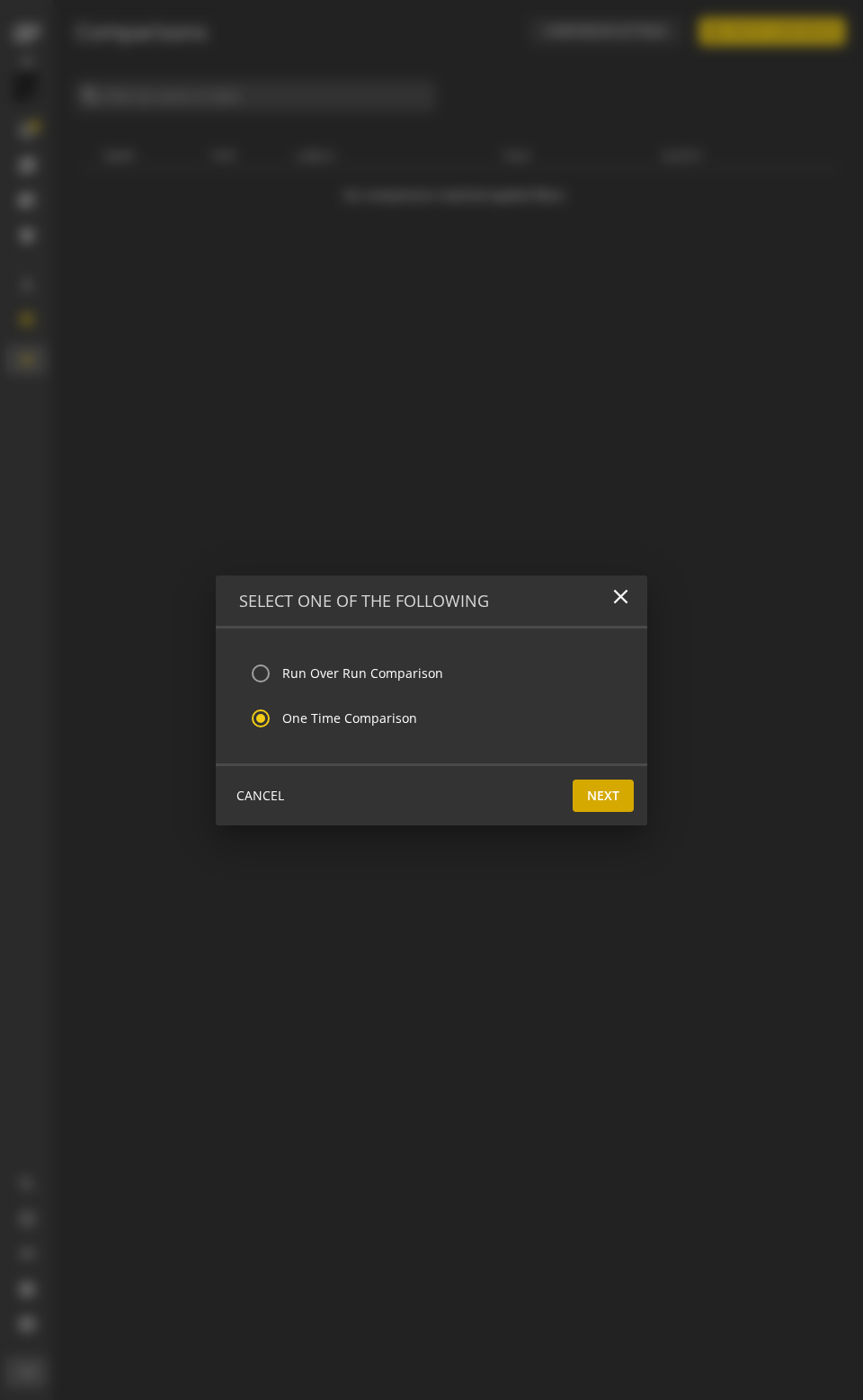 click on "next" at bounding box center (603, 796) 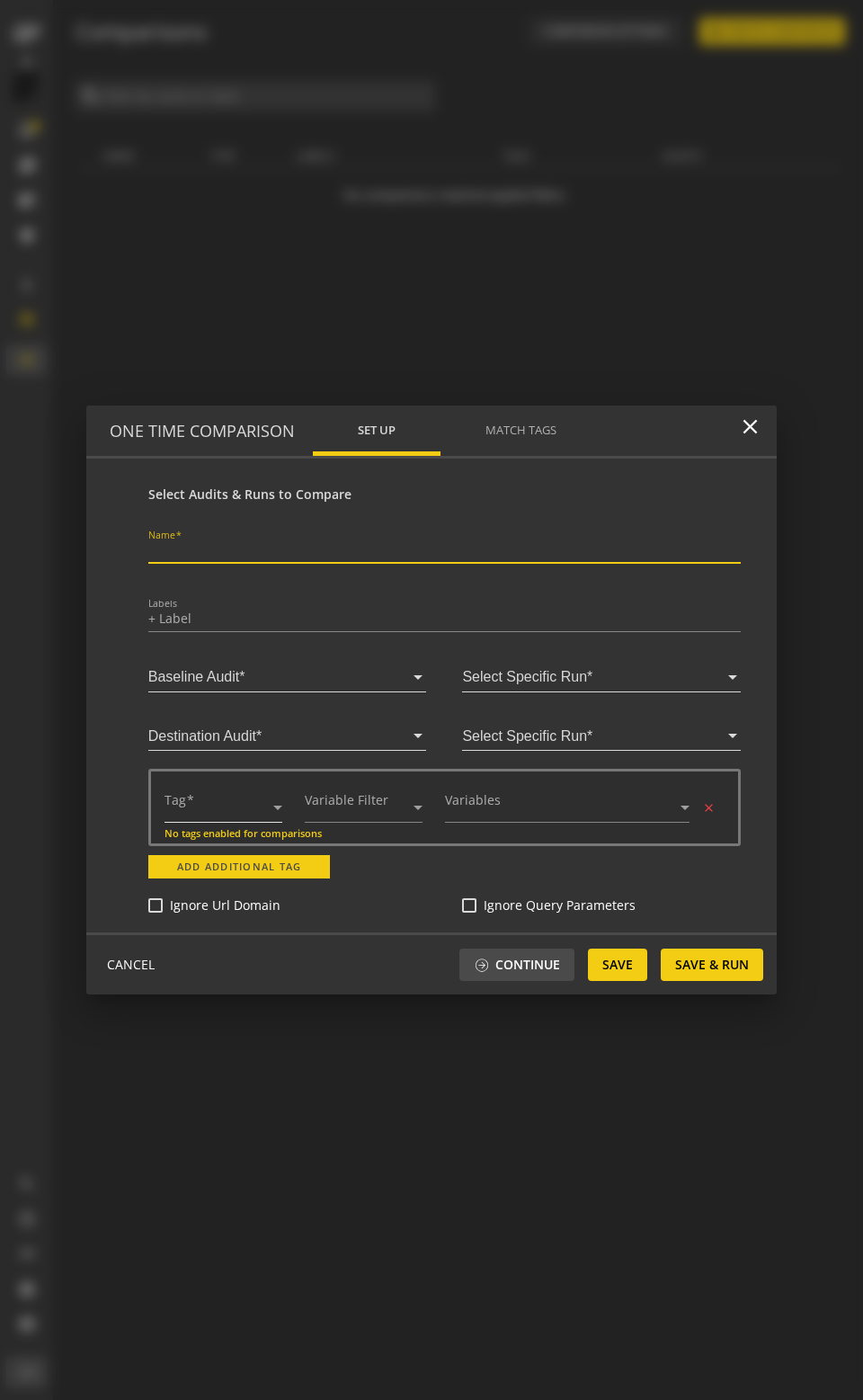 click 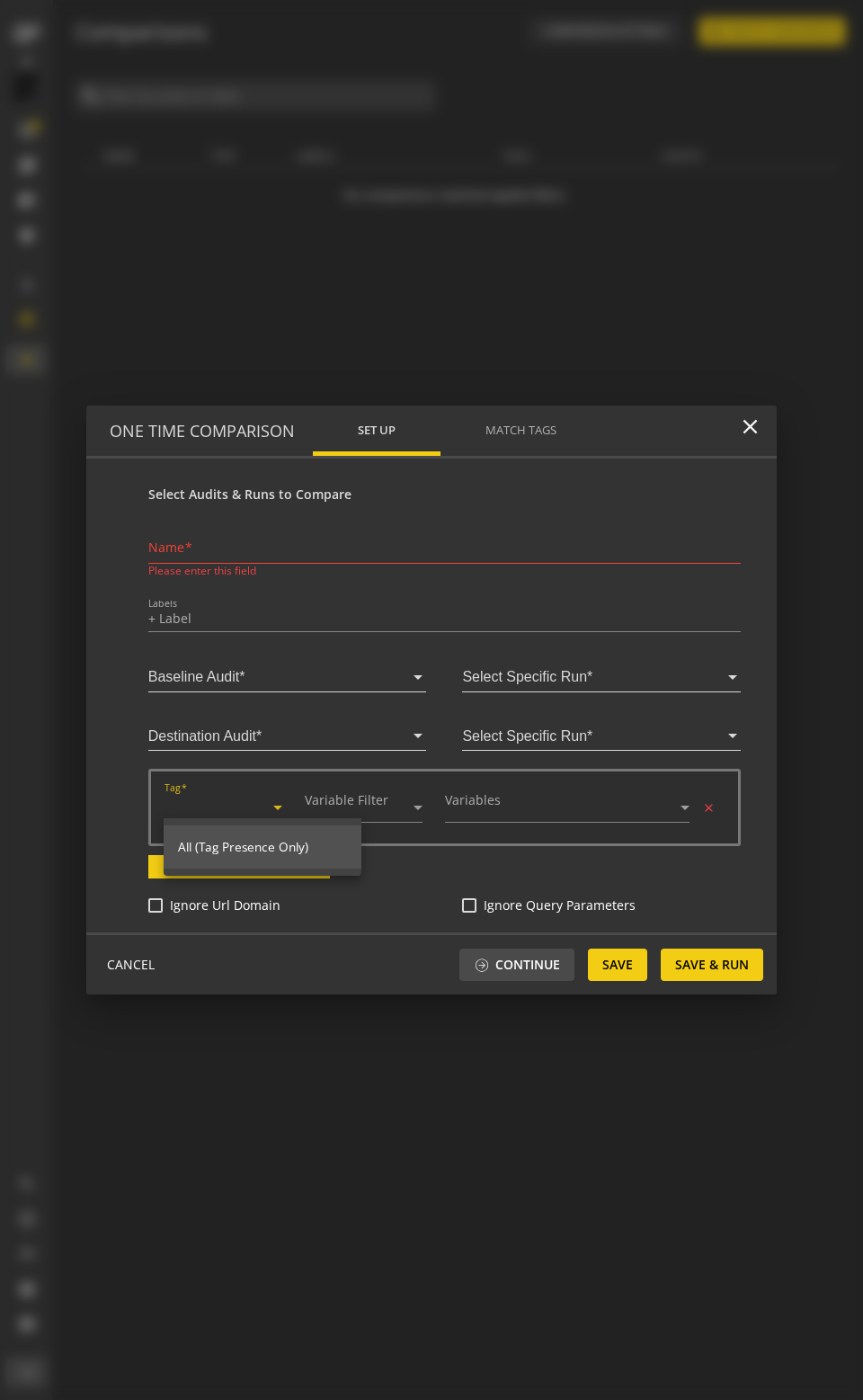 click at bounding box center (432, 700) 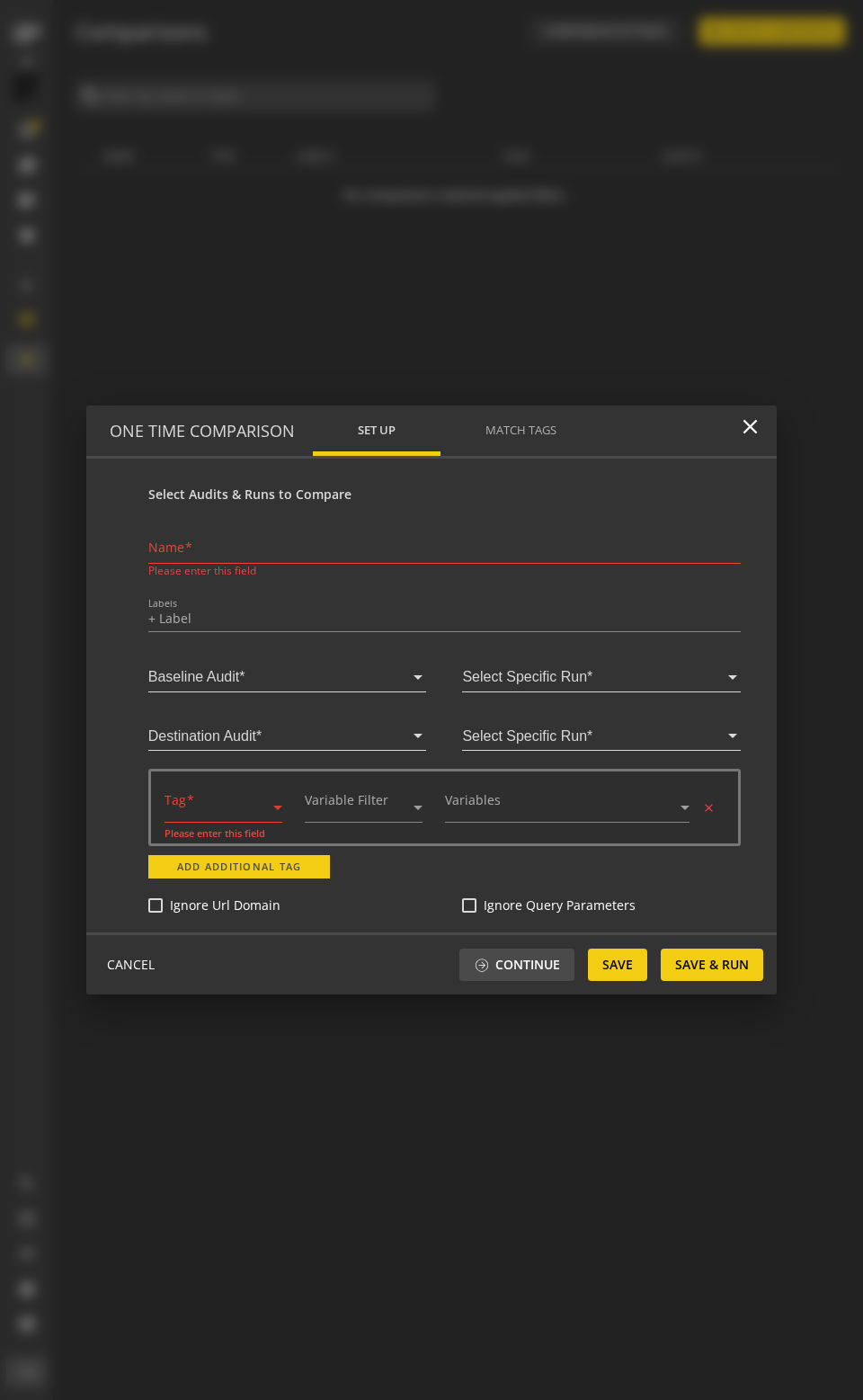 click on "Variable Filter" at bounding box center (375, 807) 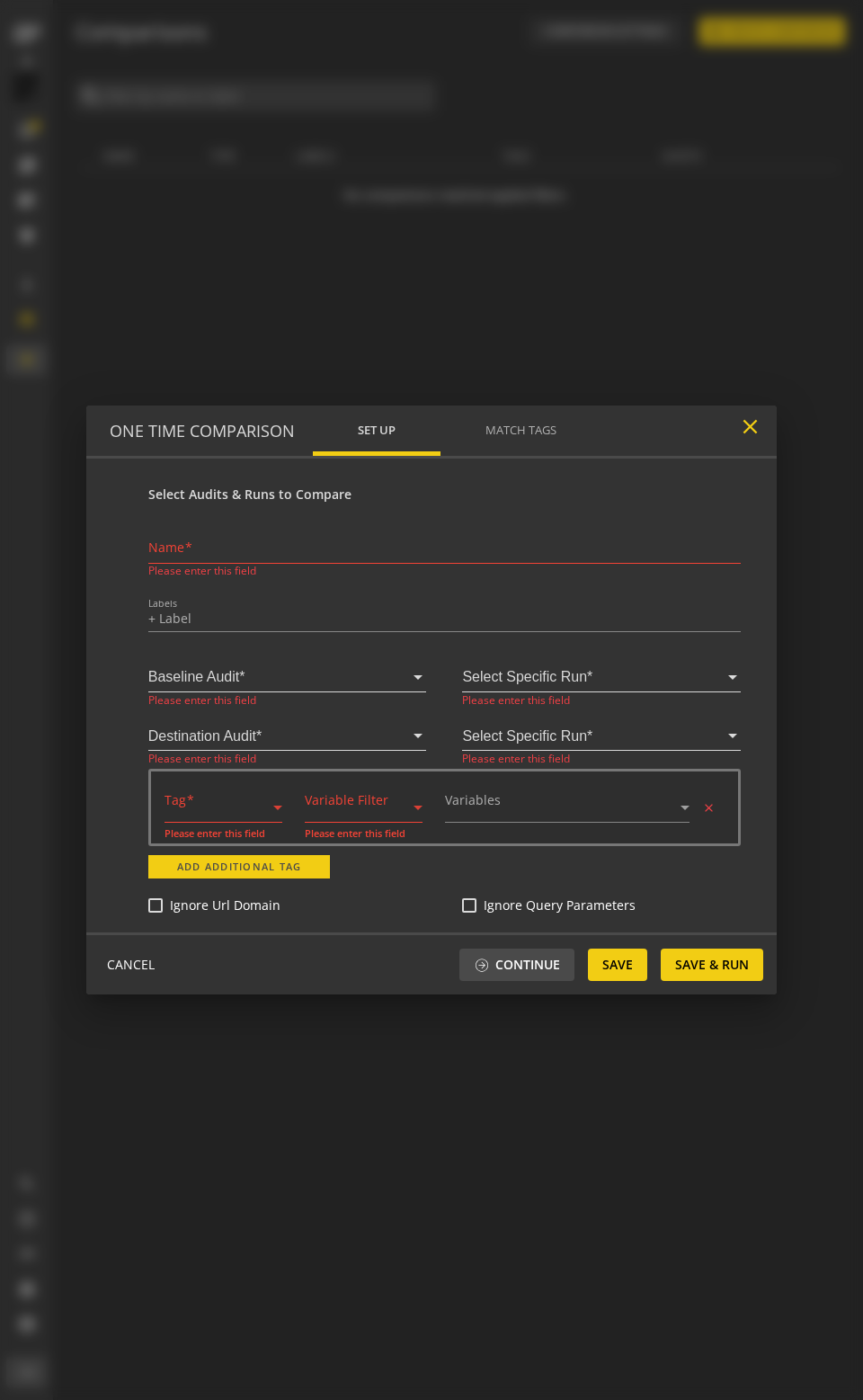 click on "close" at bounding box center [750, 426] 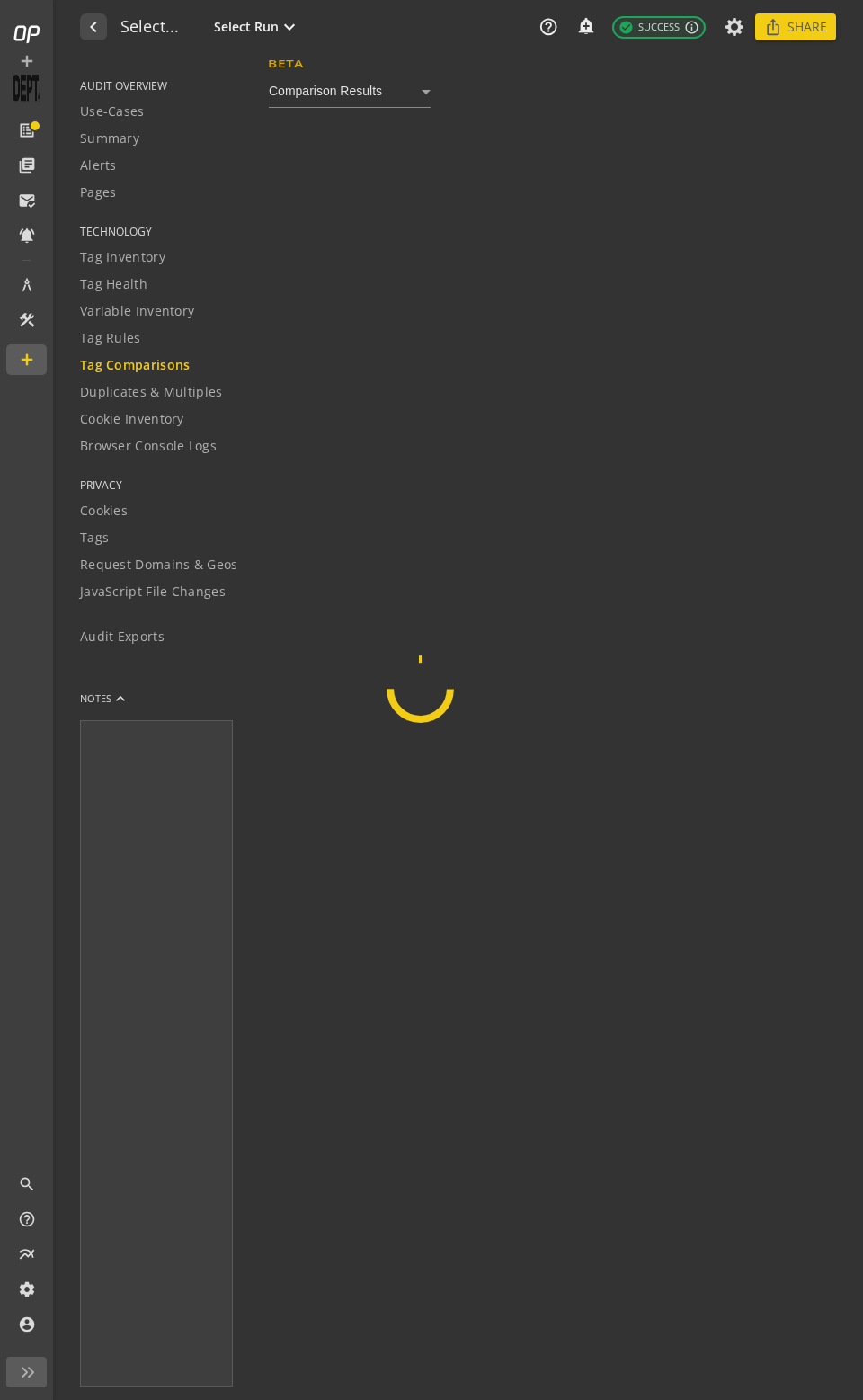 type on "Notes can include:
-a description of what this audit is validating
-changes in audit settings
-discoveries in the report of outstanding rule failures or items needing remediation" 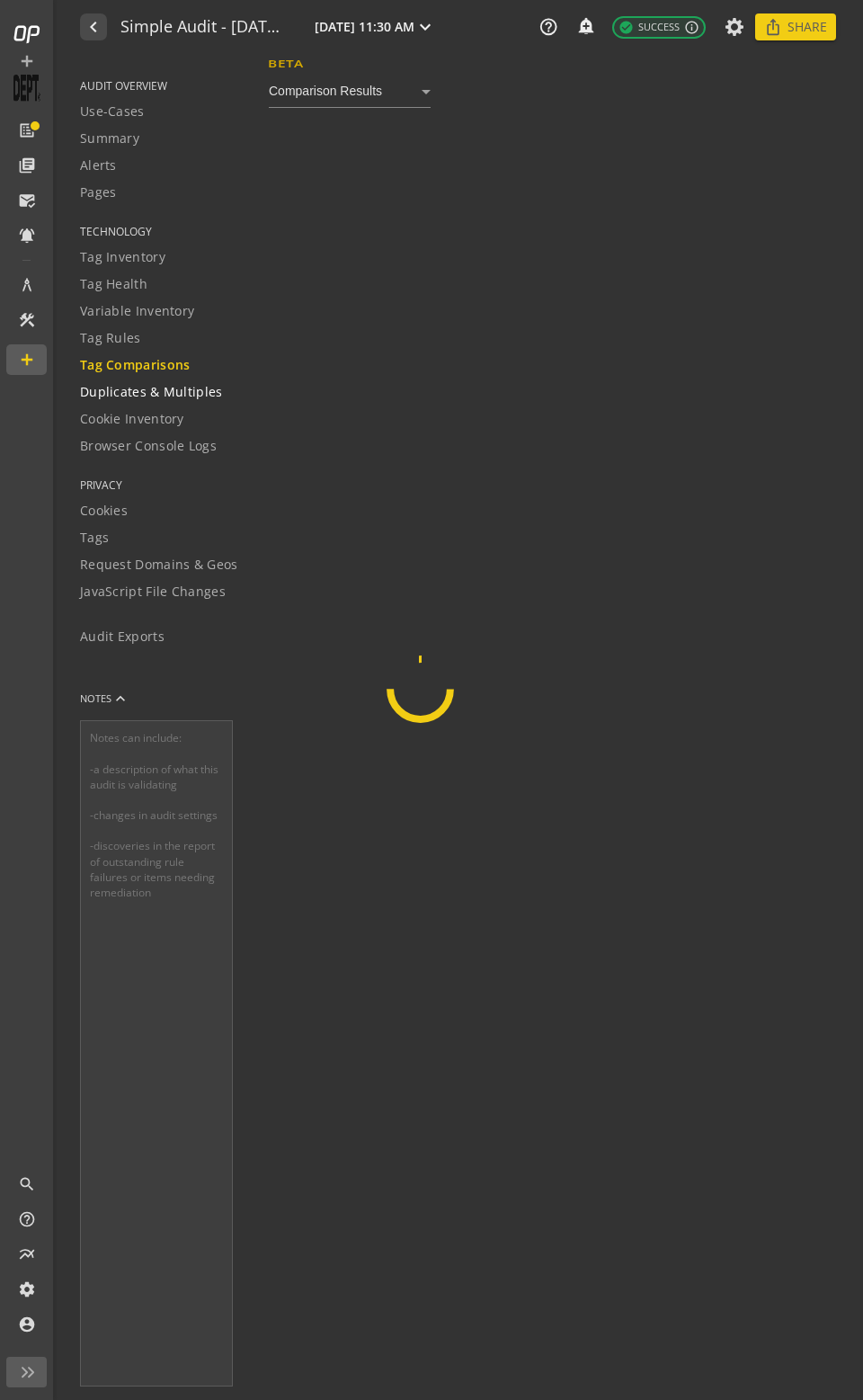 click on "Duplicates & Multiples" 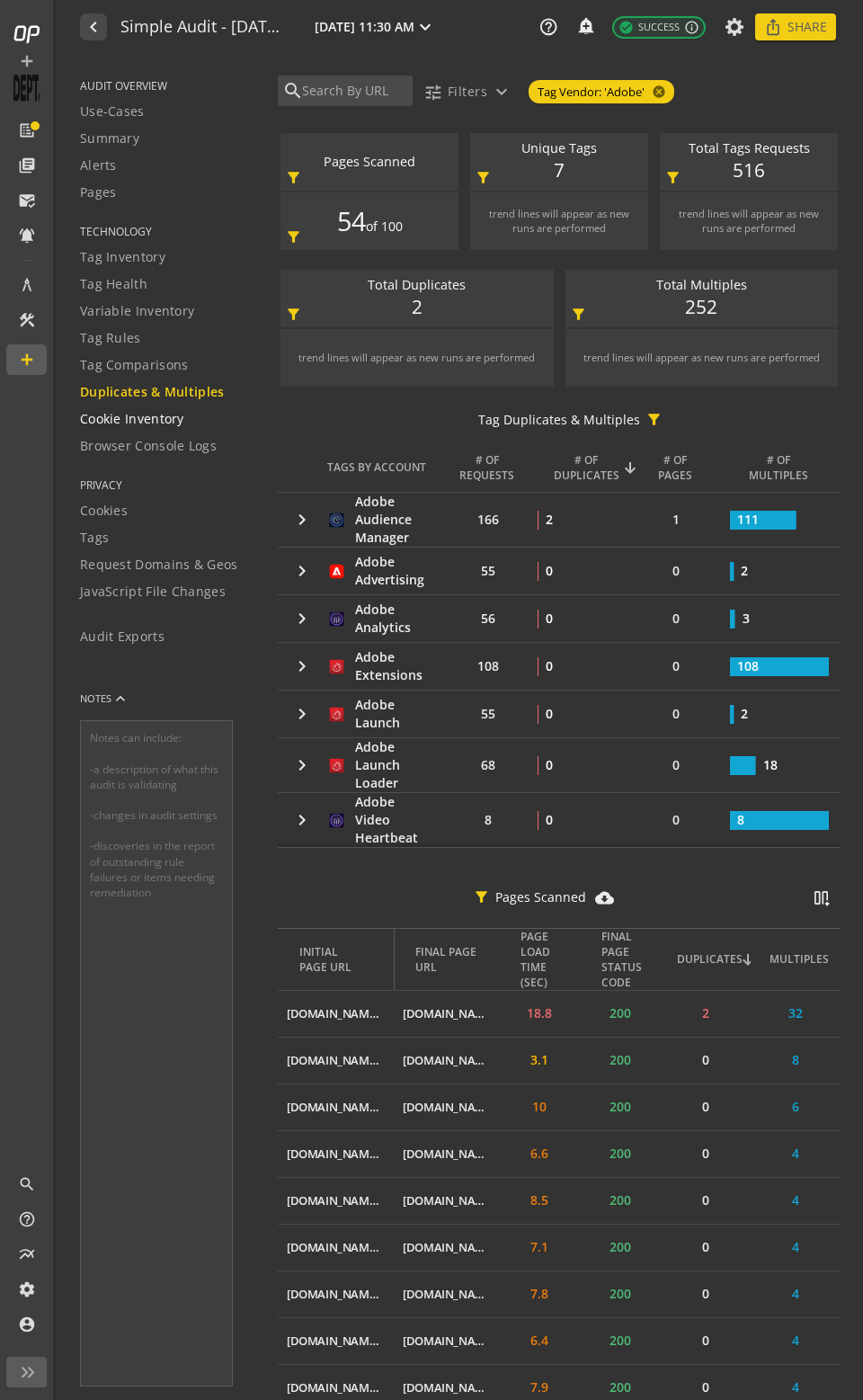 click on "Cookie Inventory" 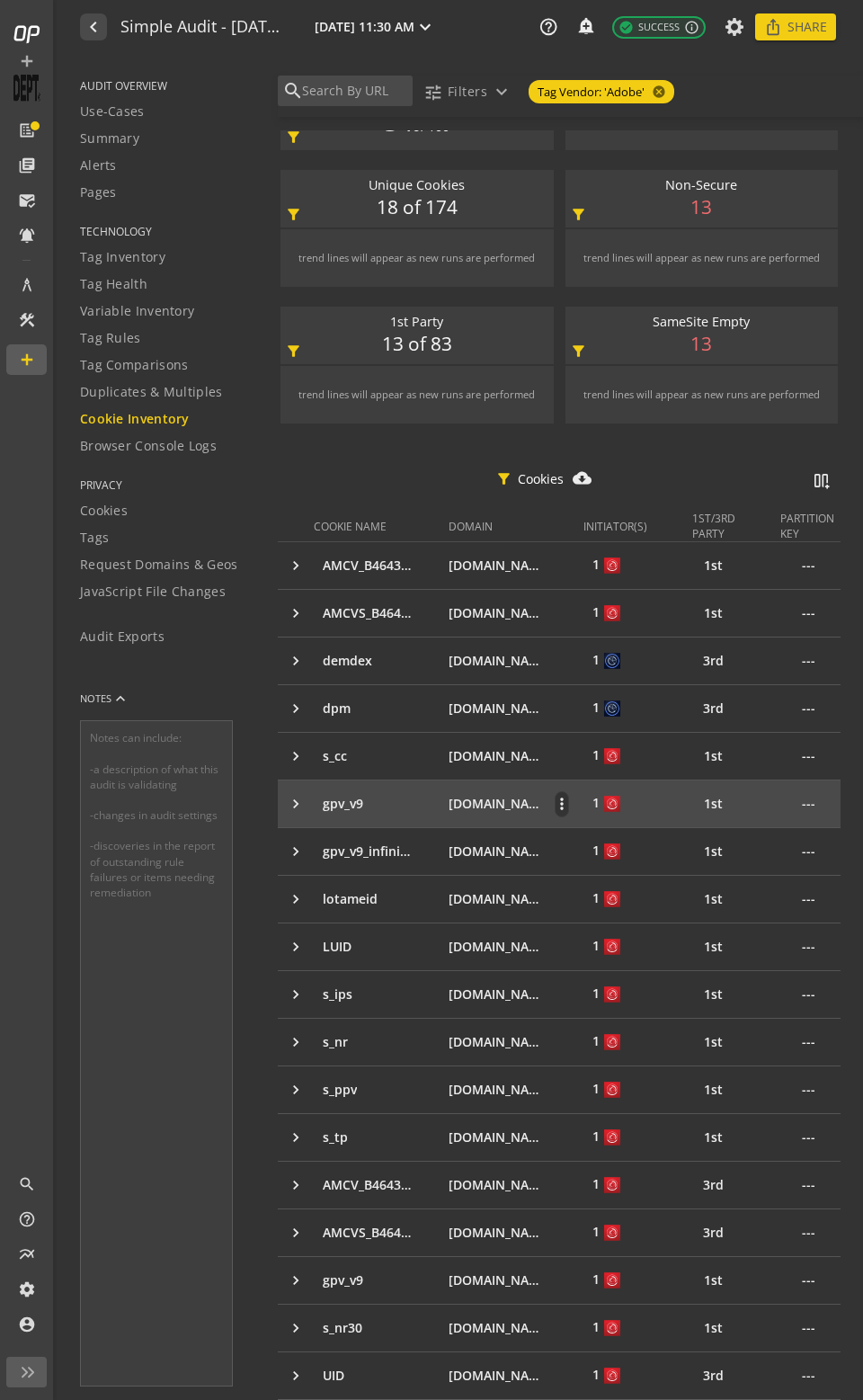 scroll, scrollTop: 0, scrollLeft: 0, axis: both 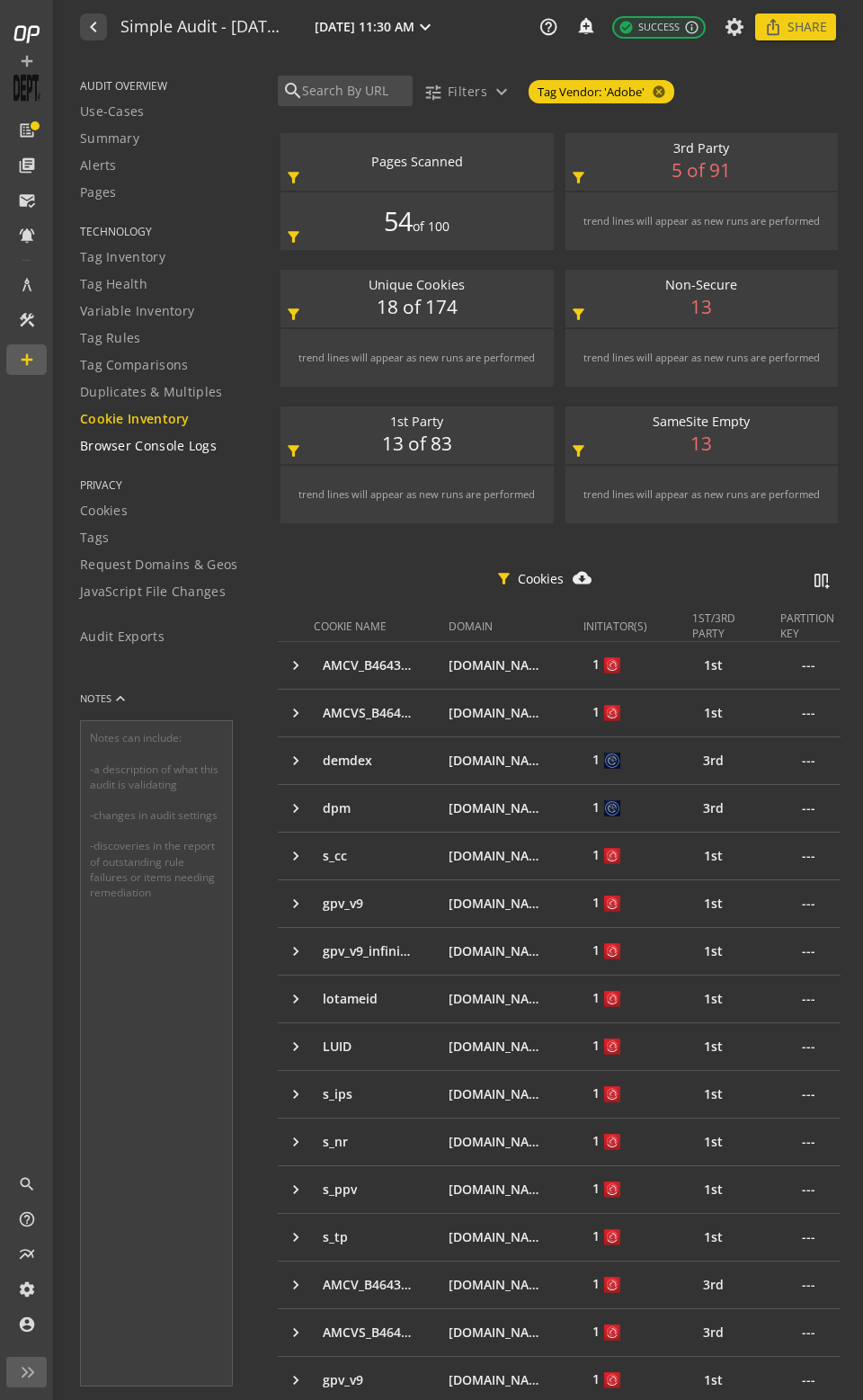 click on "Browser Console Logs" 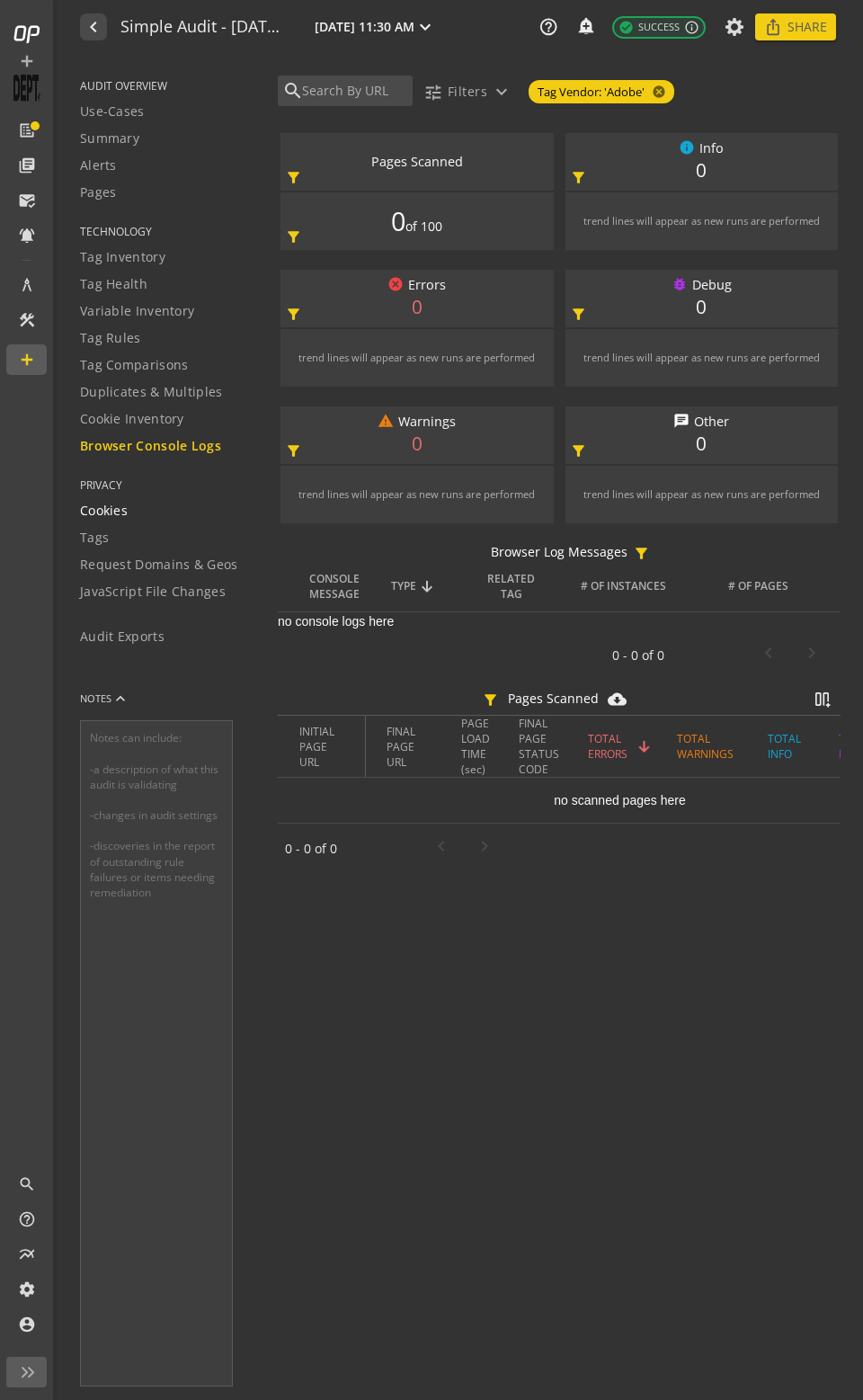 click on "Cookies" 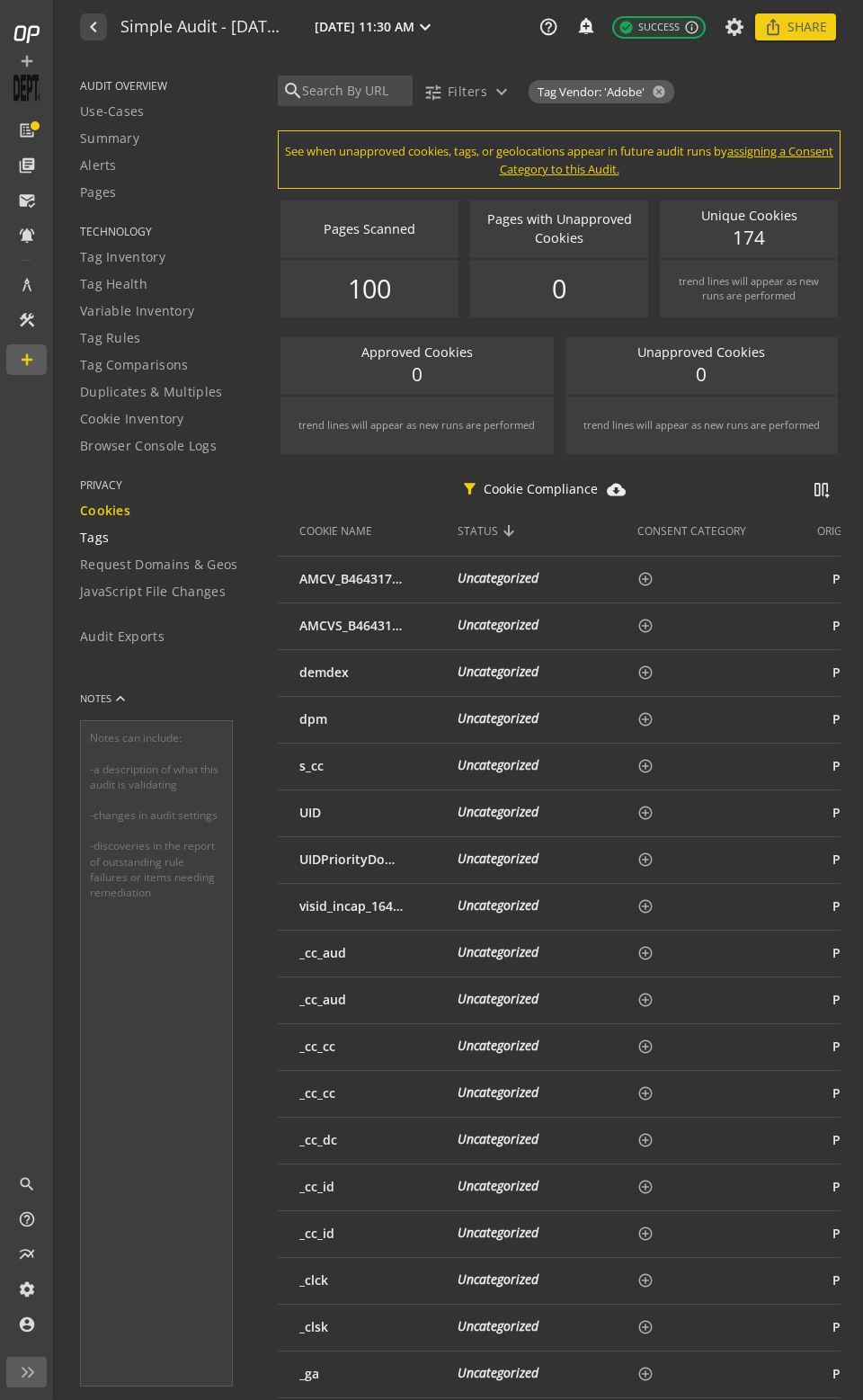 click on "Tags" 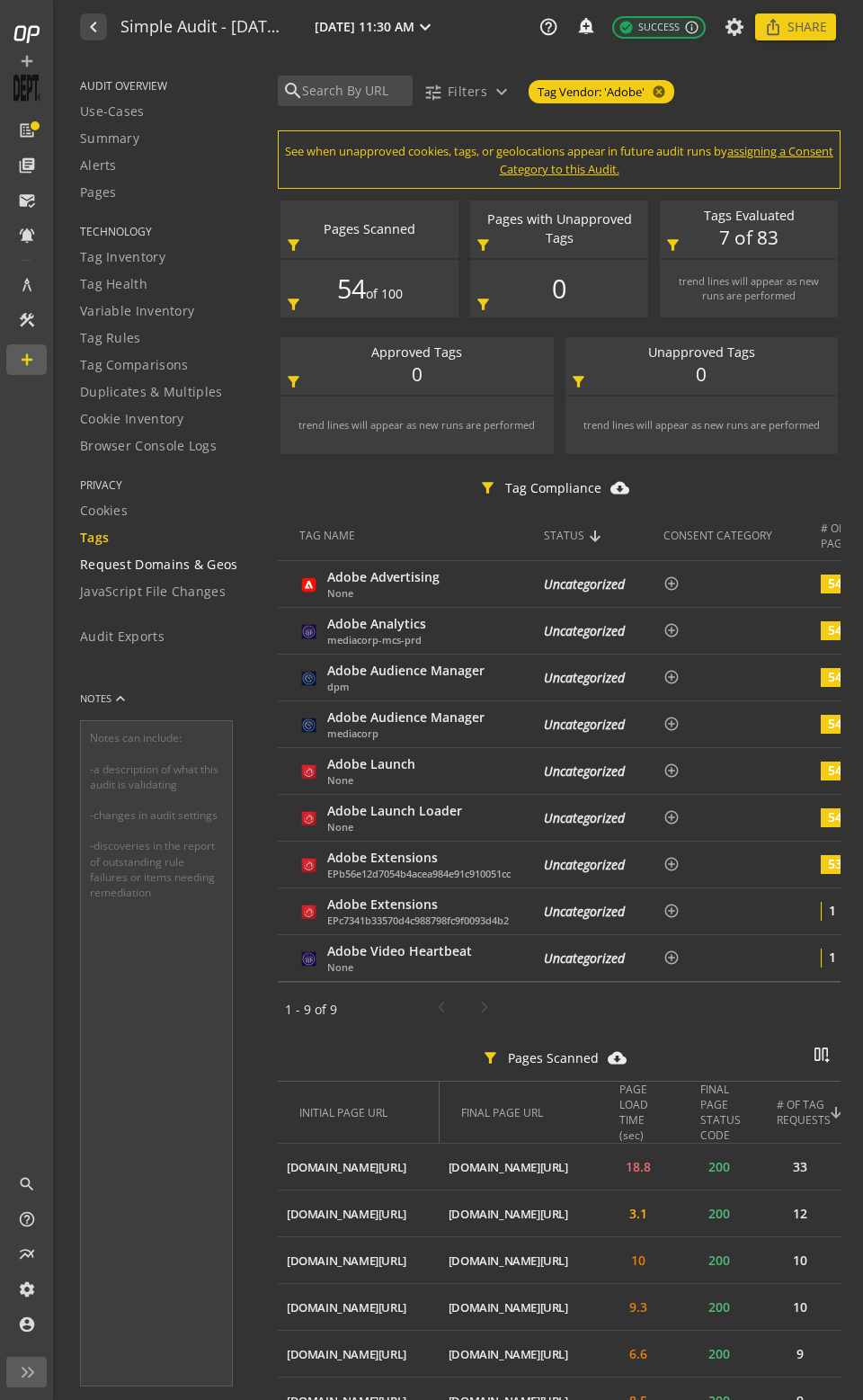 click on "Request Domains & Geos" 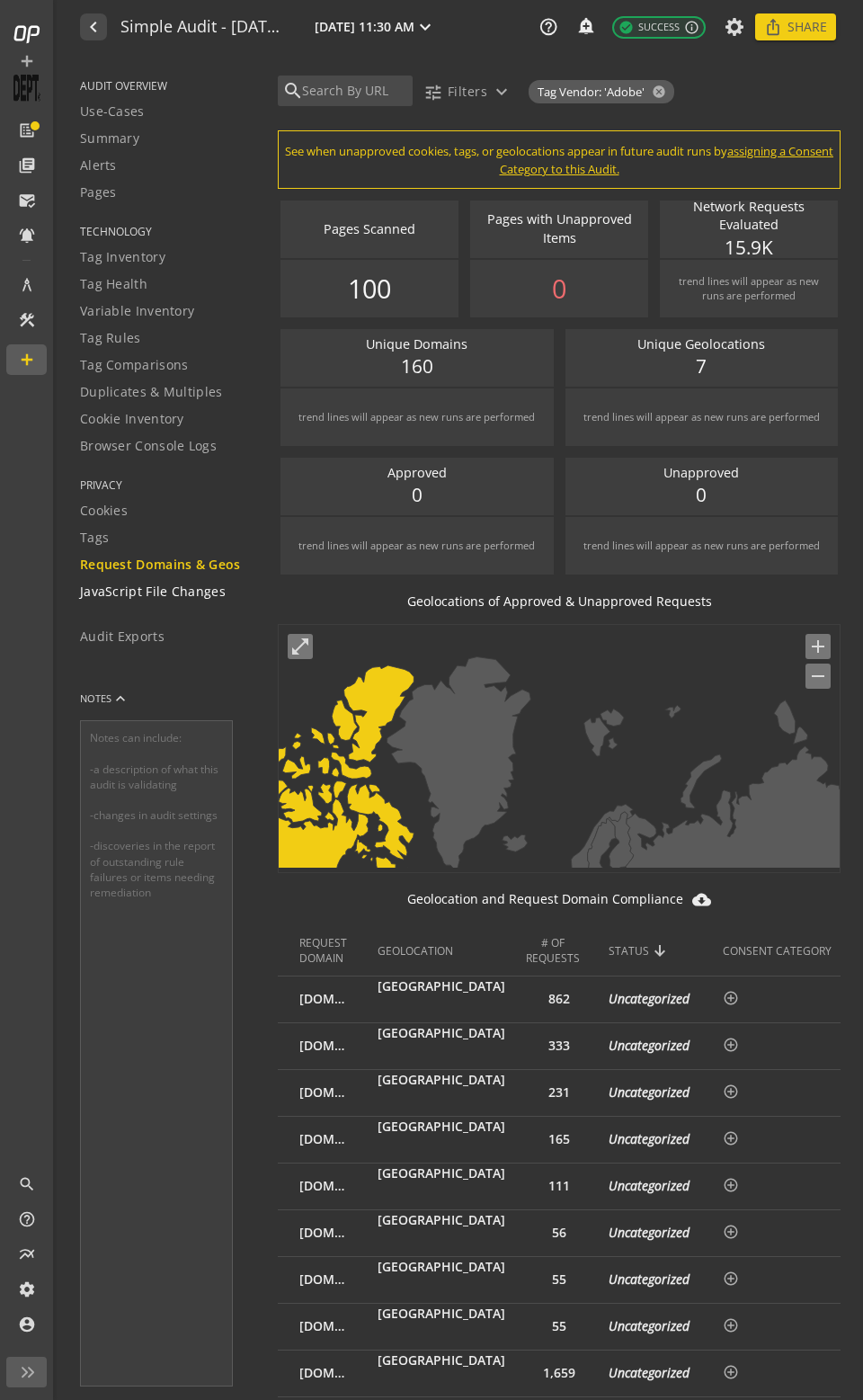 click on "JavaScript File Changes" 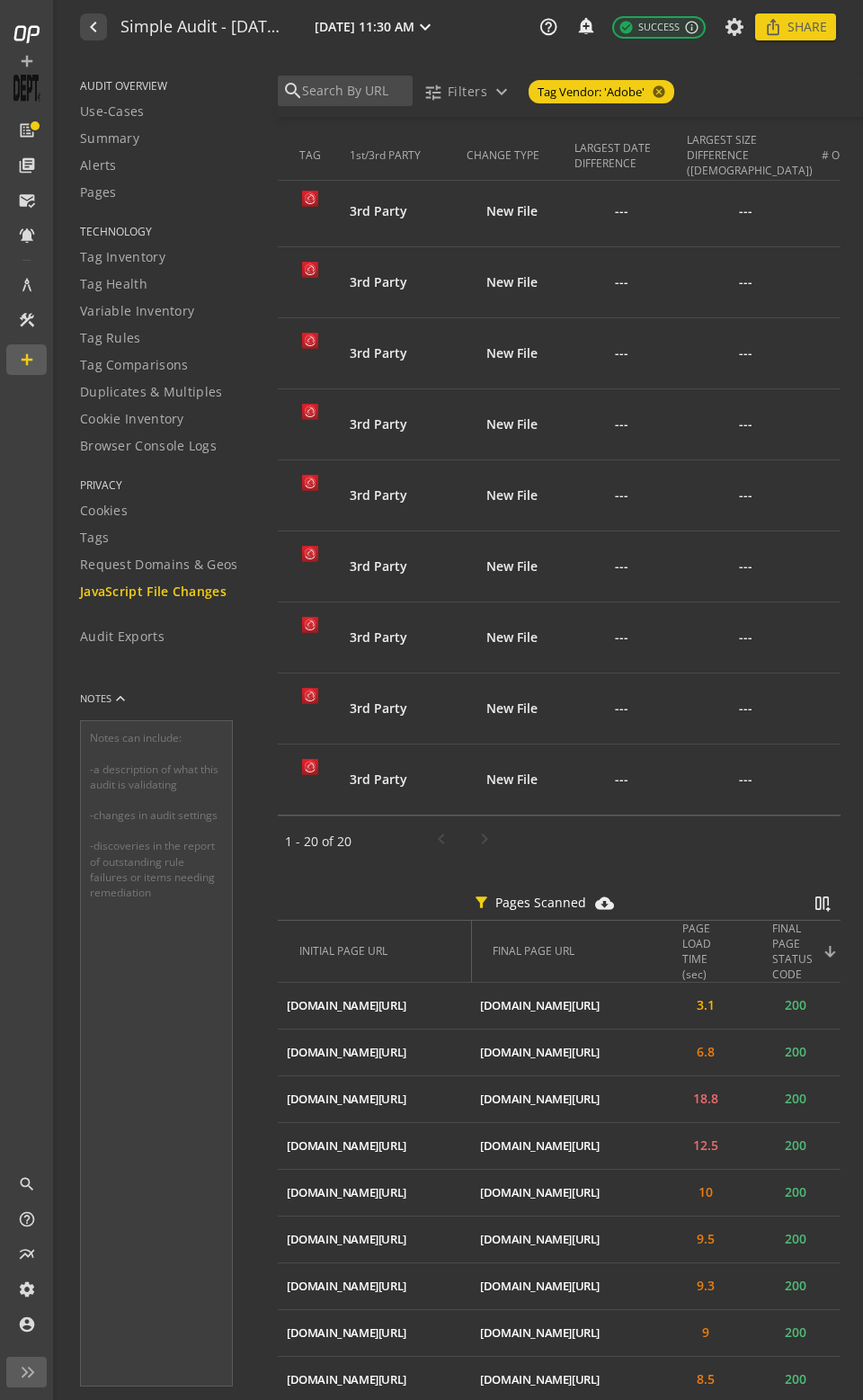 scroll, scrollTop: 499, scrollLeft: 0, axis: vertical 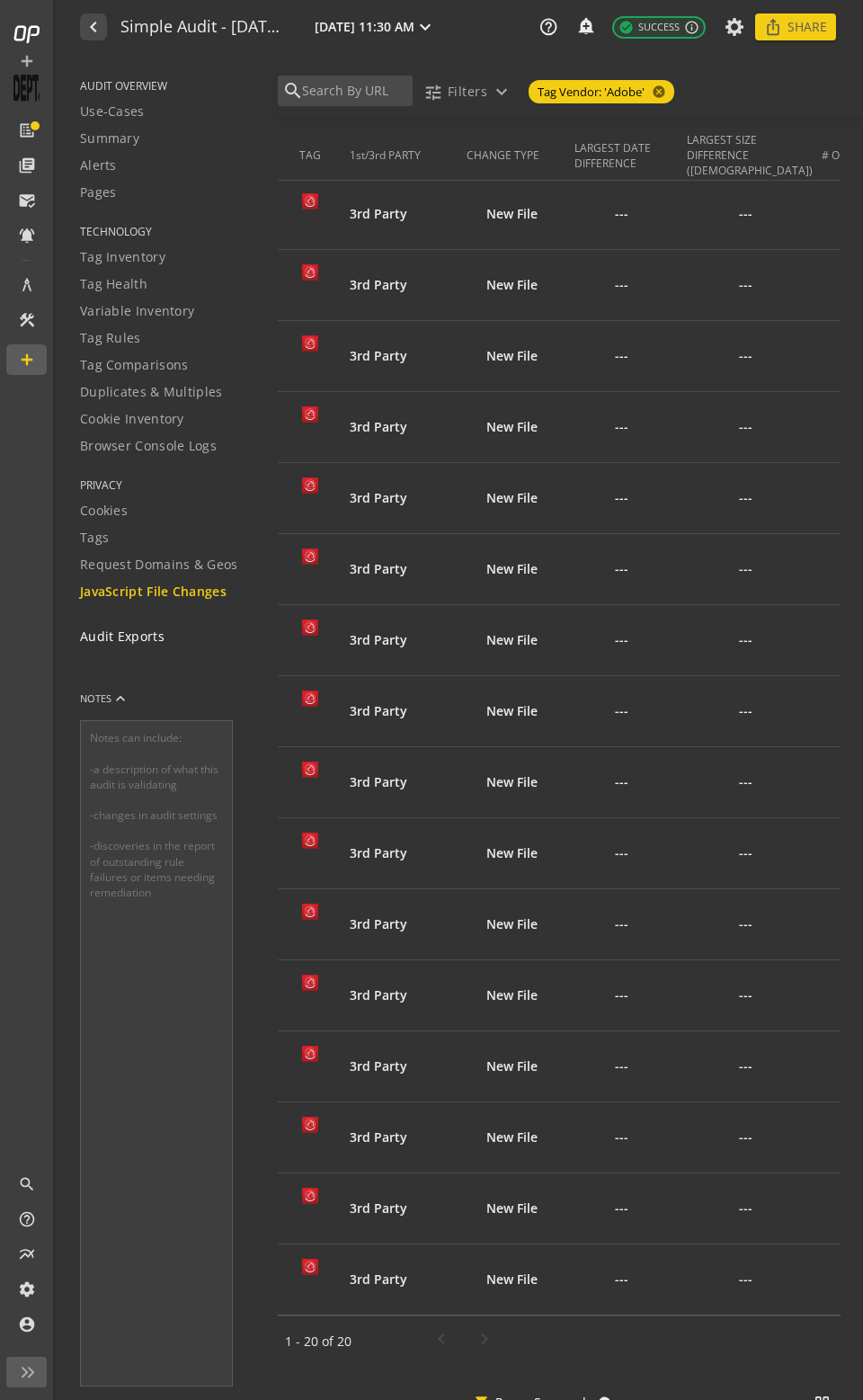 click on "Audit Exports" 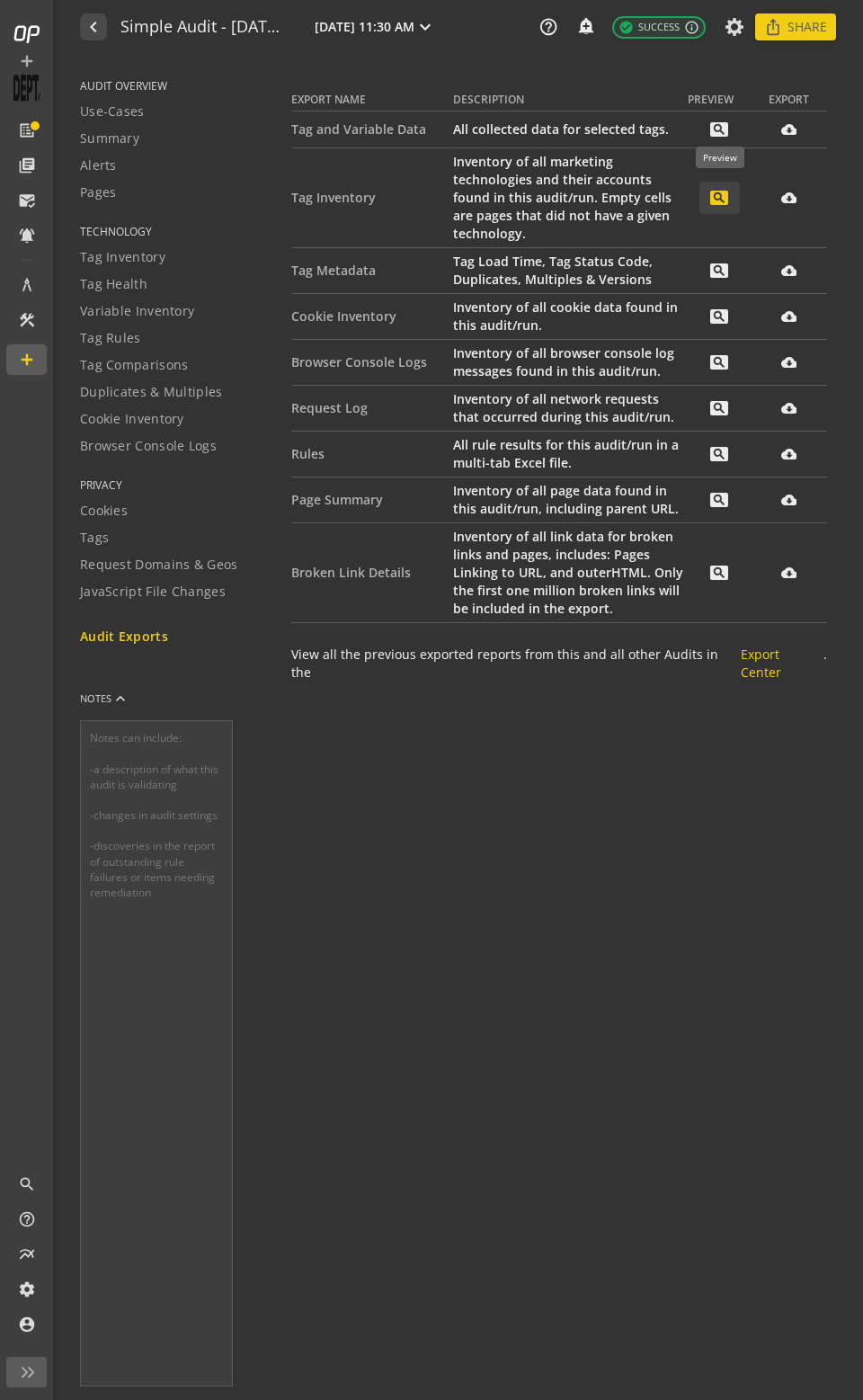 click on "search" 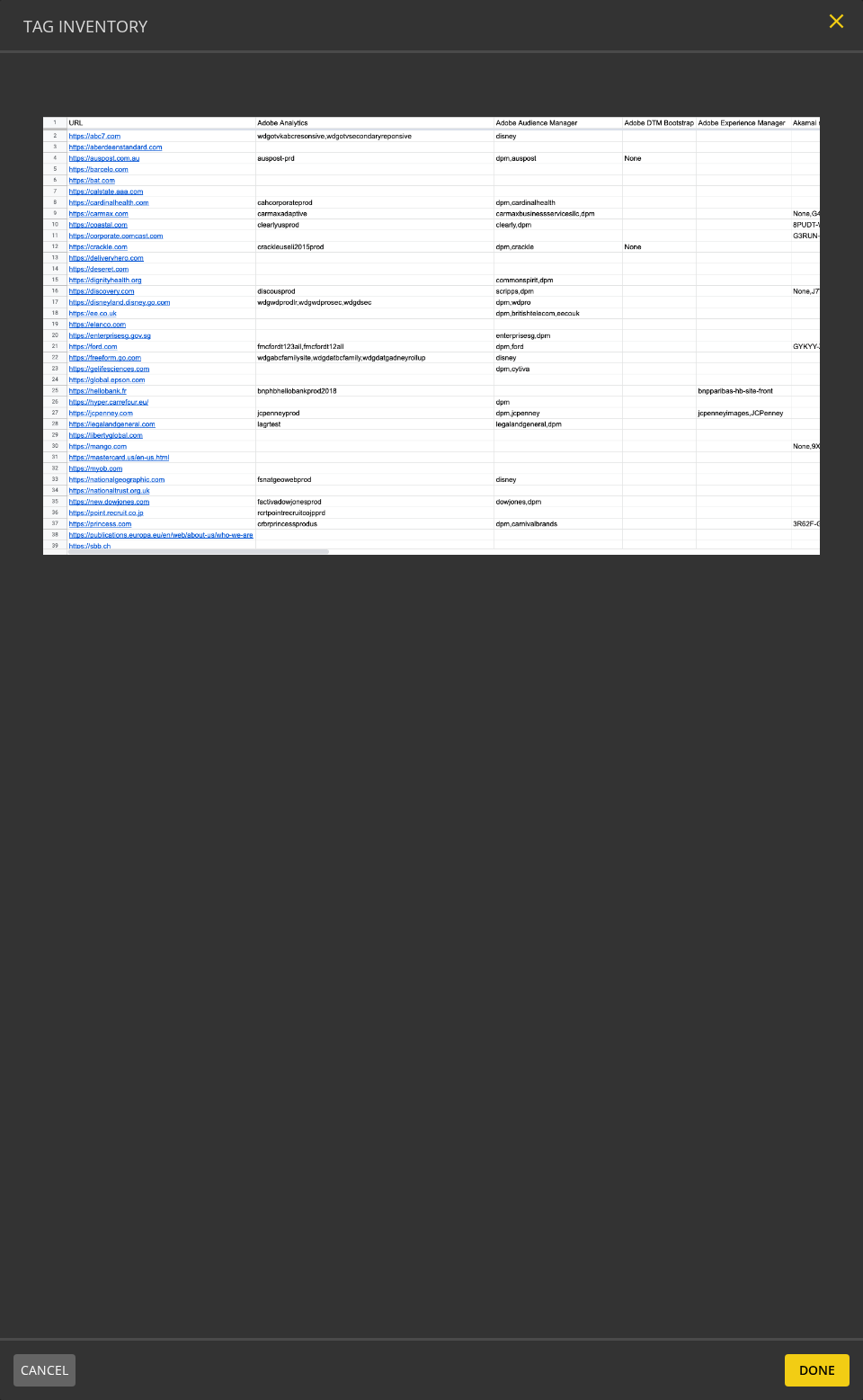 click on "close" at bounding box center [836, 21] 